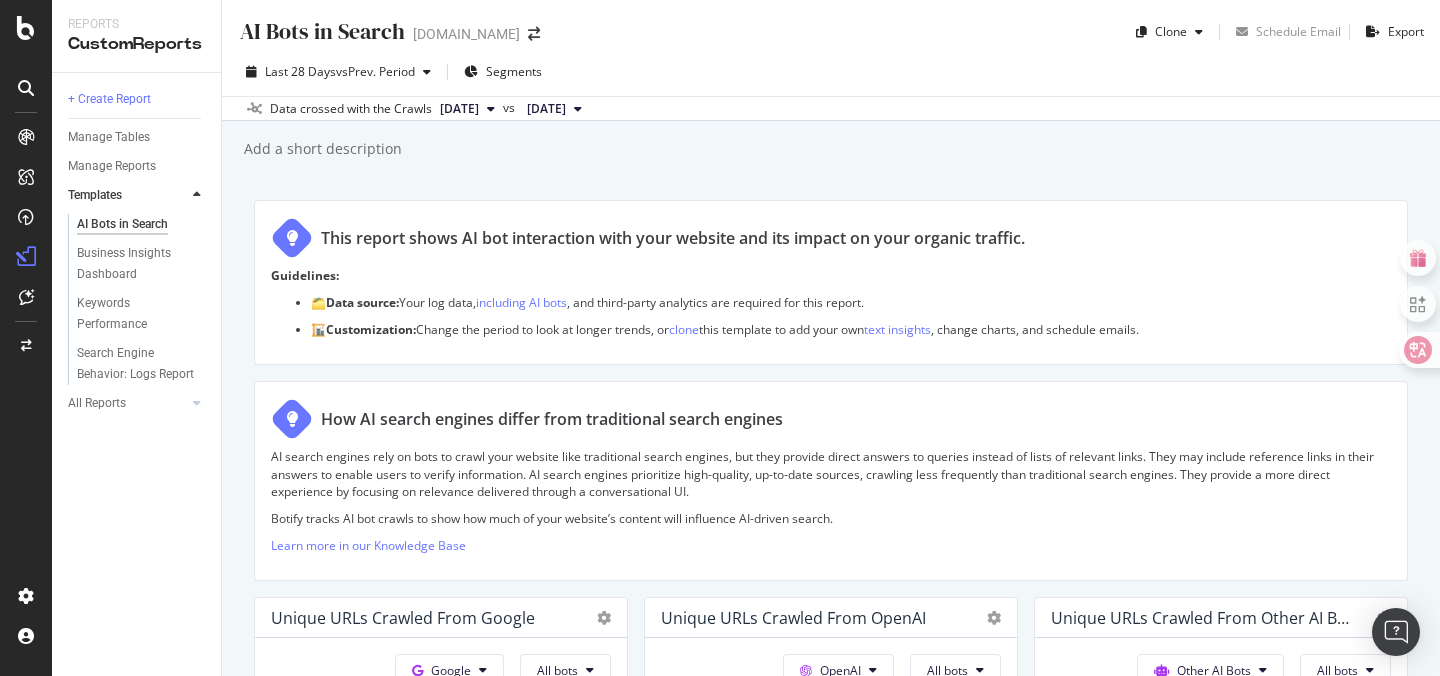scroll, scrollTop: 0, scrollLeft: 0, axis: both 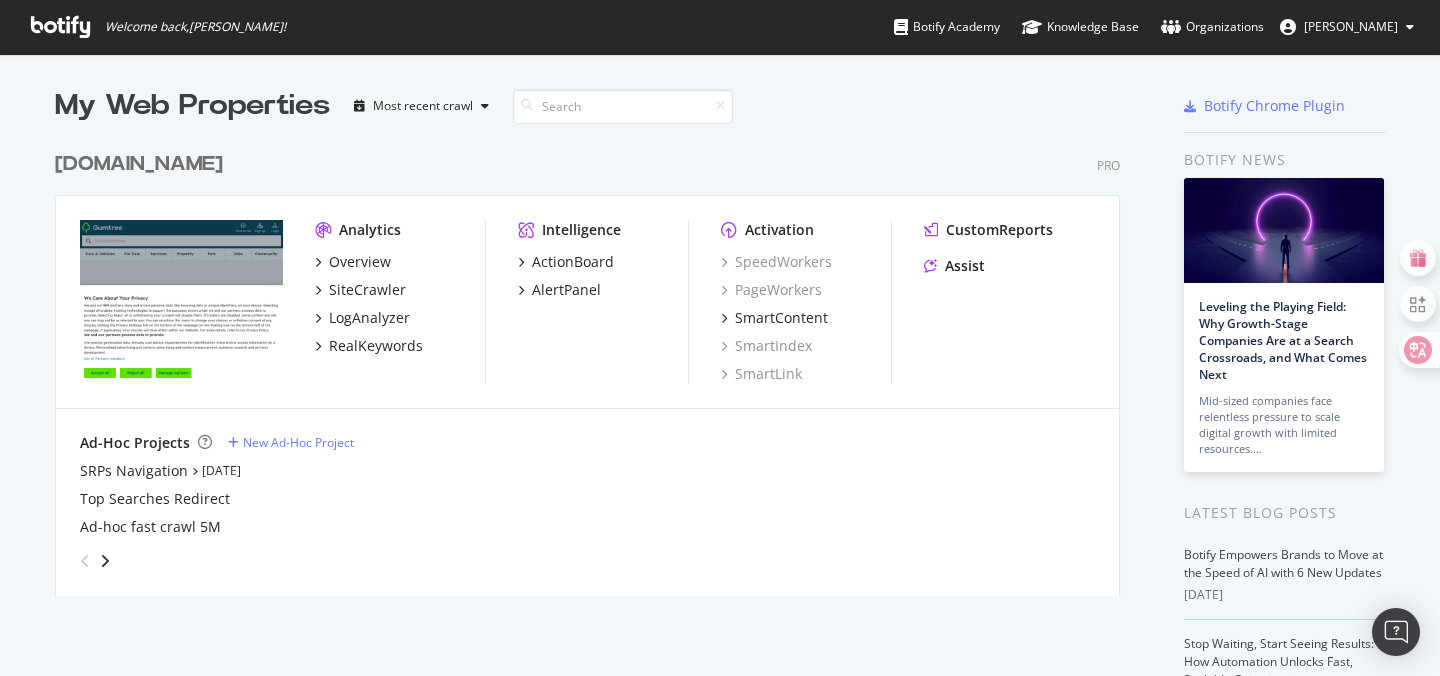 click on "Analytics" at bounding box center (370, 230) 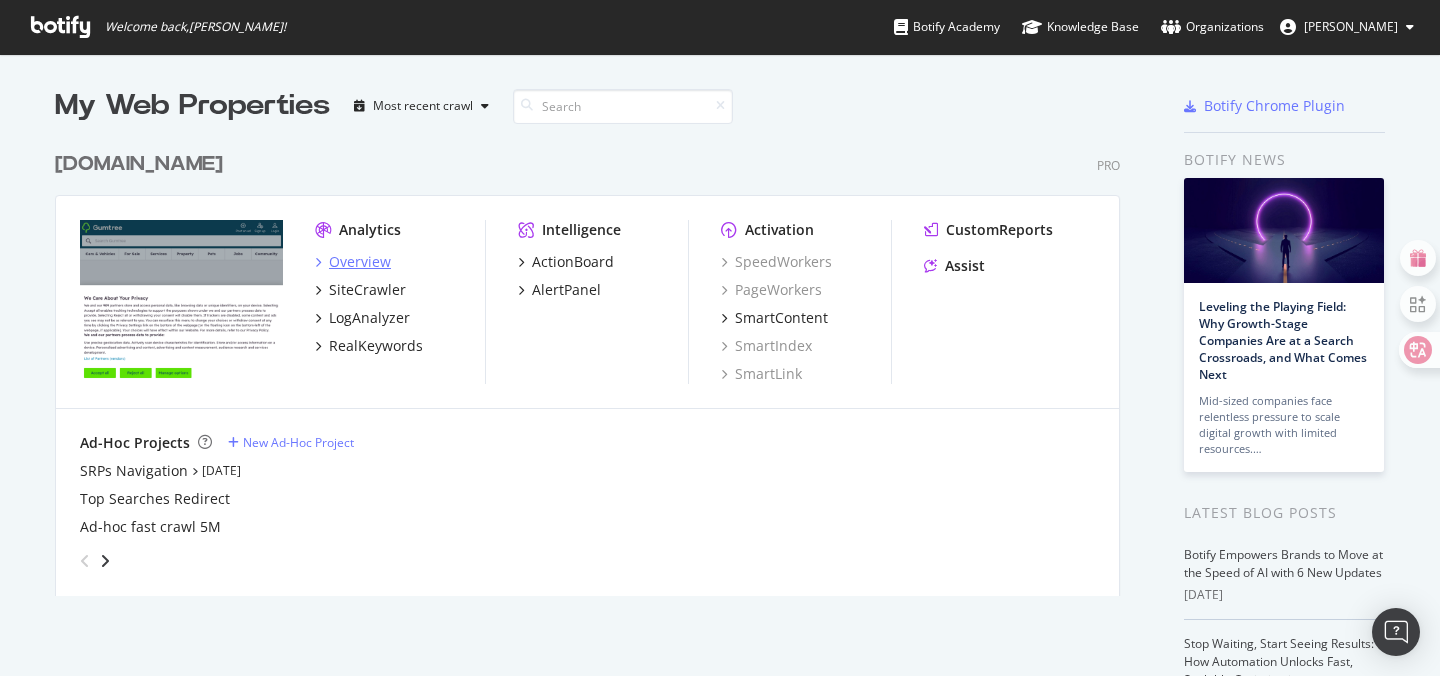 click on "Overview" at bounding box center (360, 262) 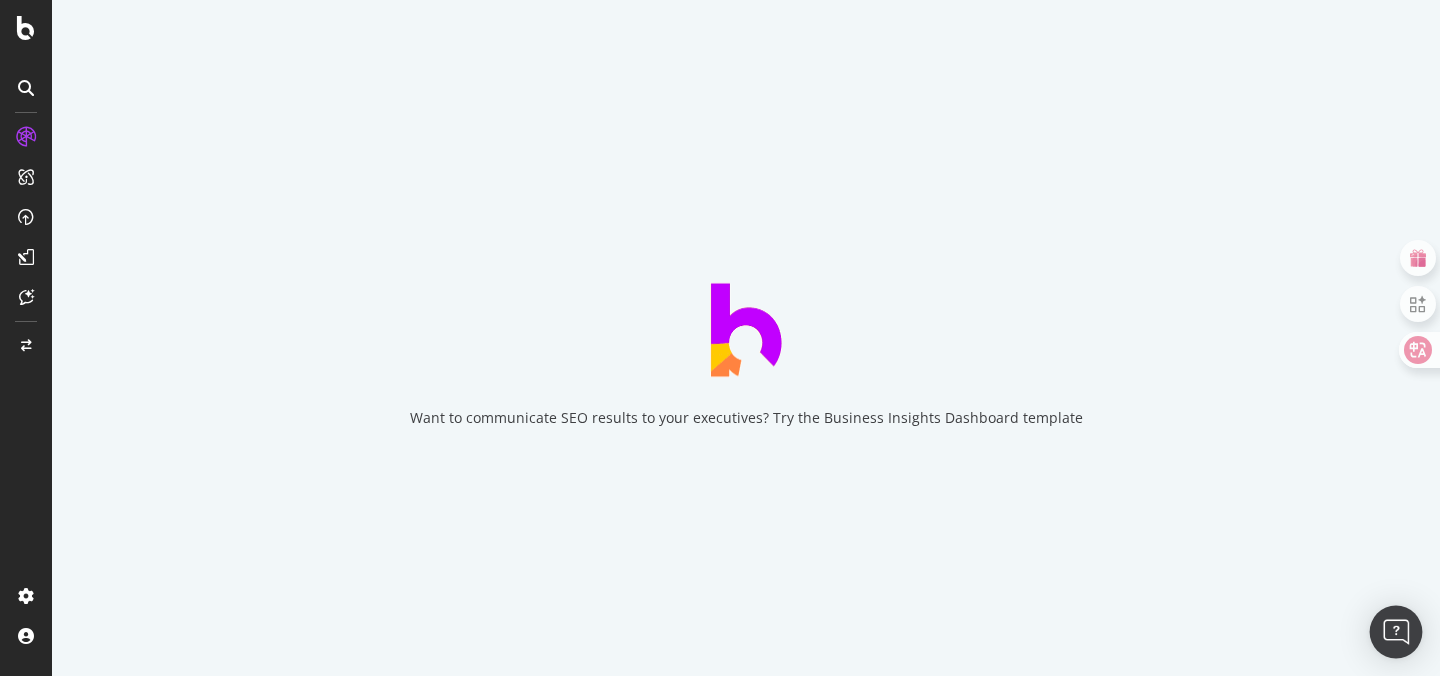 click at bounding box center (1396, 632) 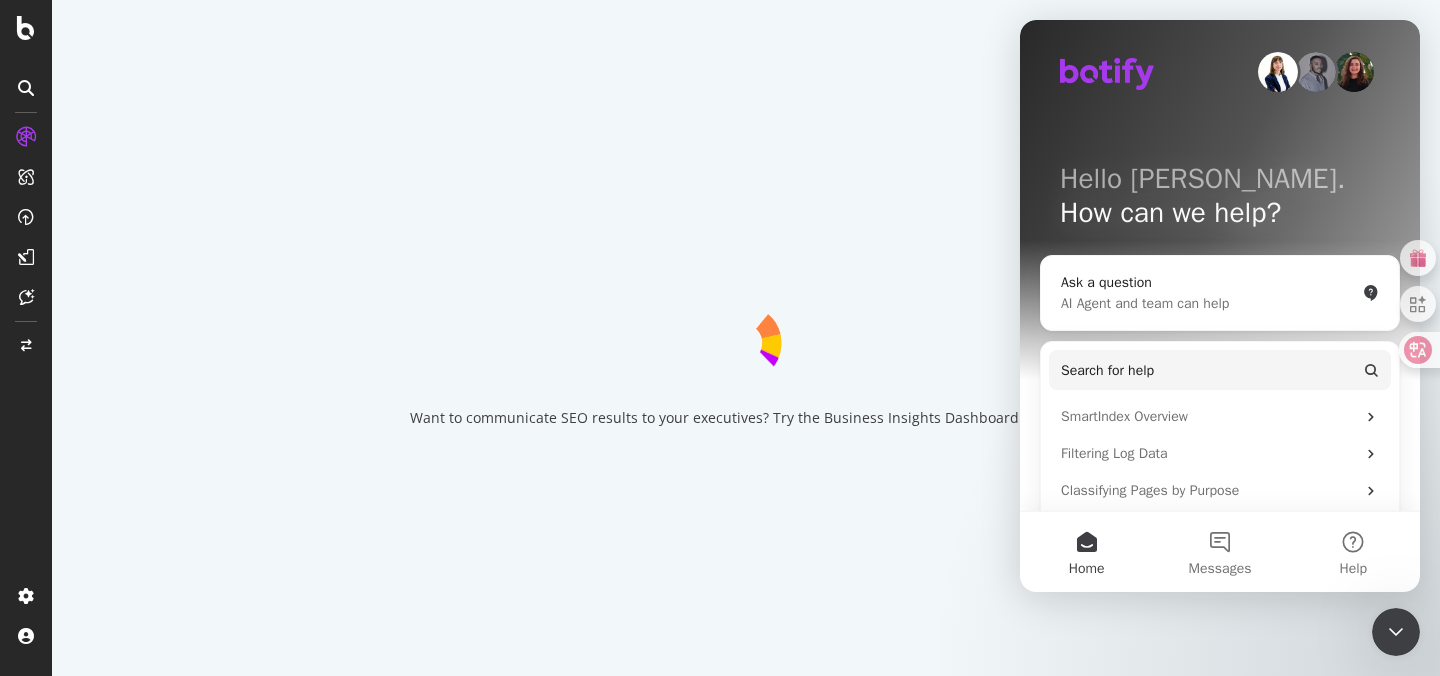 scroll, scrollTop: 0, scrollLeft: 0, axis: both 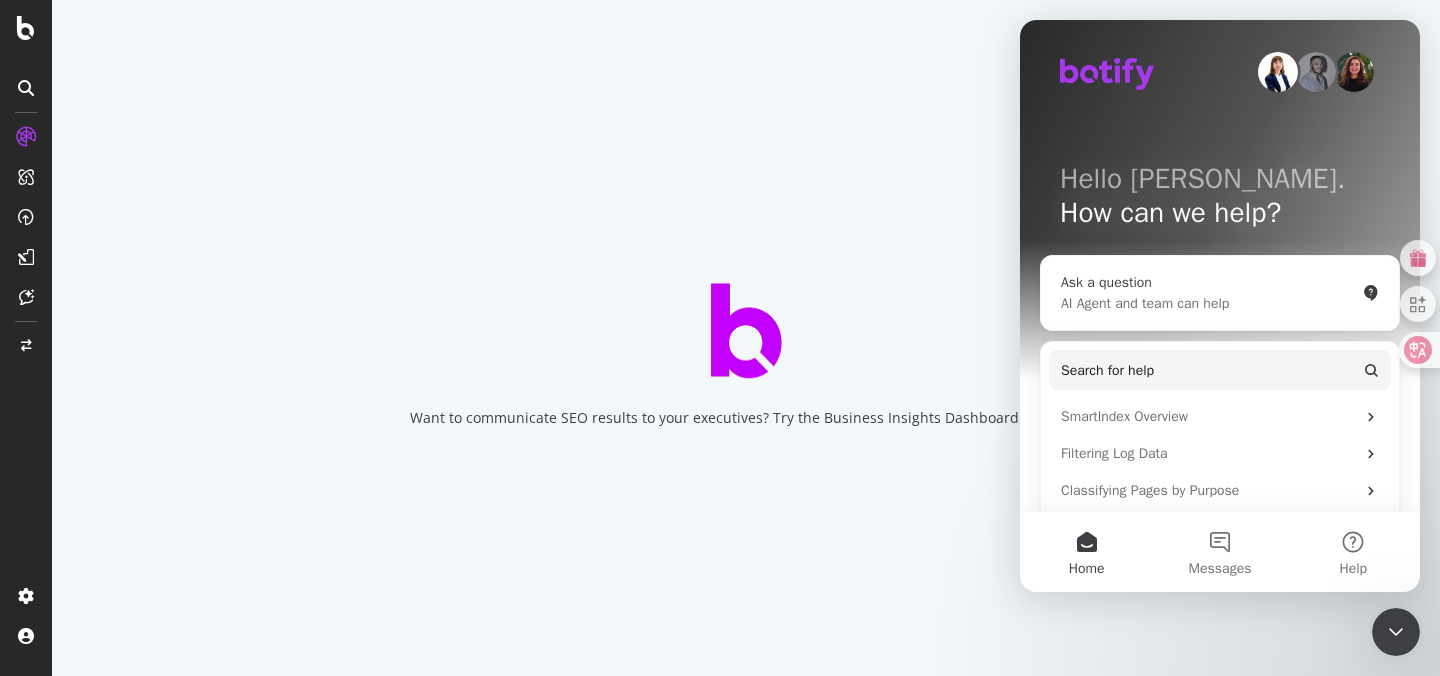 click on "AI Agent and team can help" at bounding box center [1208, 303] 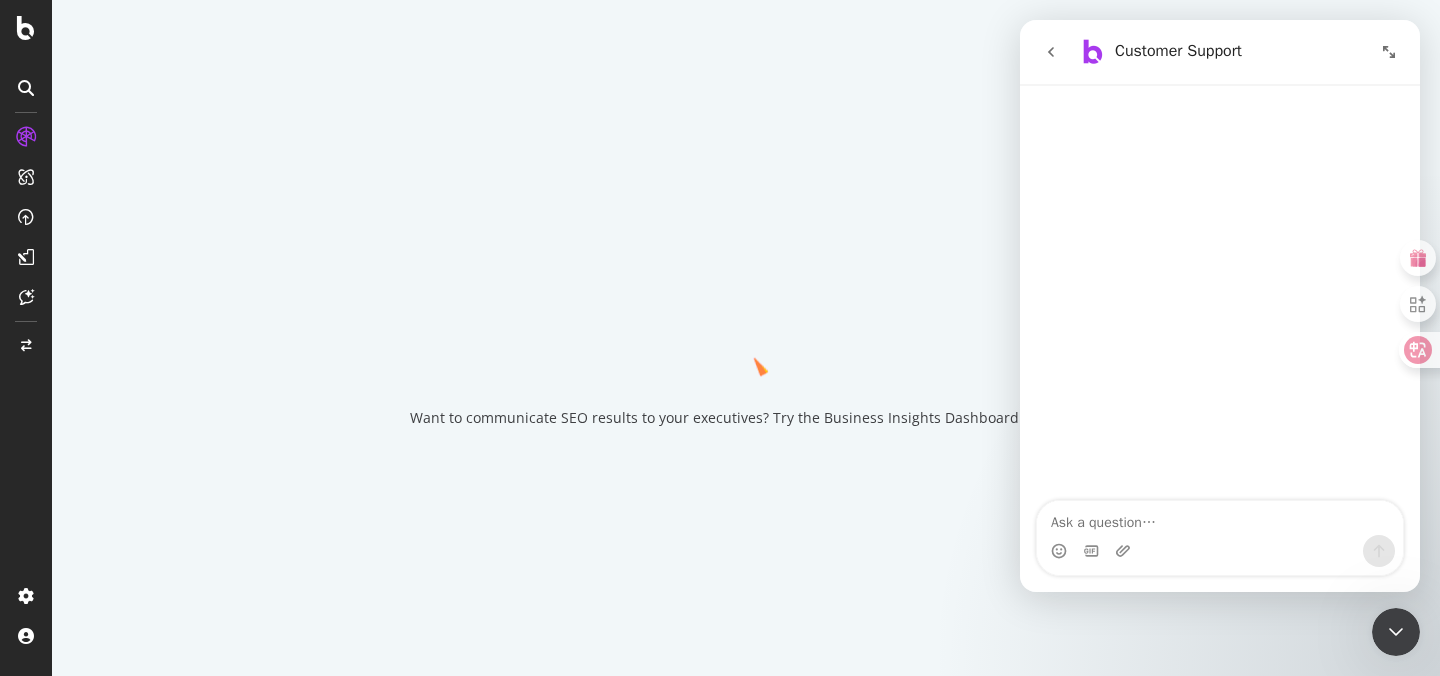 click 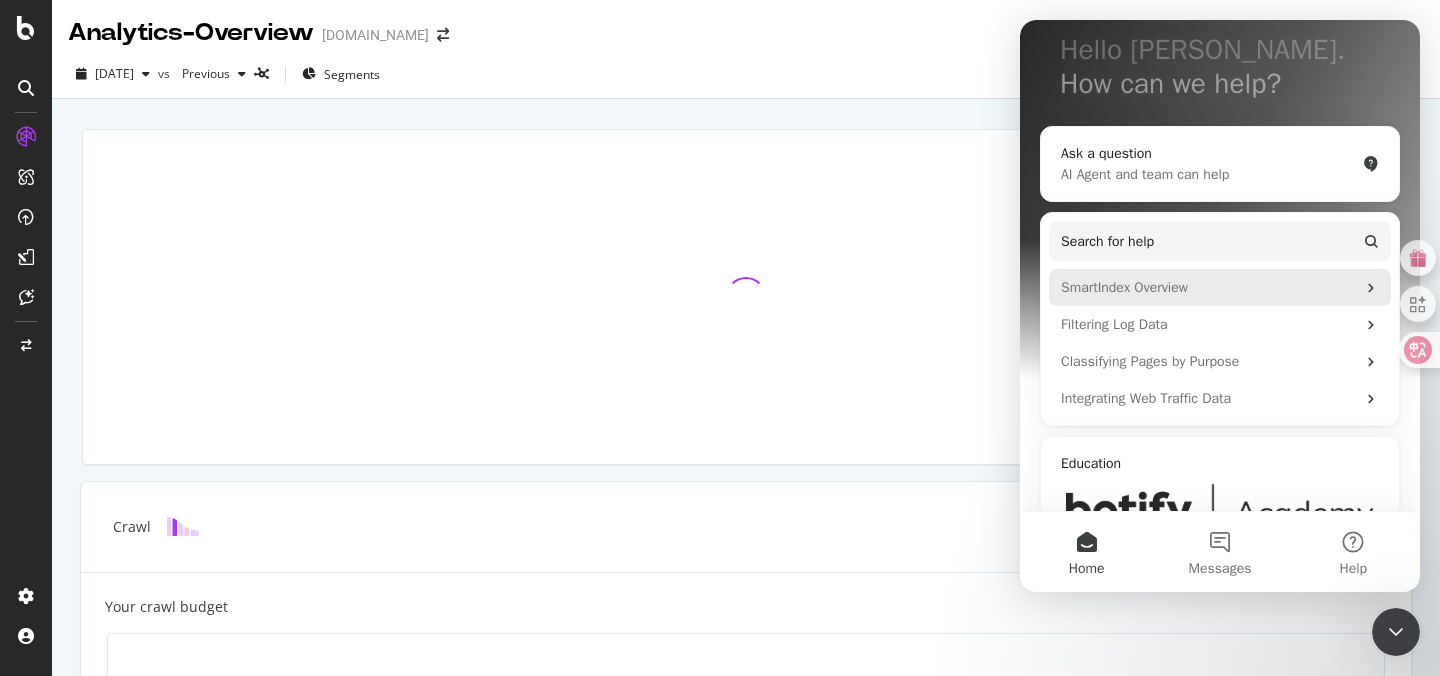 scroll, scrollTop: 170, scrollLeft: 0, axis: vertical 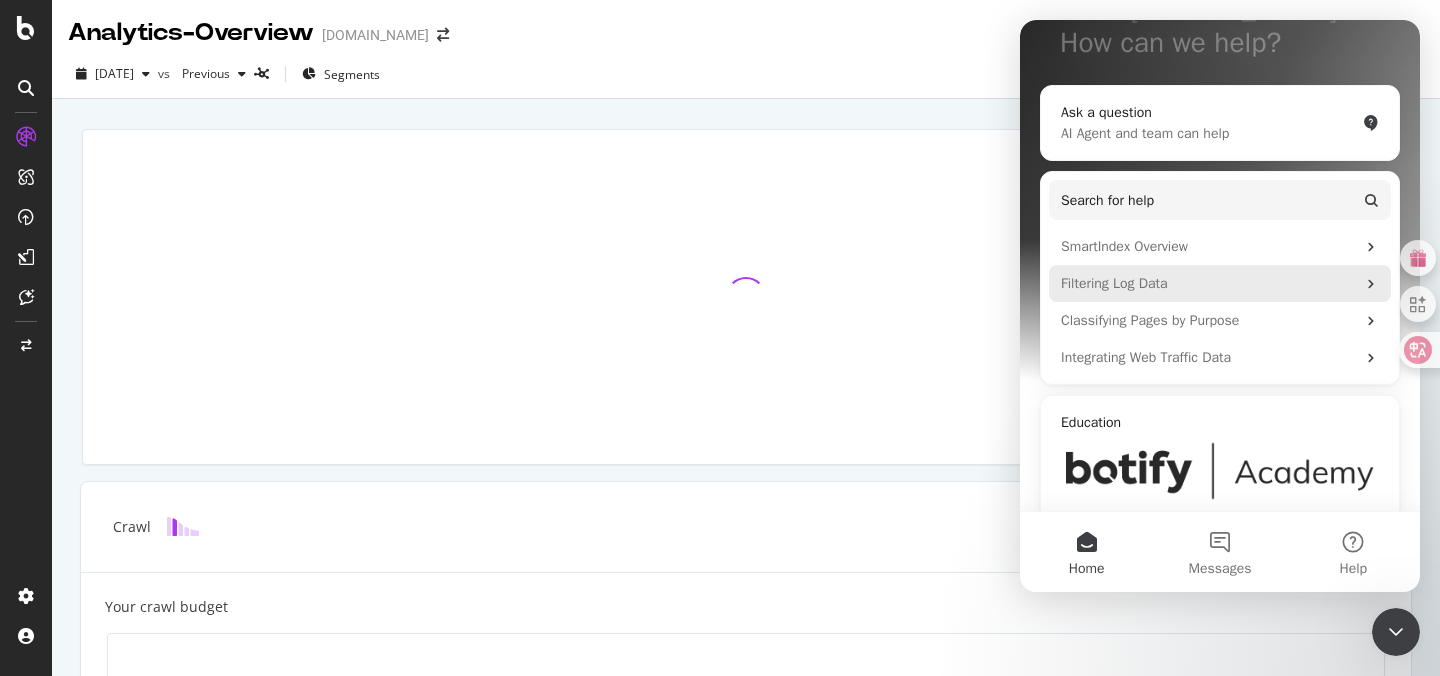click on "Filtering Log Data" at bounding box center (1208, 283) 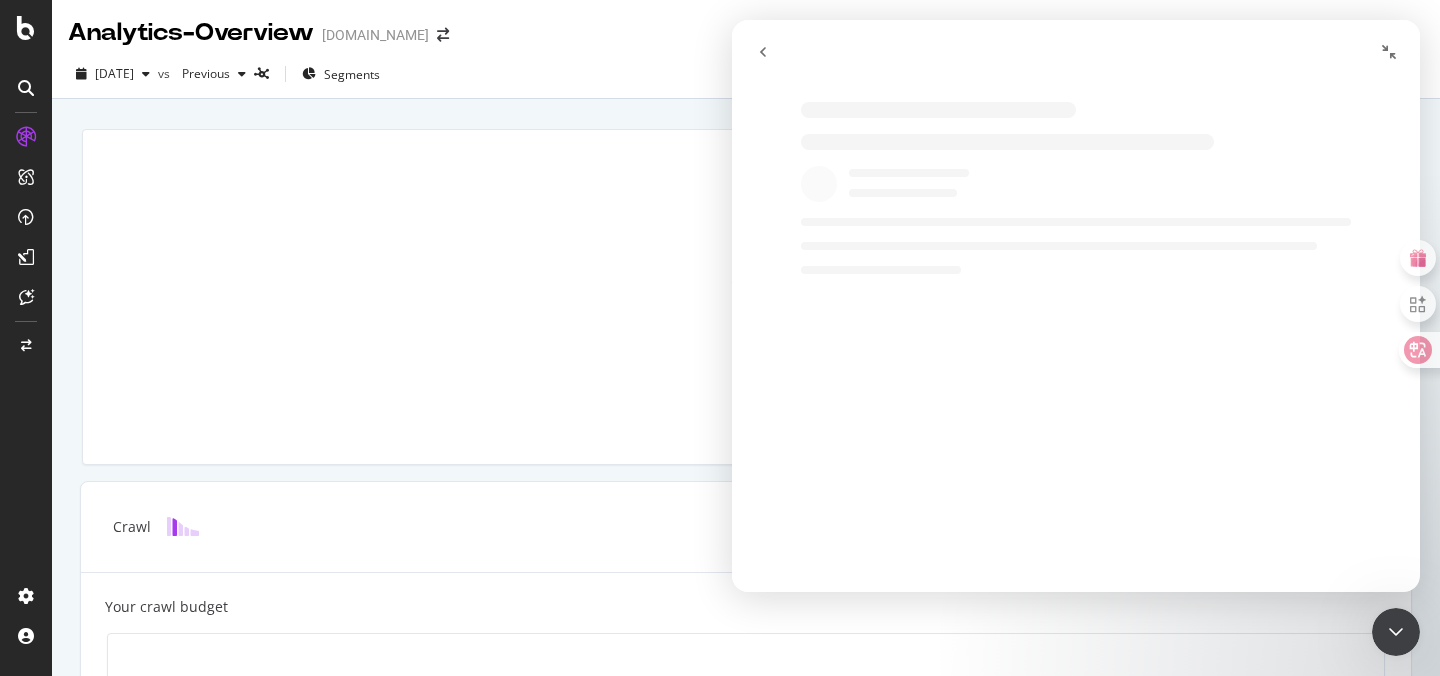 scroll, scrollTop: 0, scrollLeft: 0, axis: both 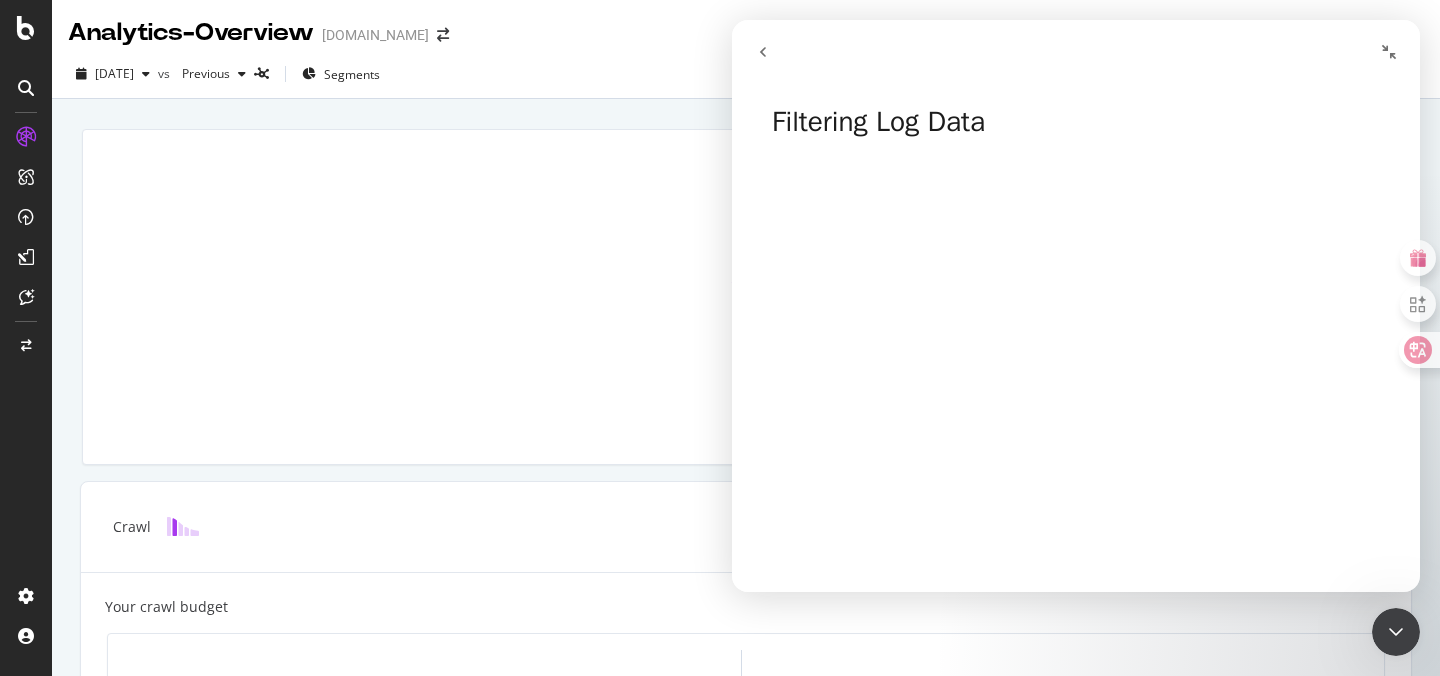 click 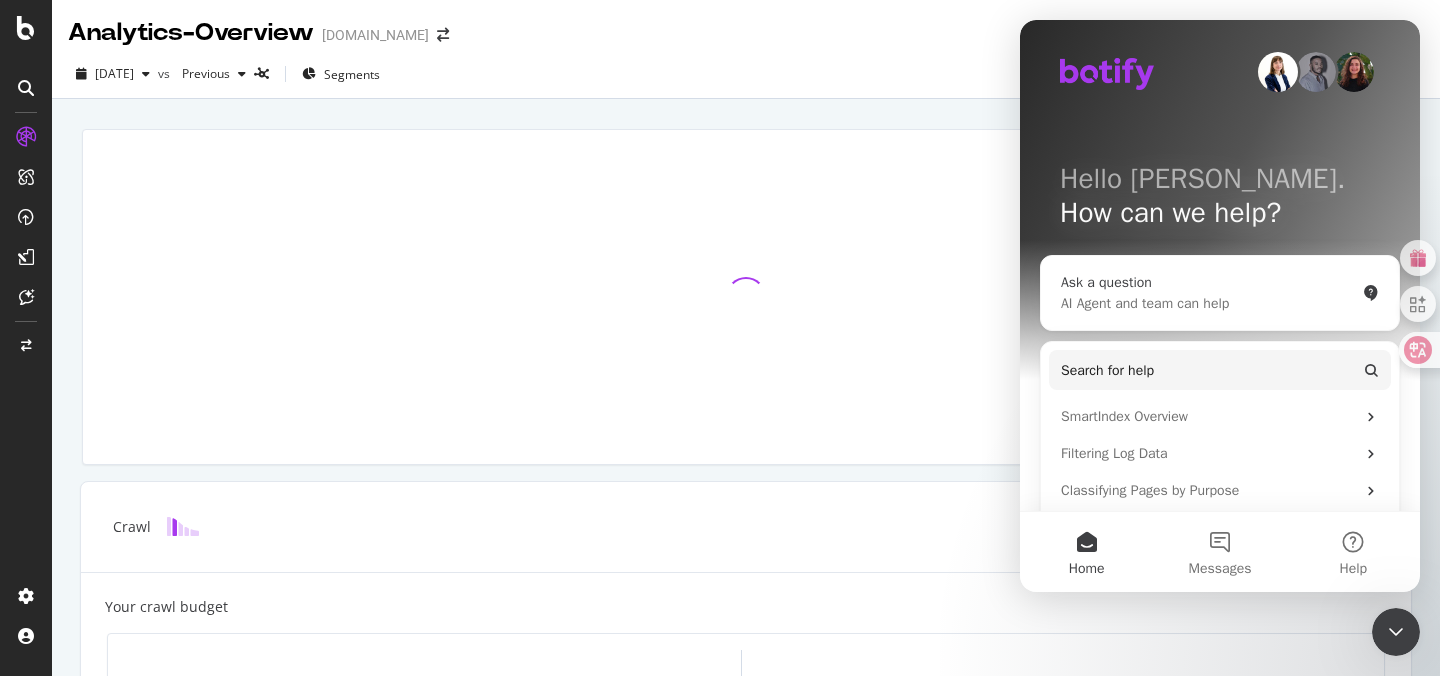 click on "AI Agent and team can help" at bounding box center (1208, 303) 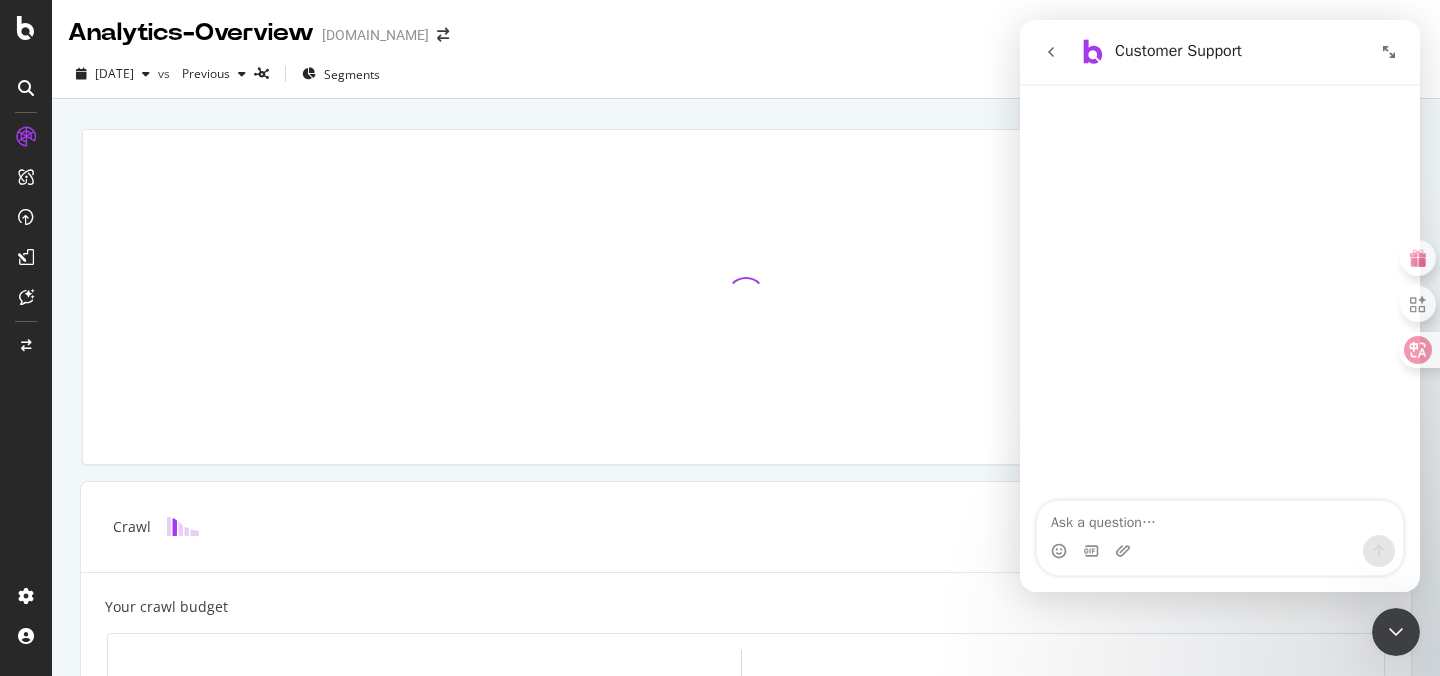 click at bounding box center (1220, 518) 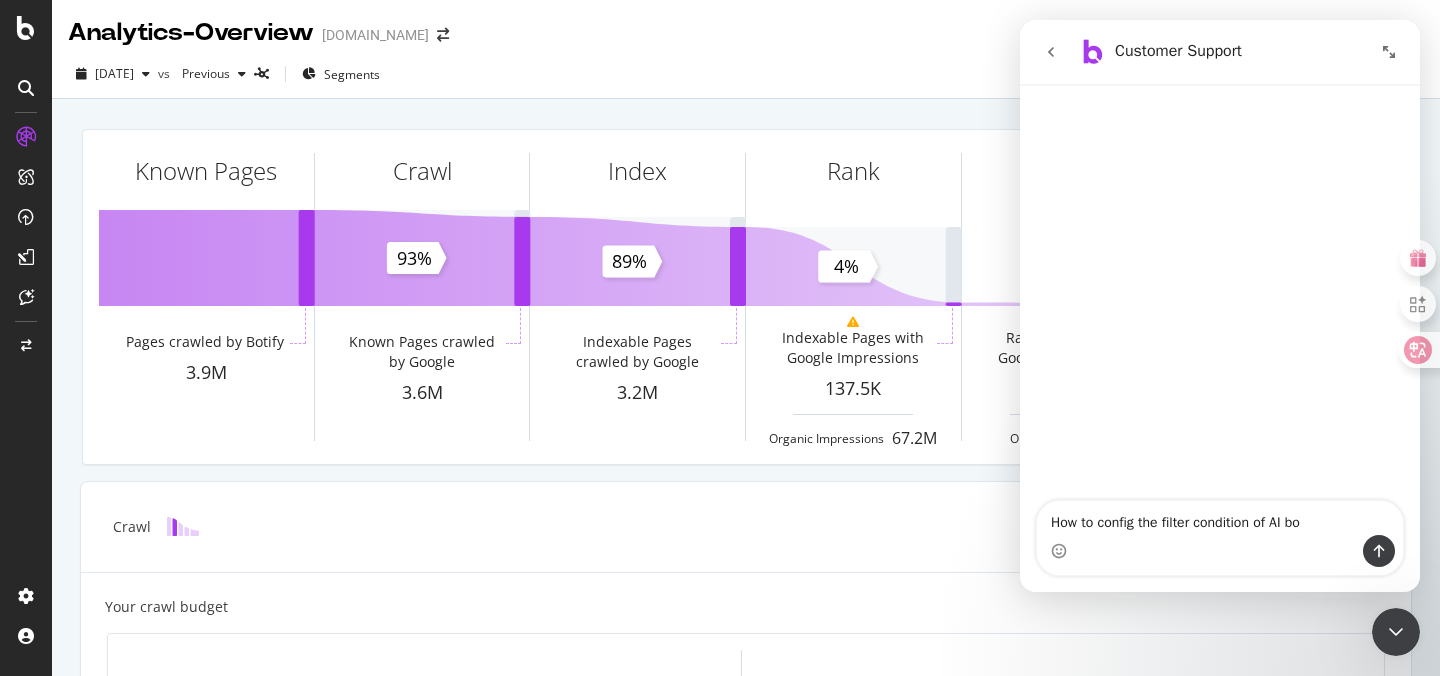 type on "How to config the filter condition of AI bot" 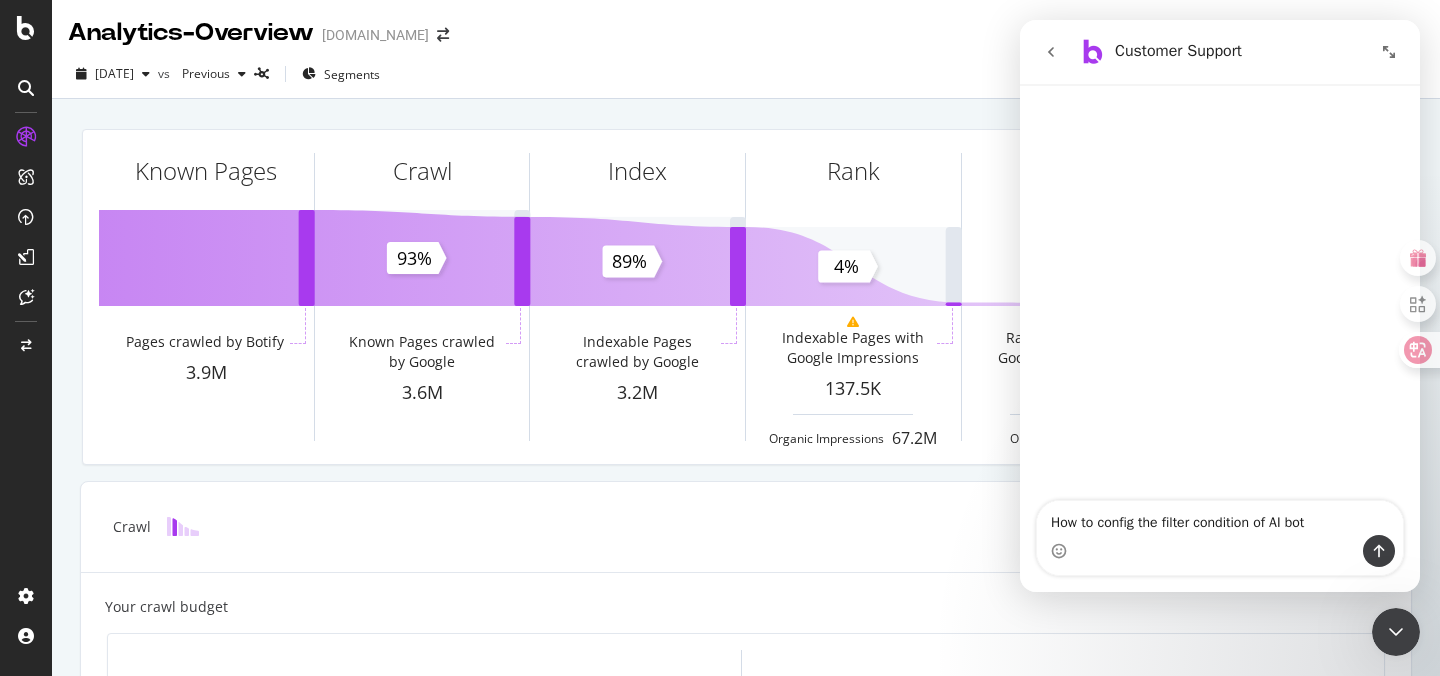 type 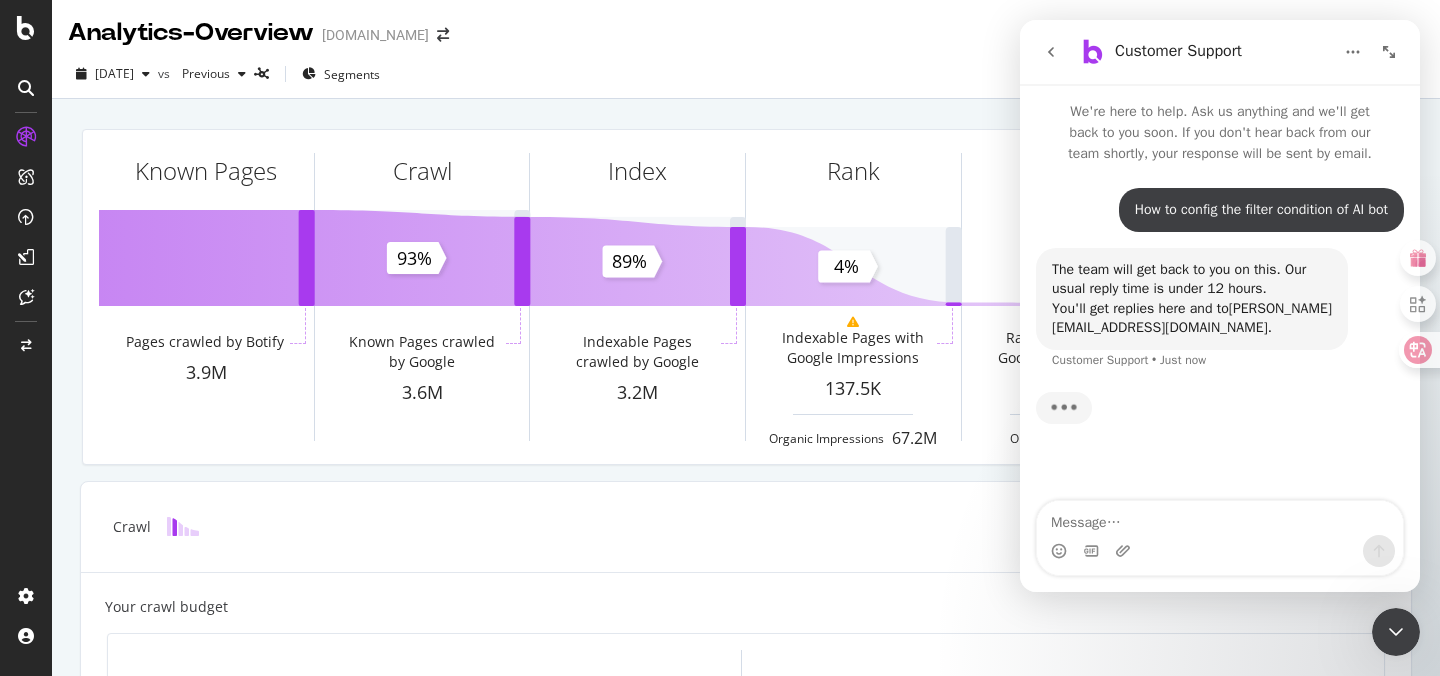scroll, scrollTop: 3, scrollLeft: 0, axis: vertical 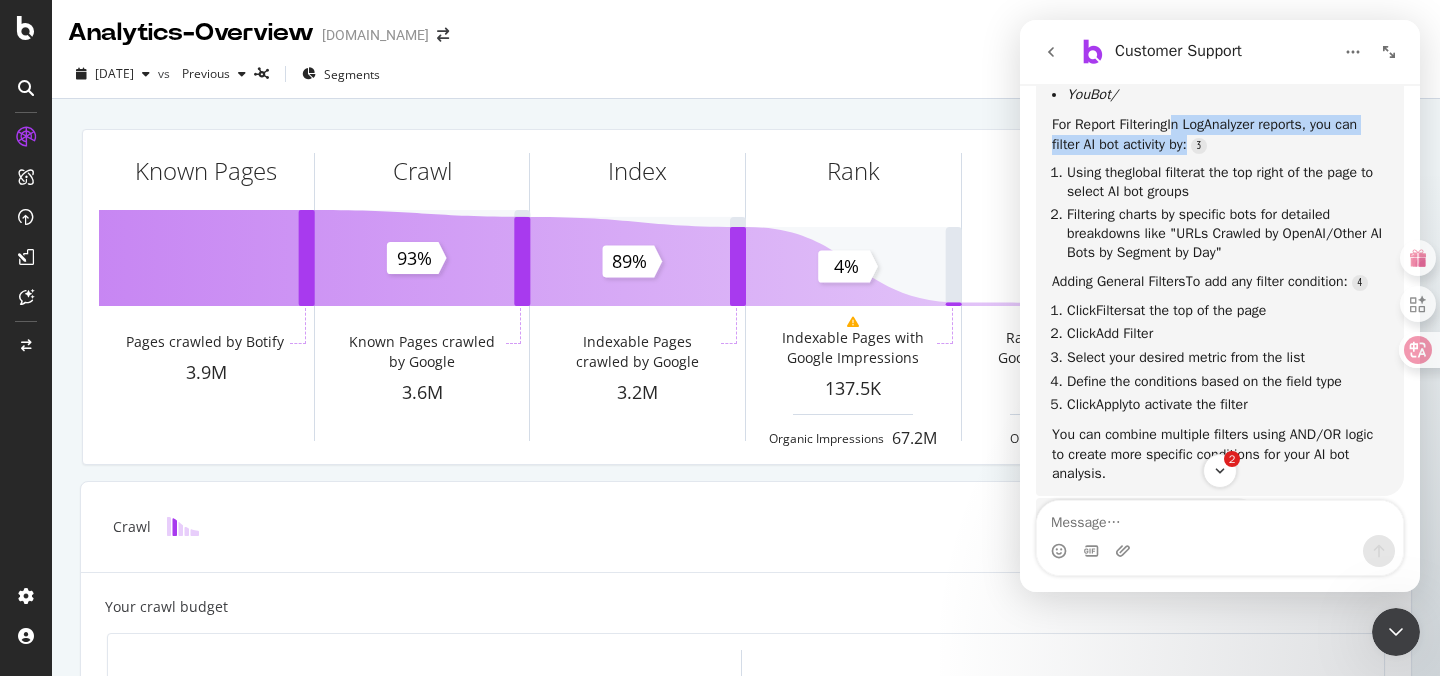 drag, startPoint x: 1181, startPoint y: 144, endPoint x: 1326, endPoint y: 161, distance: 145.99315 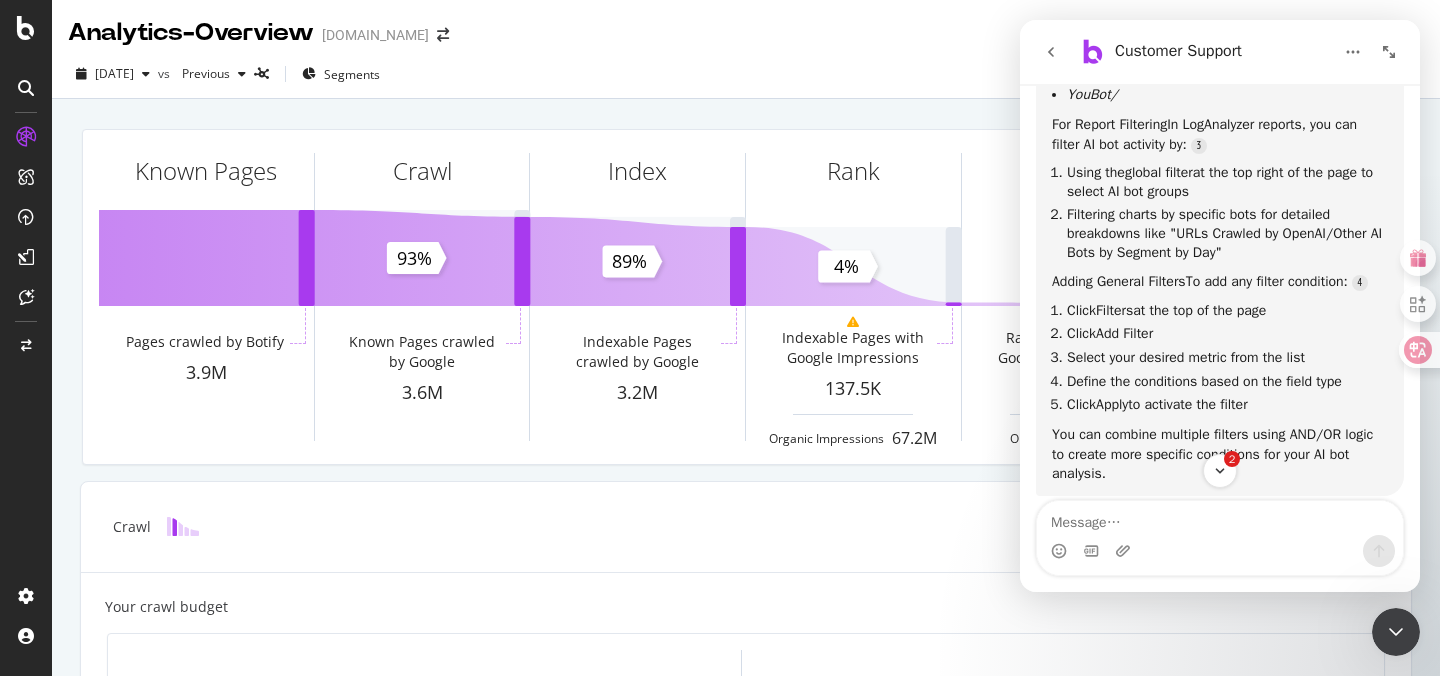 click on "Using the  global filter  at the top right of the page to select AI bot groups" at bounding box center (1227, 182) 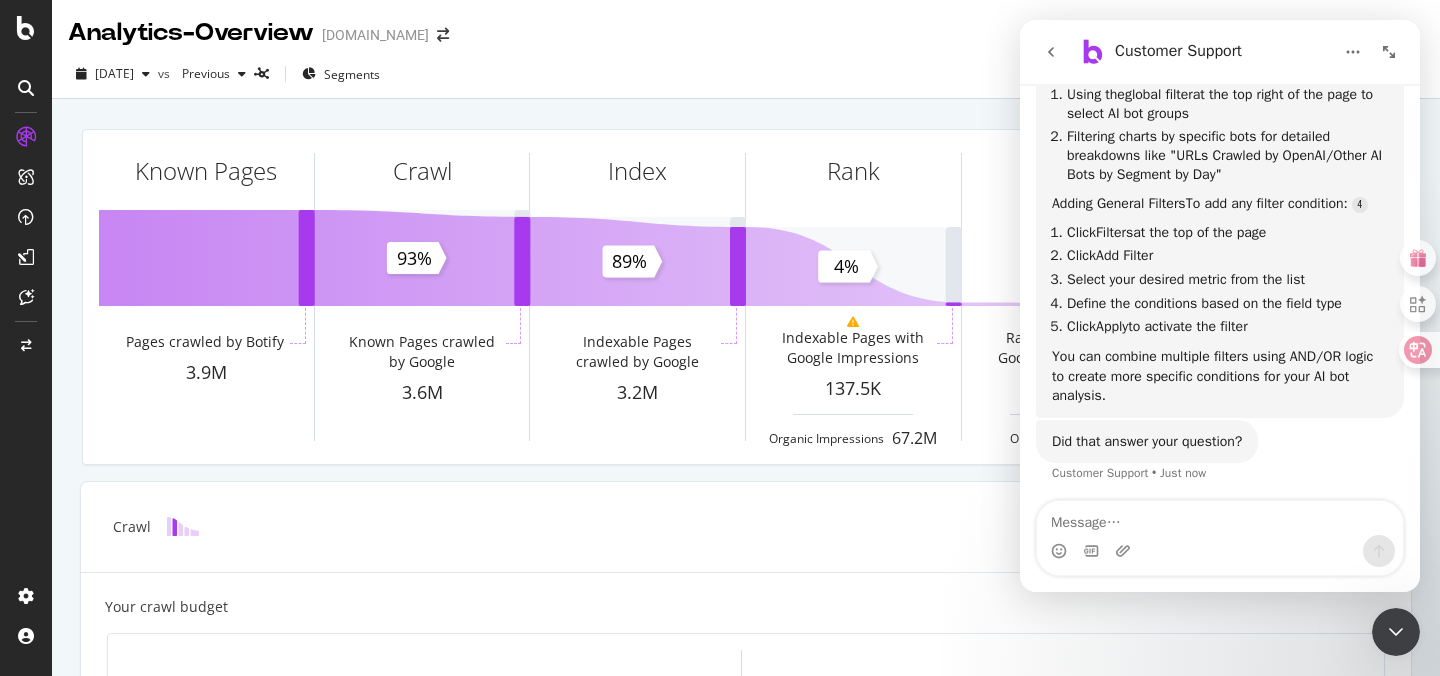 scroll, scrollTop: 919, scrollLeft: 0, axis: vertical 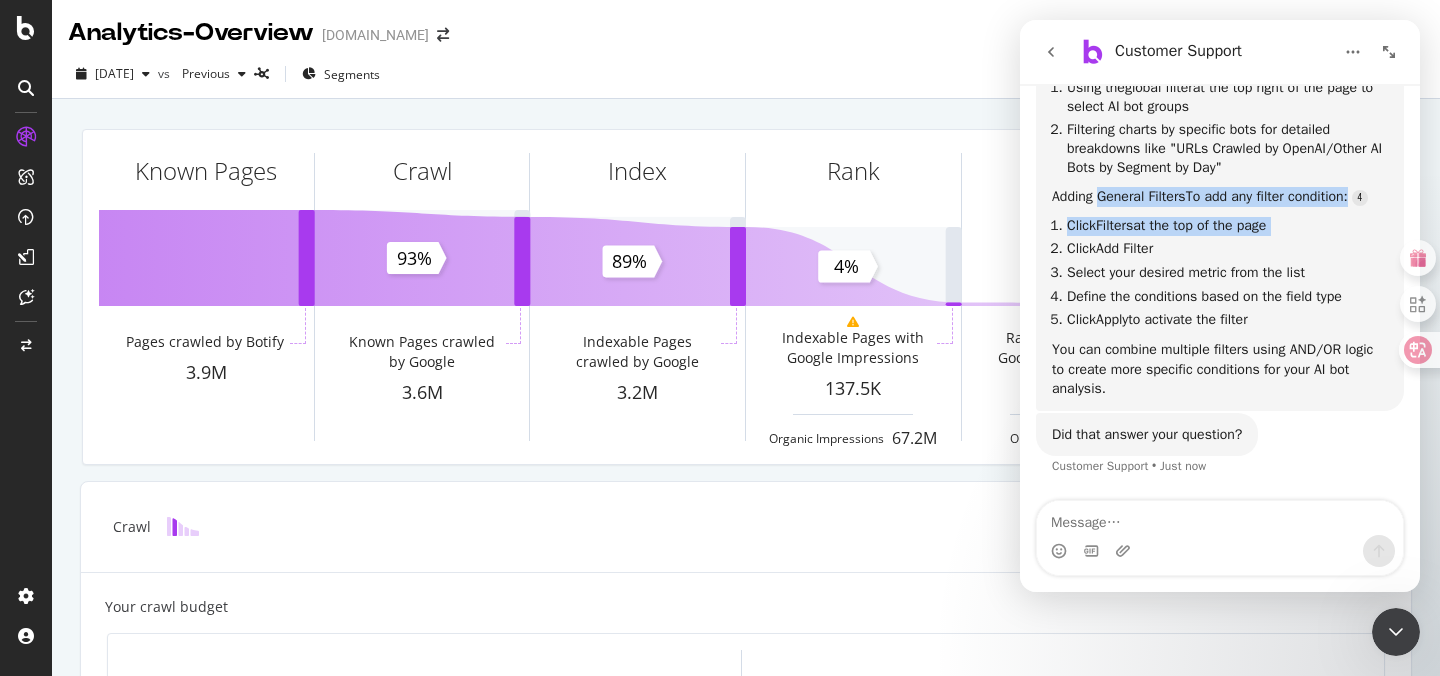drag, startPoint x: 1104, startPoint y: 213, endPoint x: 1349, endPoint y: 260, distance: 249.46744 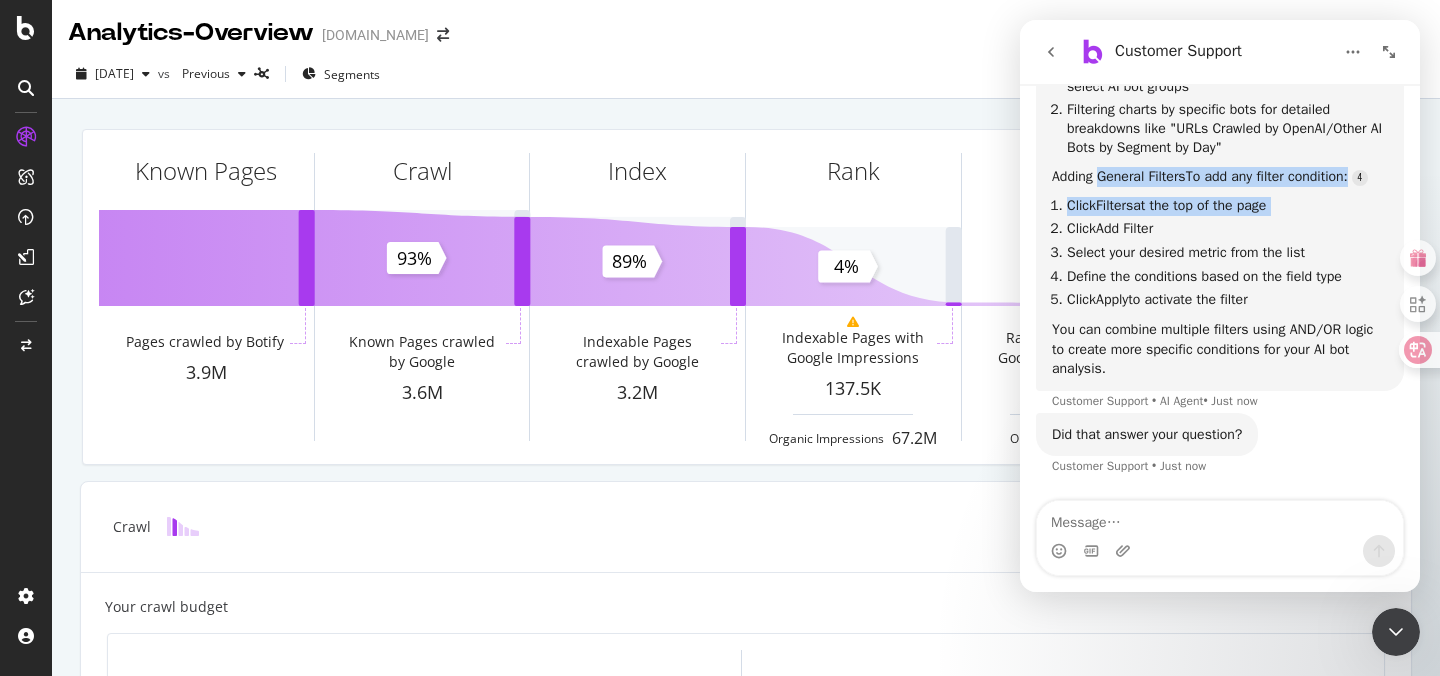 scroll, scrollTop: 965, scrollLeft: 0, axis: vertical 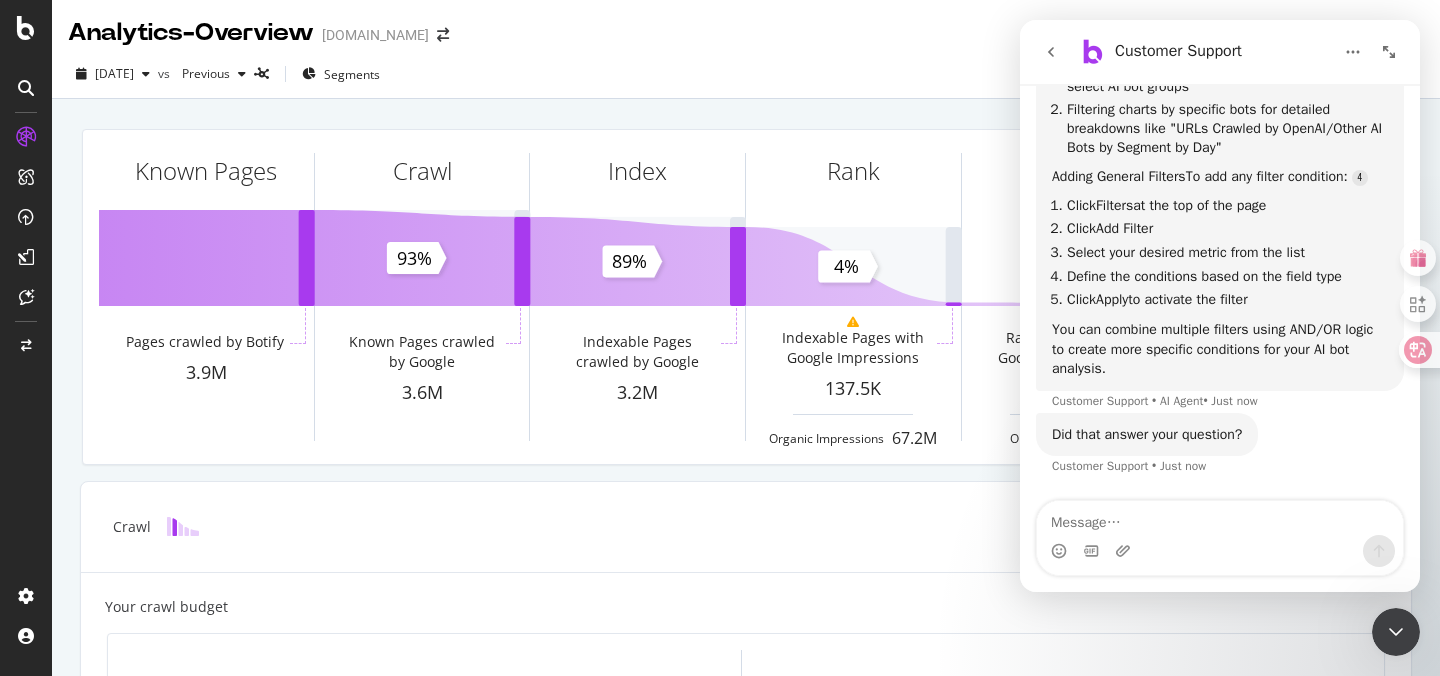 click on "You can combine multiple filters using AND/OR logic to create more specific conditions for your AI bot analysis." at bounding box center [1220, 349] 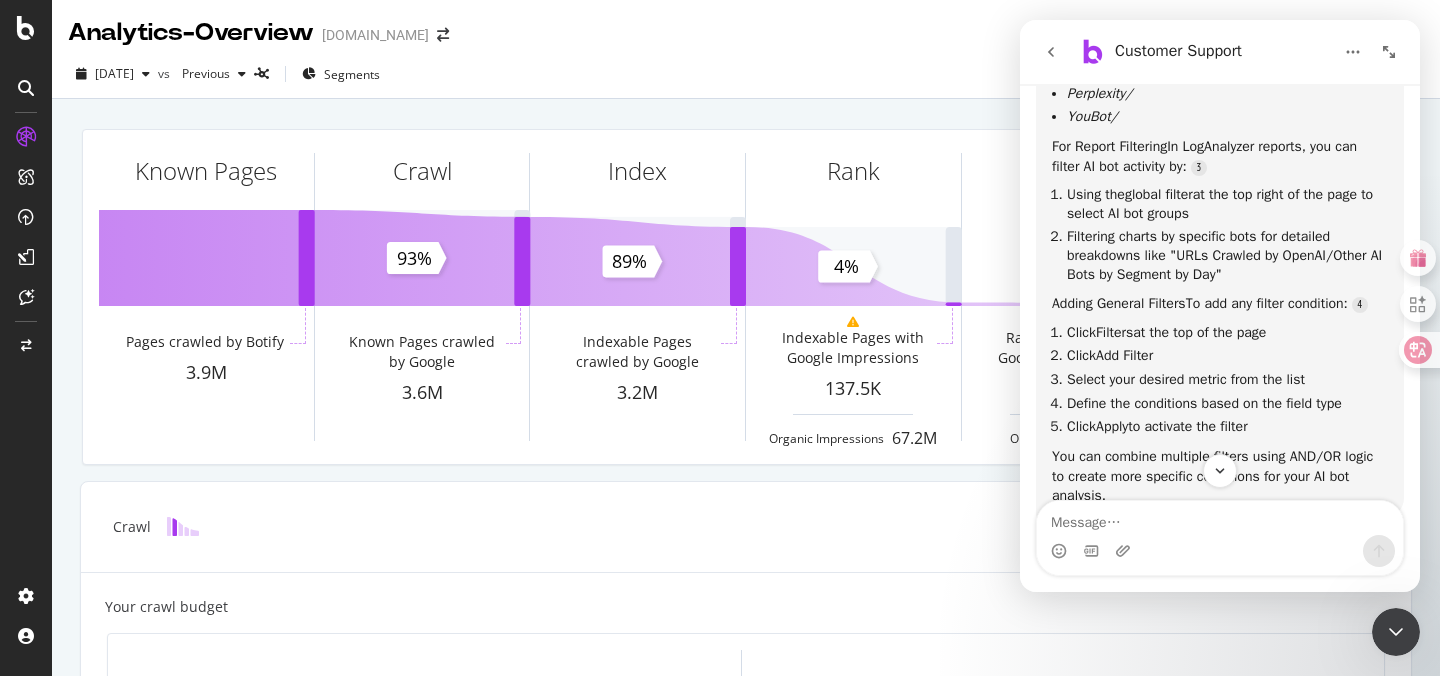 scroll, scrollTop: 820, scrollLeft: 0, axis: vertical 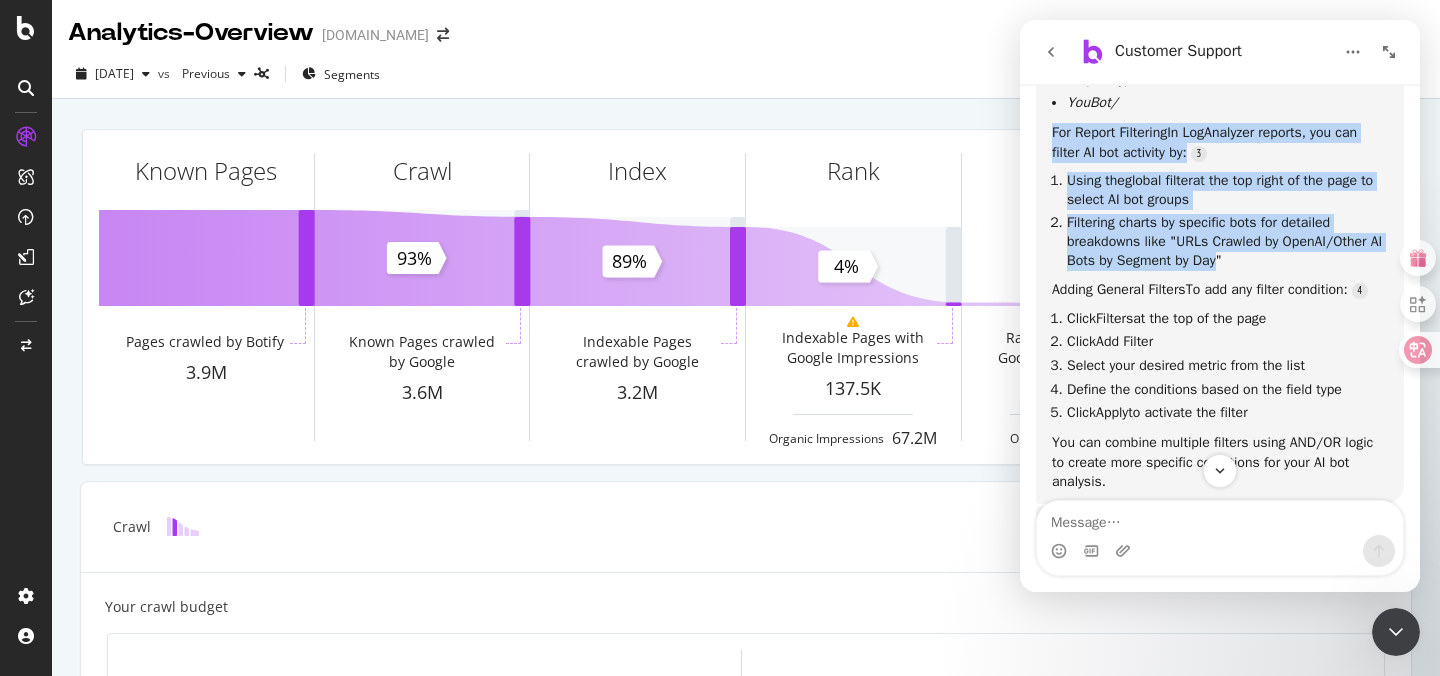 drag, startPoint x: 1052, startPoint y: 154, endPoint x: 1244, endPoint y: 279, distance: 229.10478 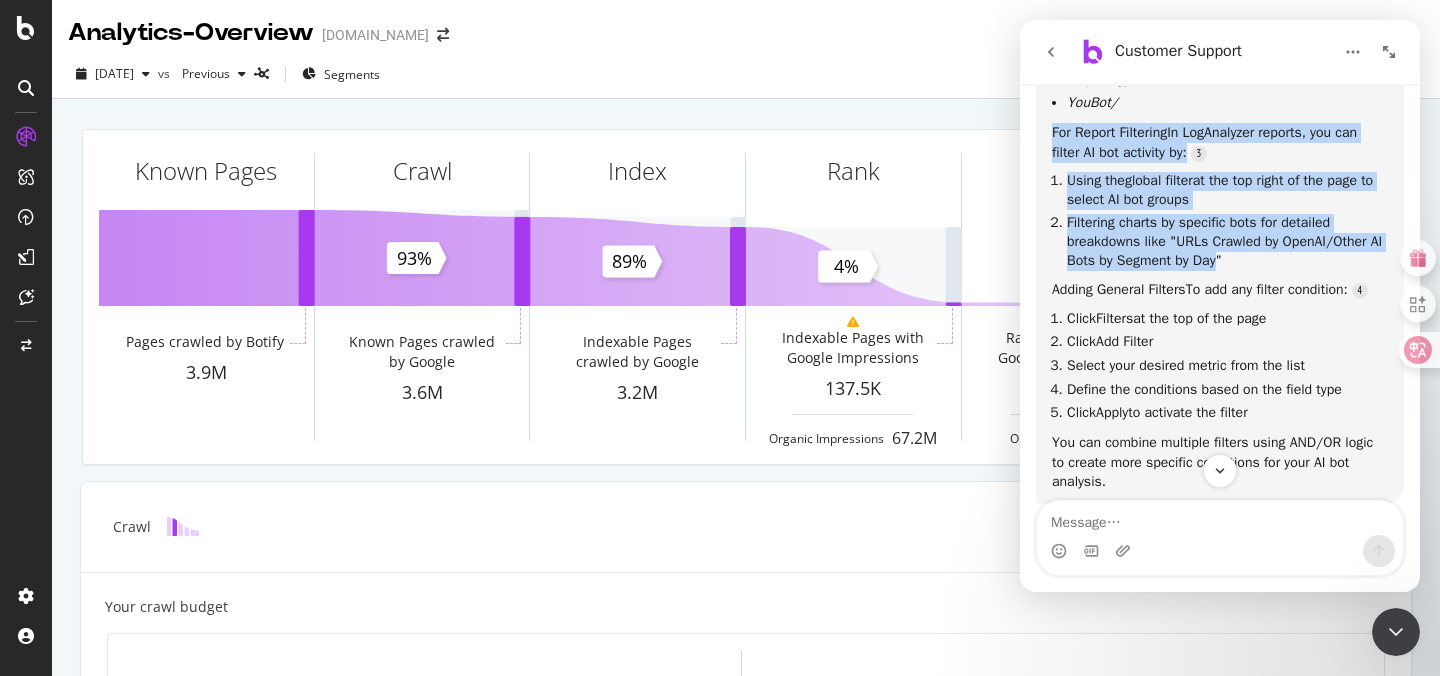 click on "Filtering charts by specific bots for detailed breakdowns like "URLs Crawled by OpenAI/Other AI Bots by Segment by Day"" at bounding box center (1227, 242) 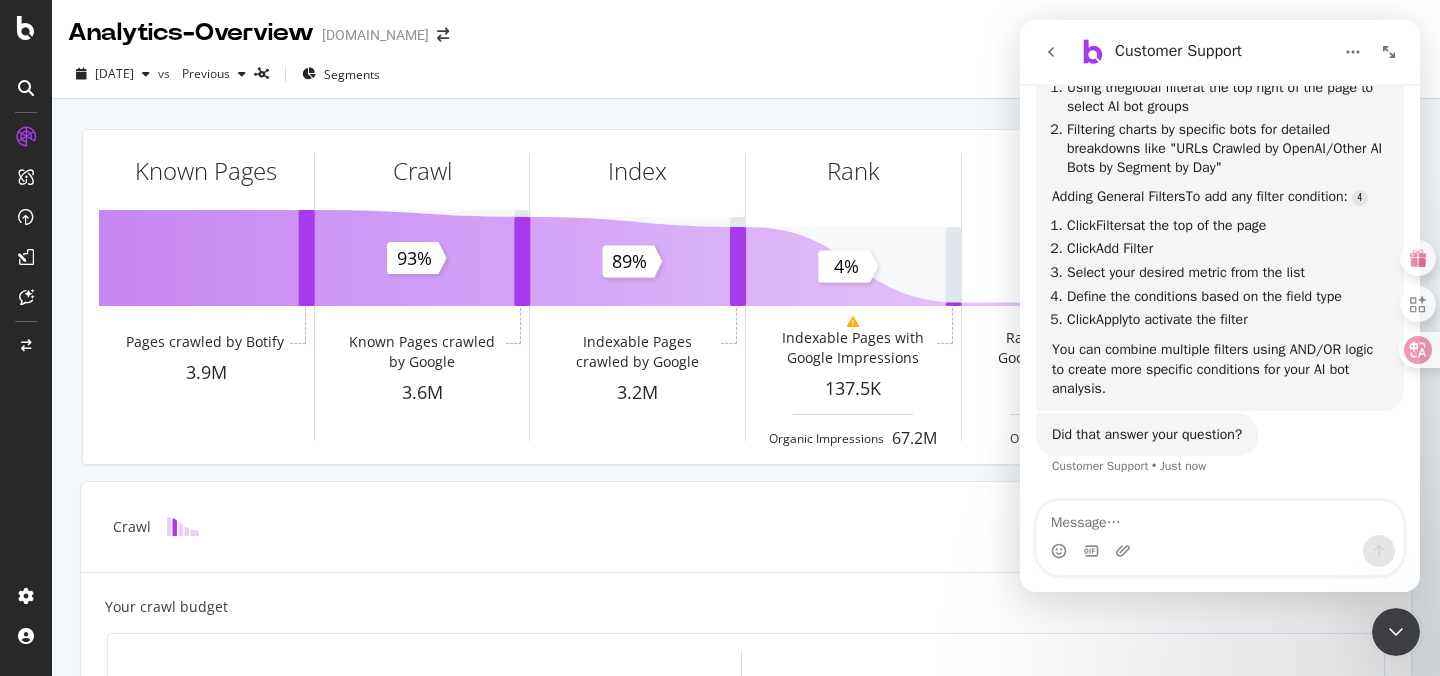 scroll, scrollTop: 934, scrollLeft: 0, axis: vertical 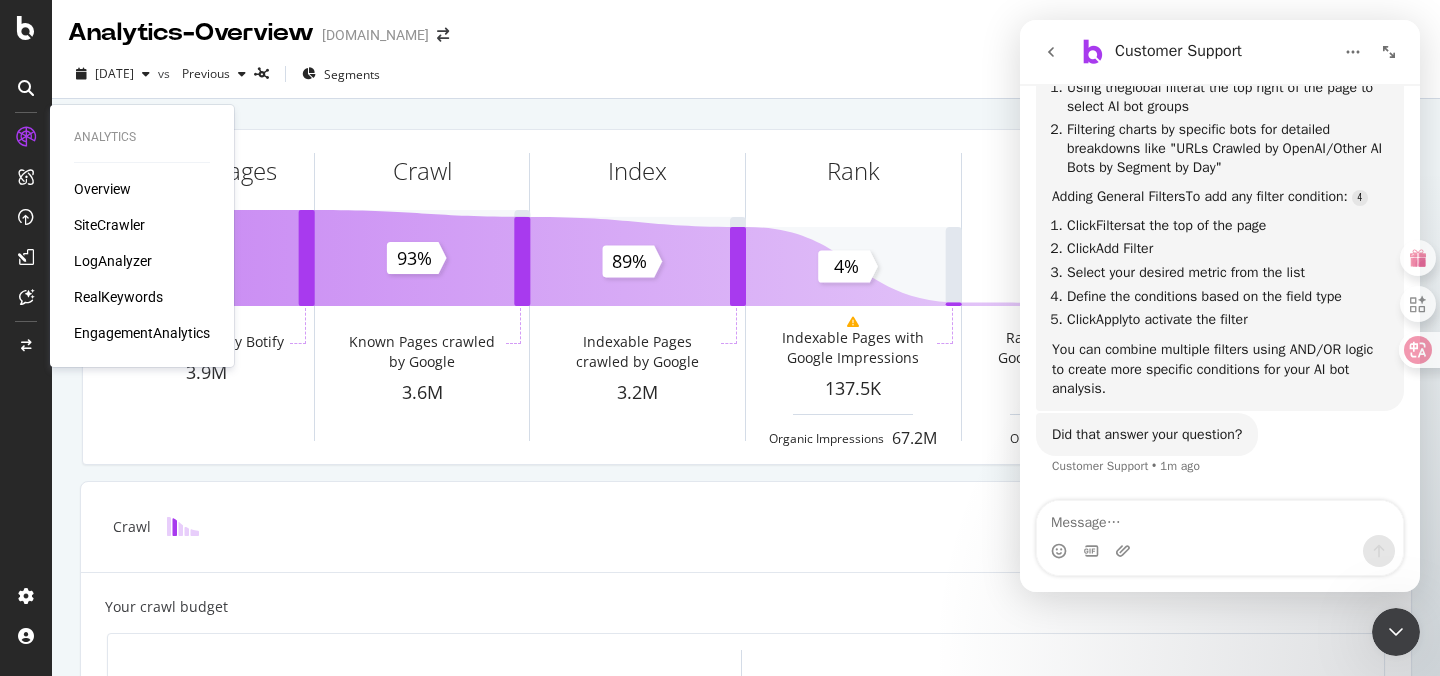 click on "LogAnalyzer" at bounding box center (113, 261) 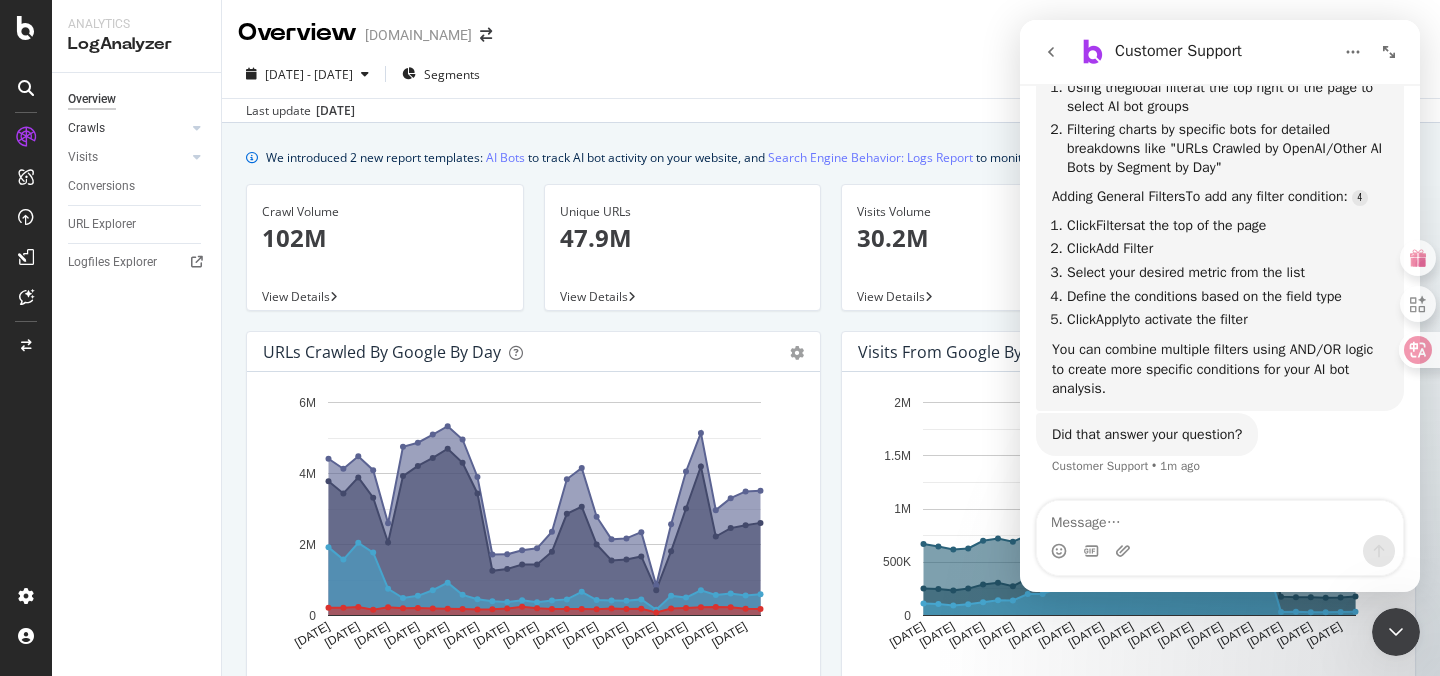 click on "Crawls" at bounding box center [127, 128] 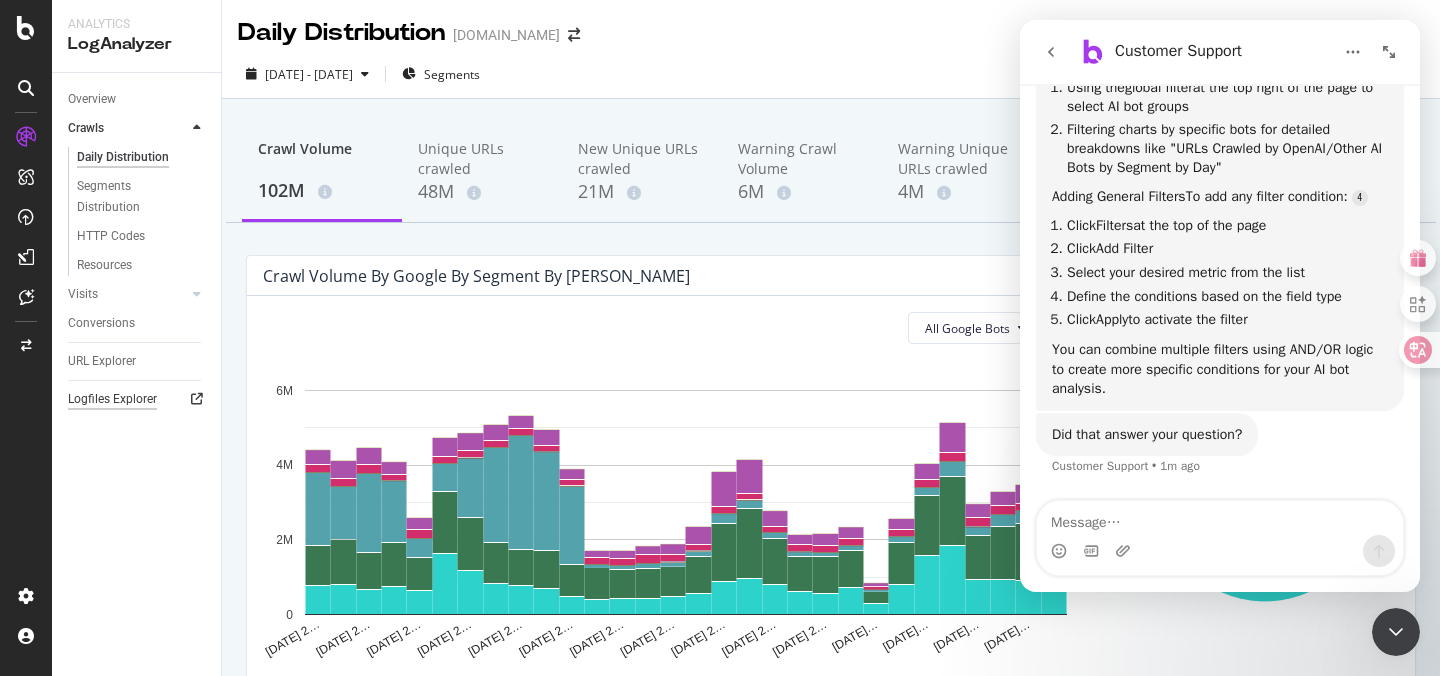 click on "Logfiles Explorer" at bounding box center (112, 399) 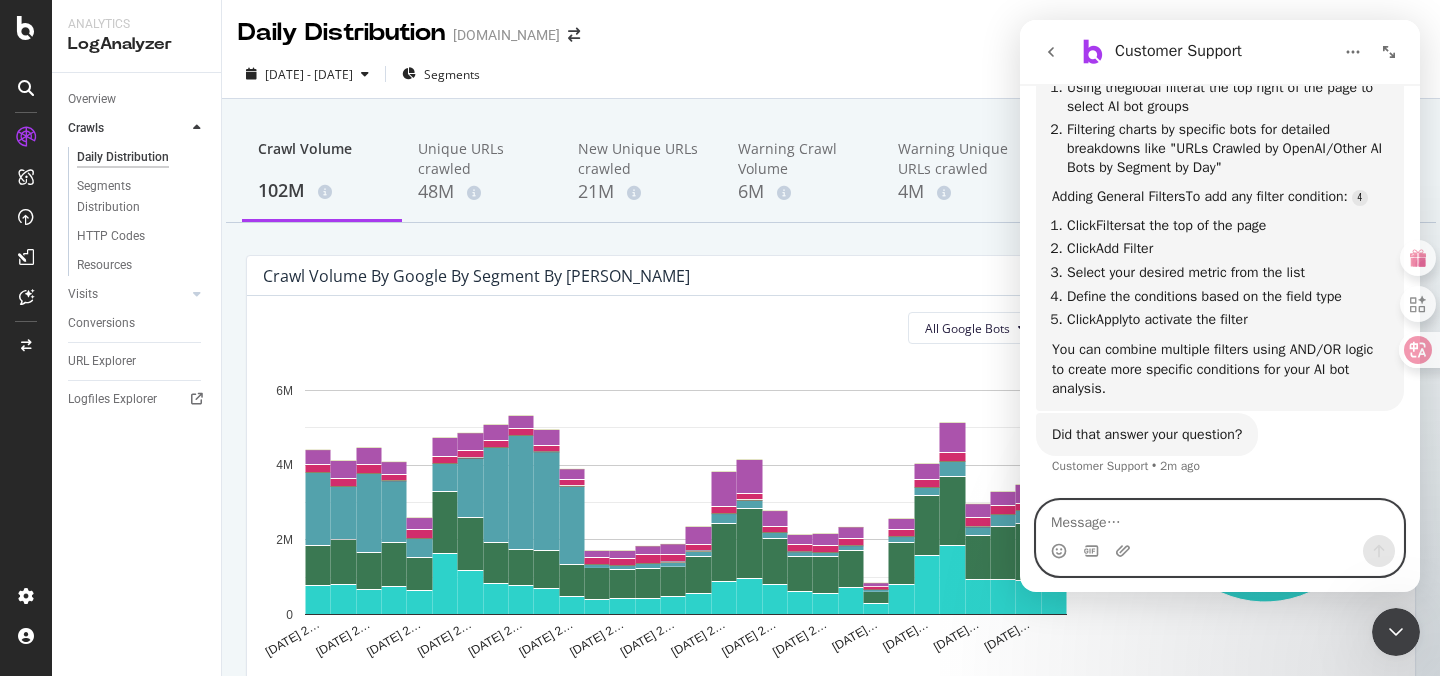 click at bounding box center [1220, 518] 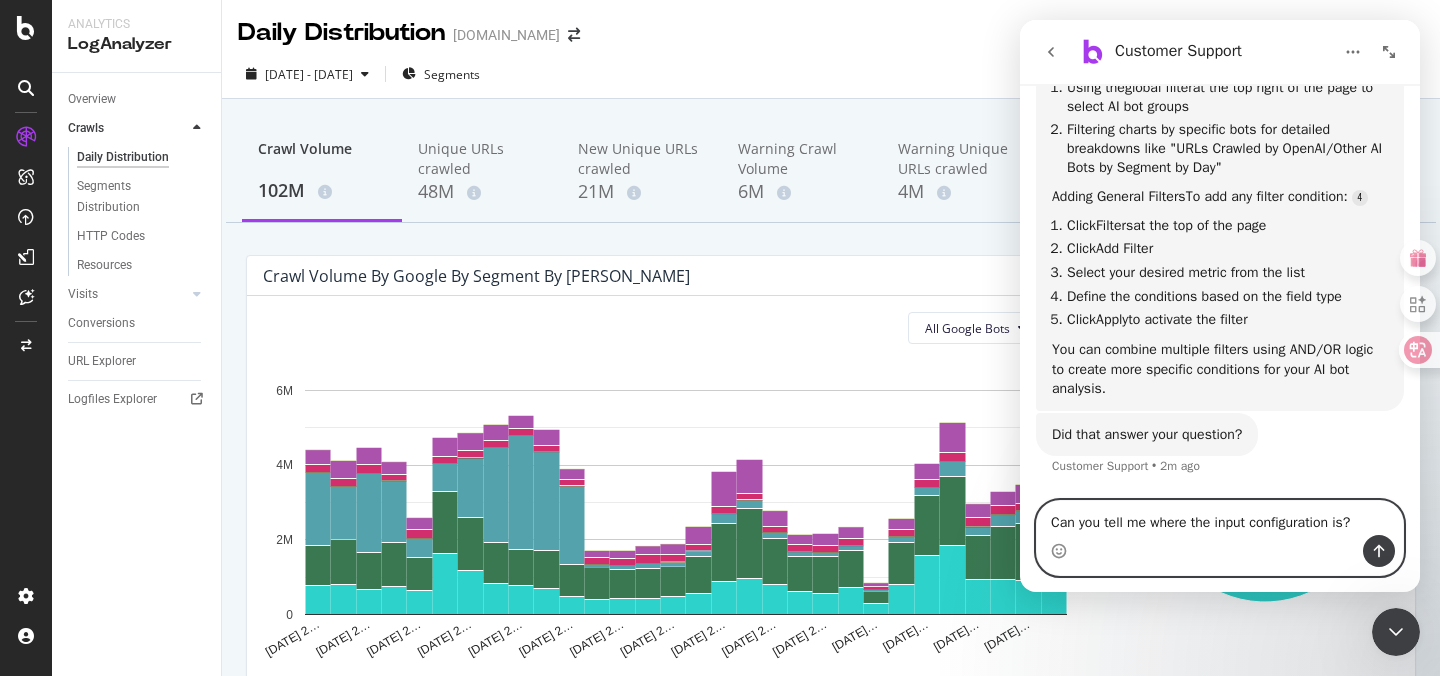 type 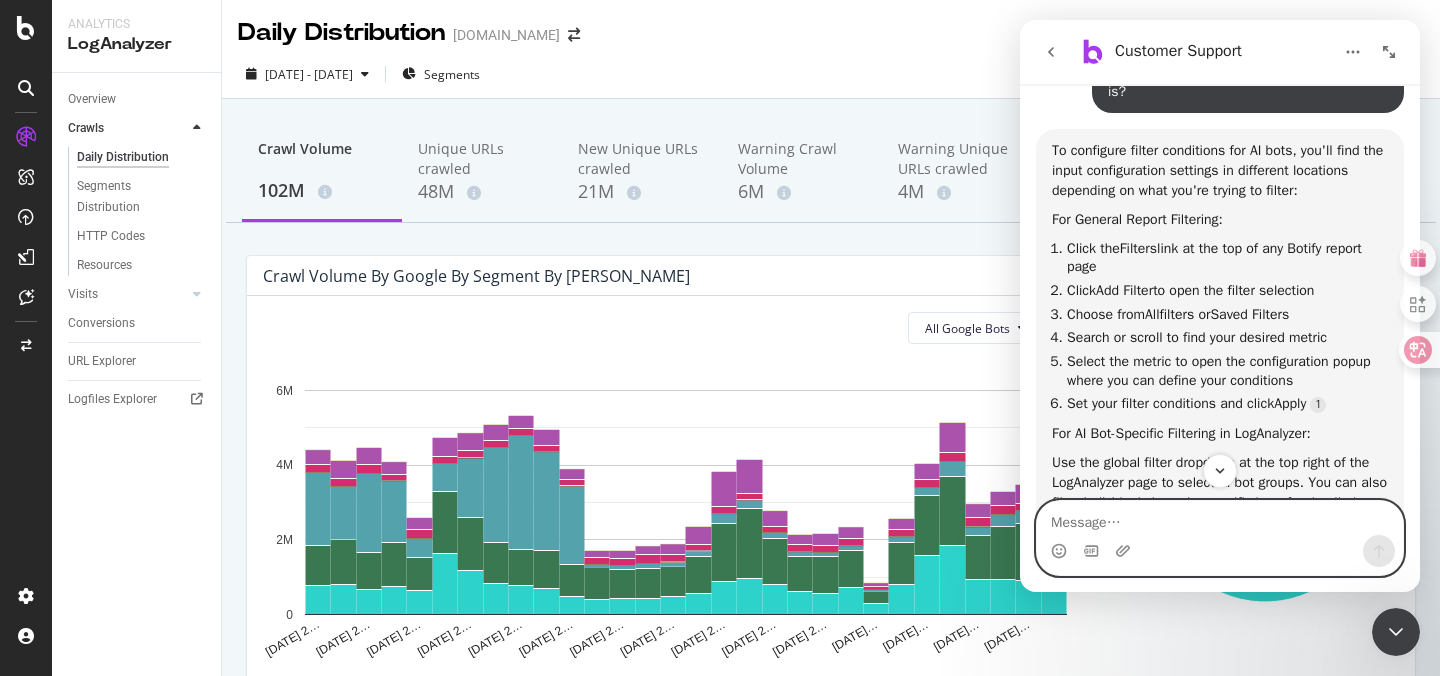 scroll, scrollTop: 1295, scrollLeft: 0, axis: vertical 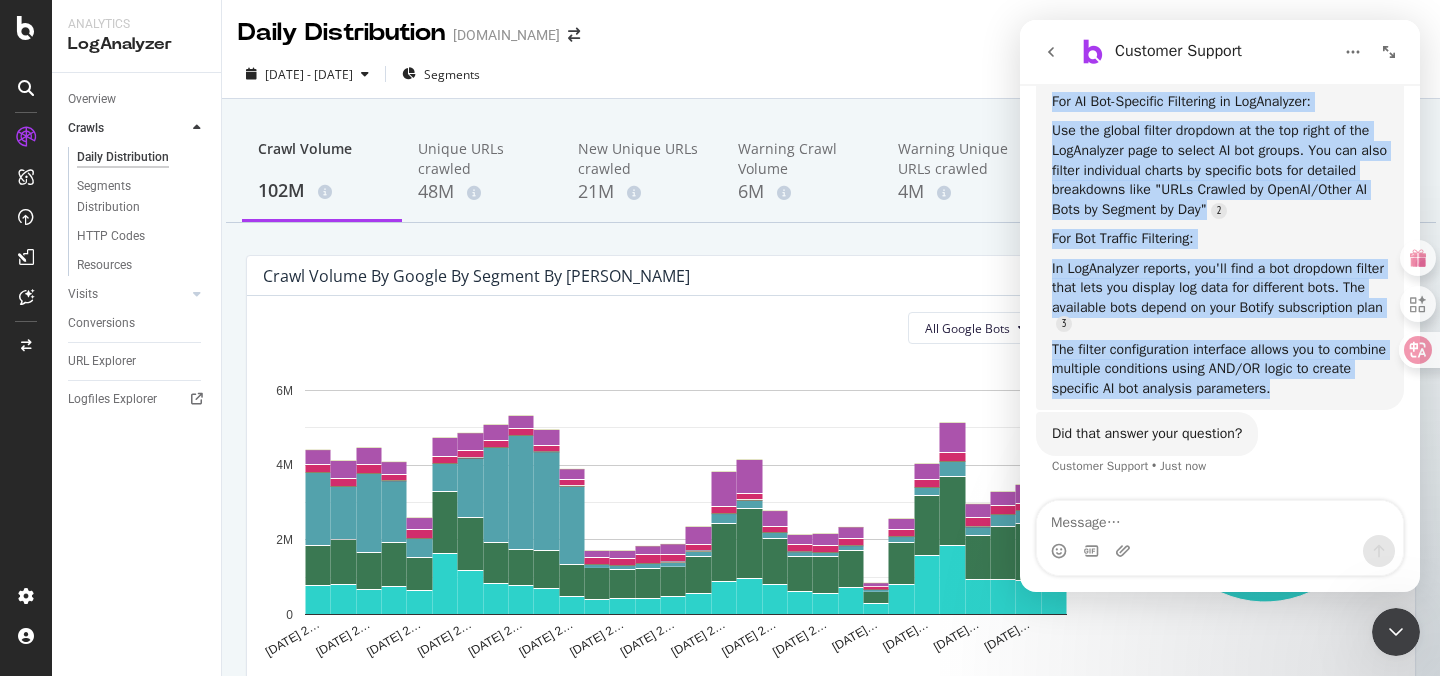 drag, startPoint x: 1053, startPoint y: 192, endPoint x: 1340, endPoint y: 398, distance: 353.2775 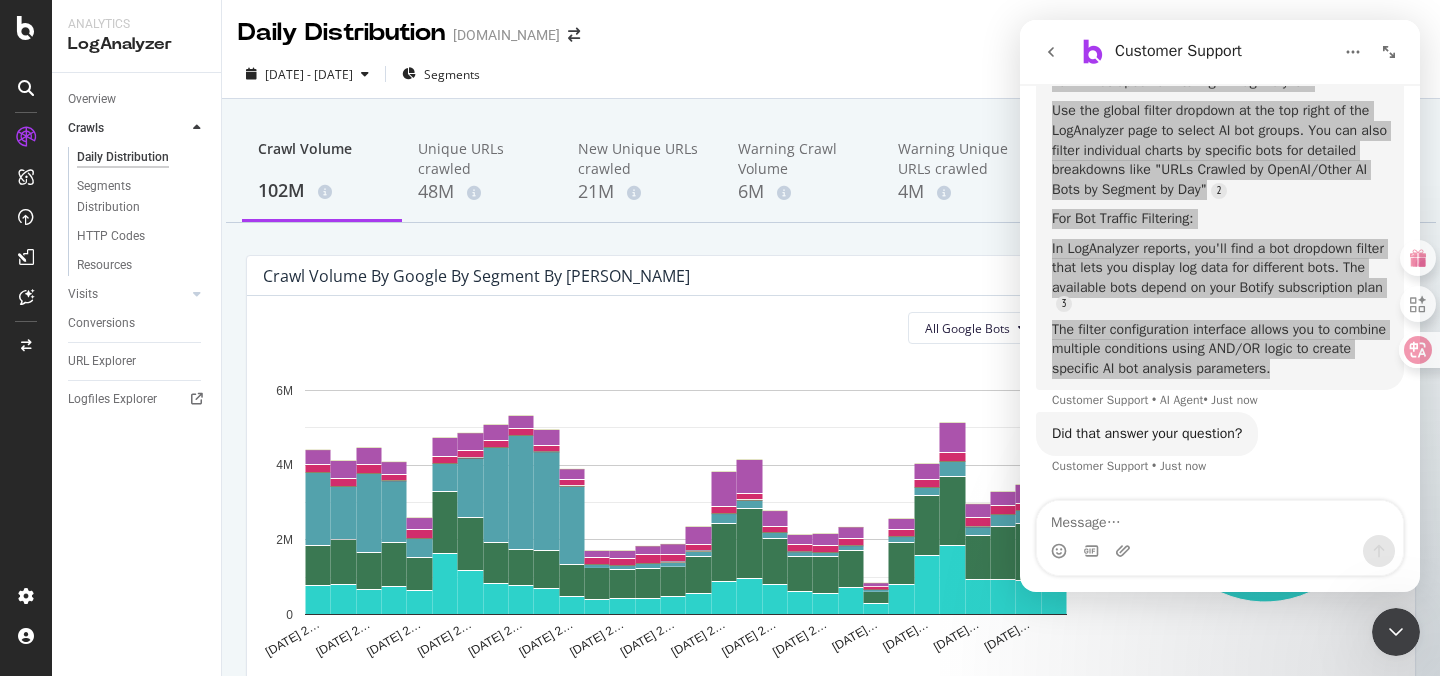 click on "Crawl Volume by google by Segment by Day" at bounding box center [816, 276] 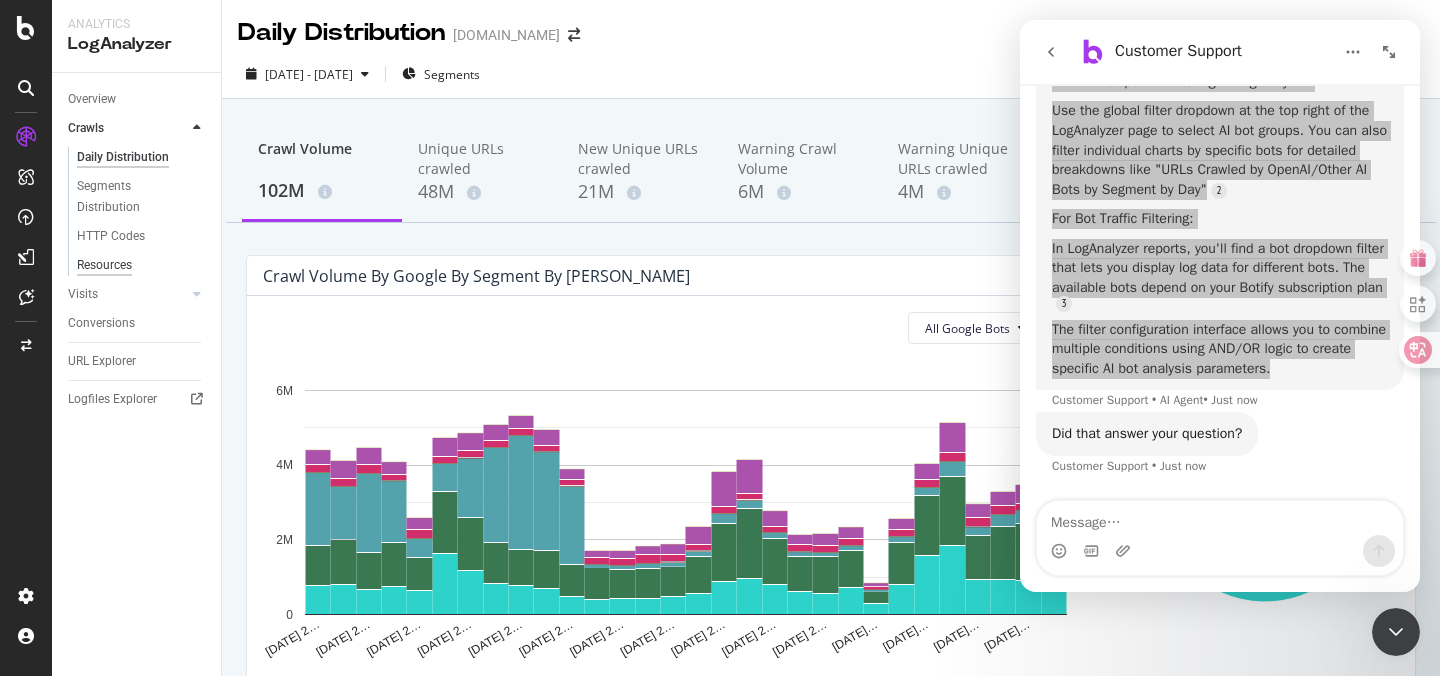 click on "Resources" at bounding box center [104, 265] 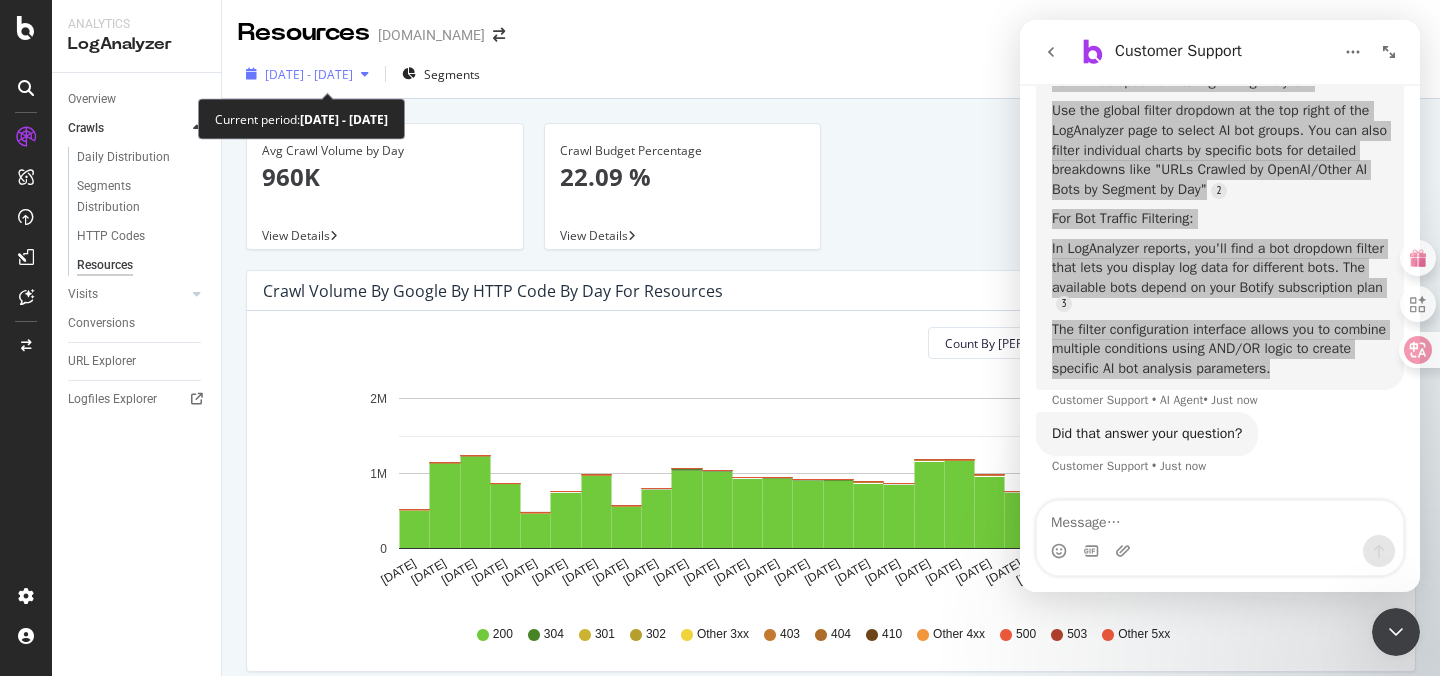 click at bounding box center (365, 74) 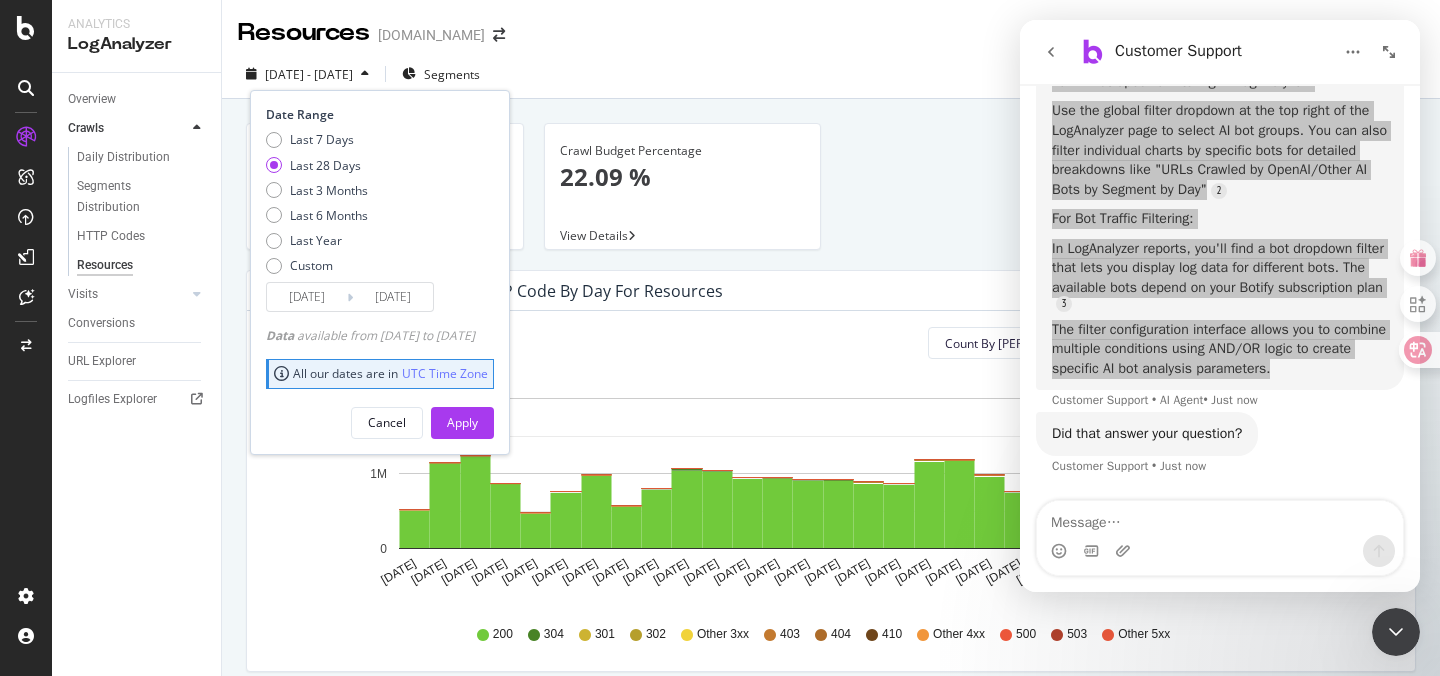 click at bounding box center (365, 74) 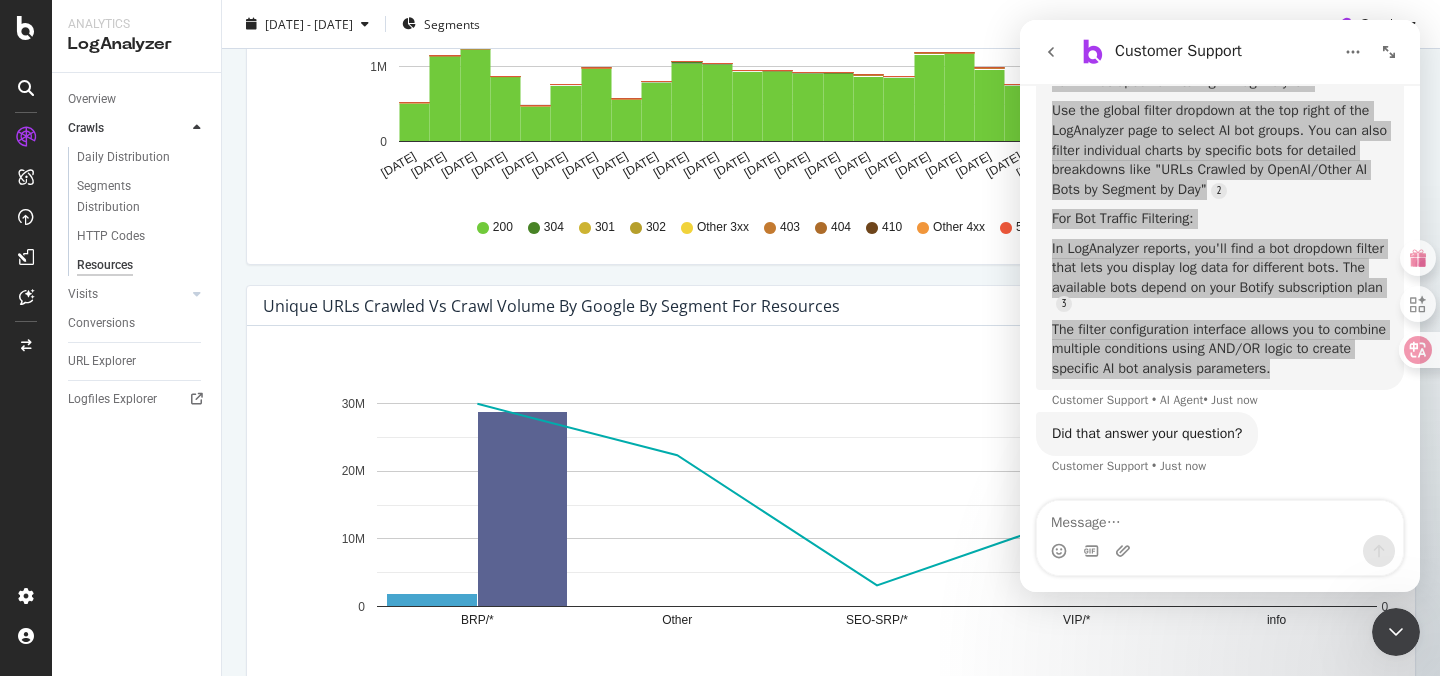 scroll, scrollTop: 548, scrollLeft: 0, axis: vertical 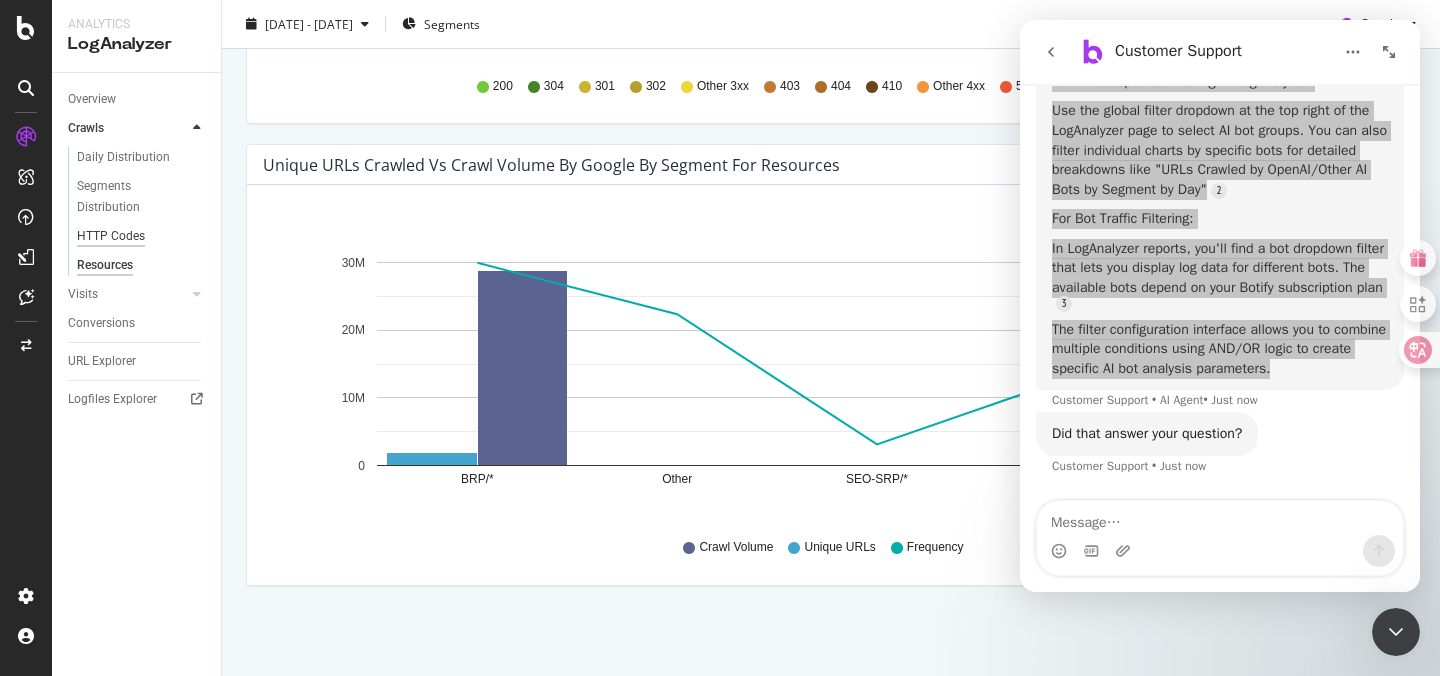 click on "HTTP Codes" at bounding box center (111, 236) 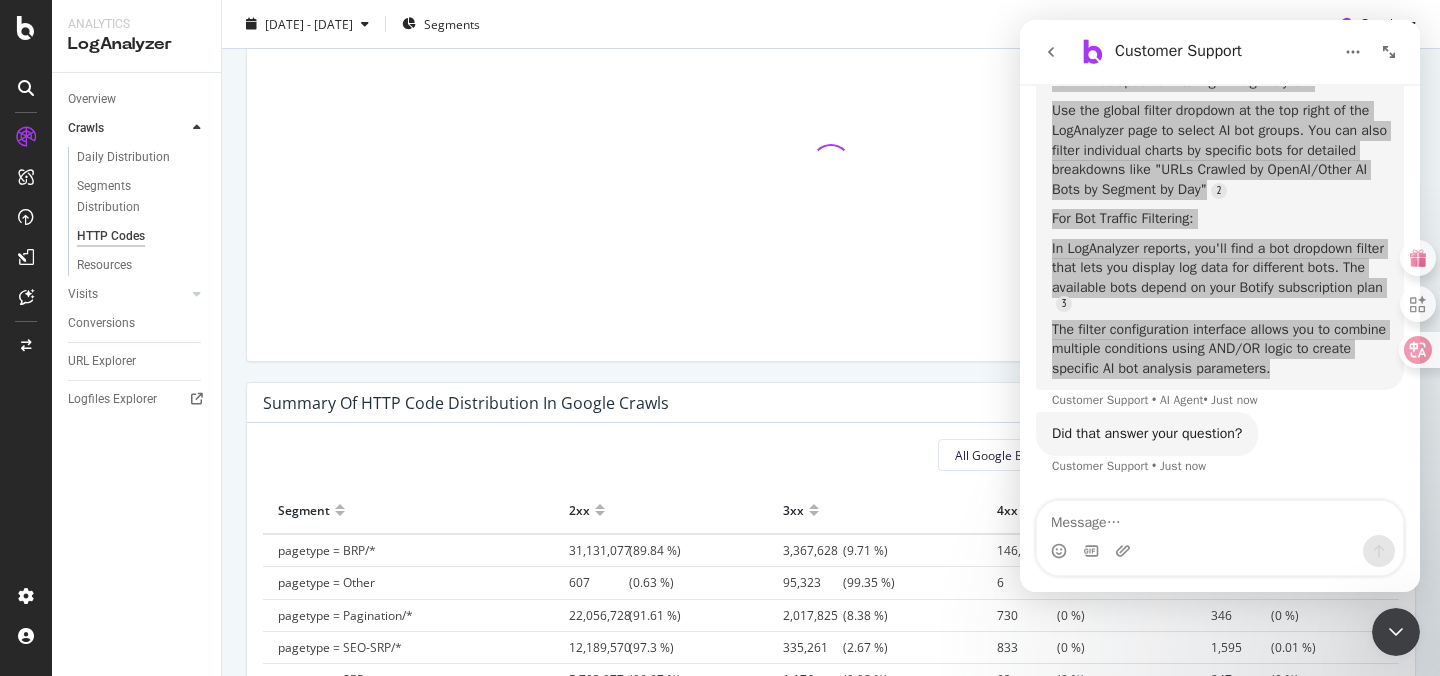 scroll, scrollTop: 1201, scrollLeft: 0, axis: vertical 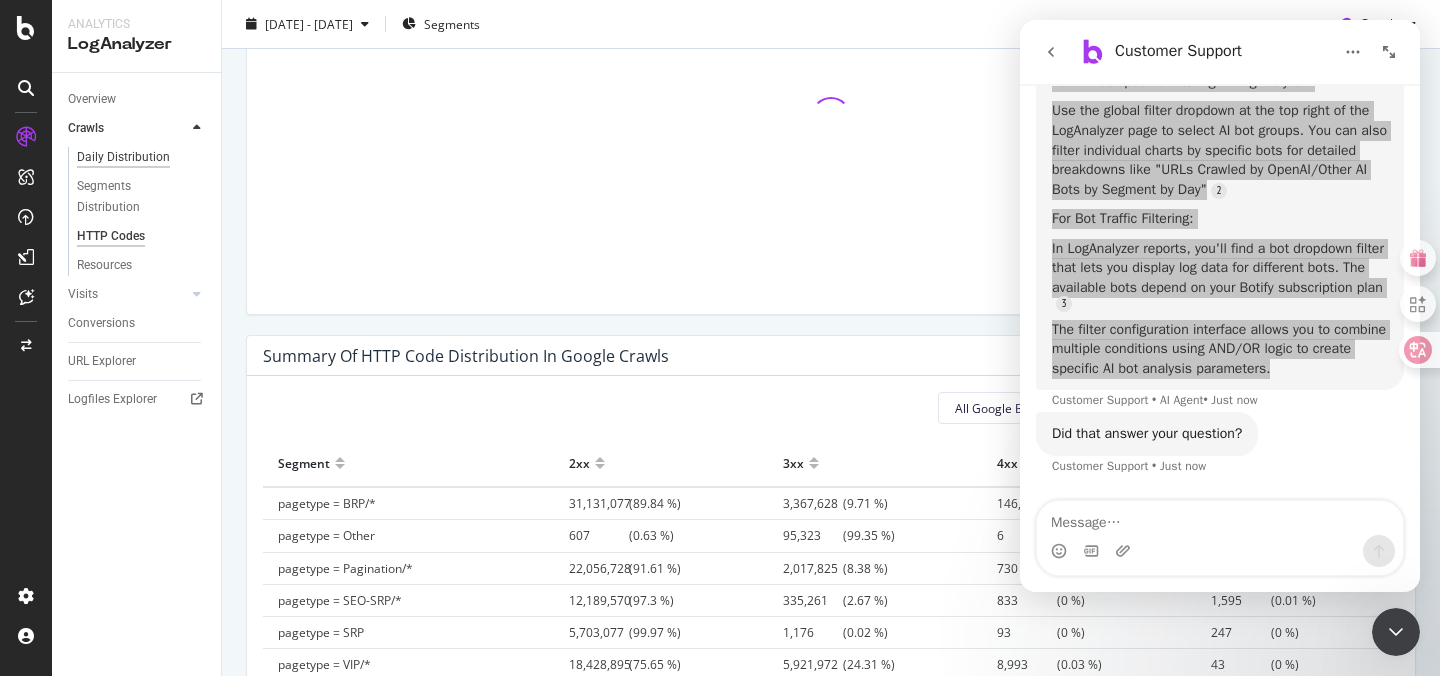 click on "Daily Distribution" at bounding box center [123, 157] 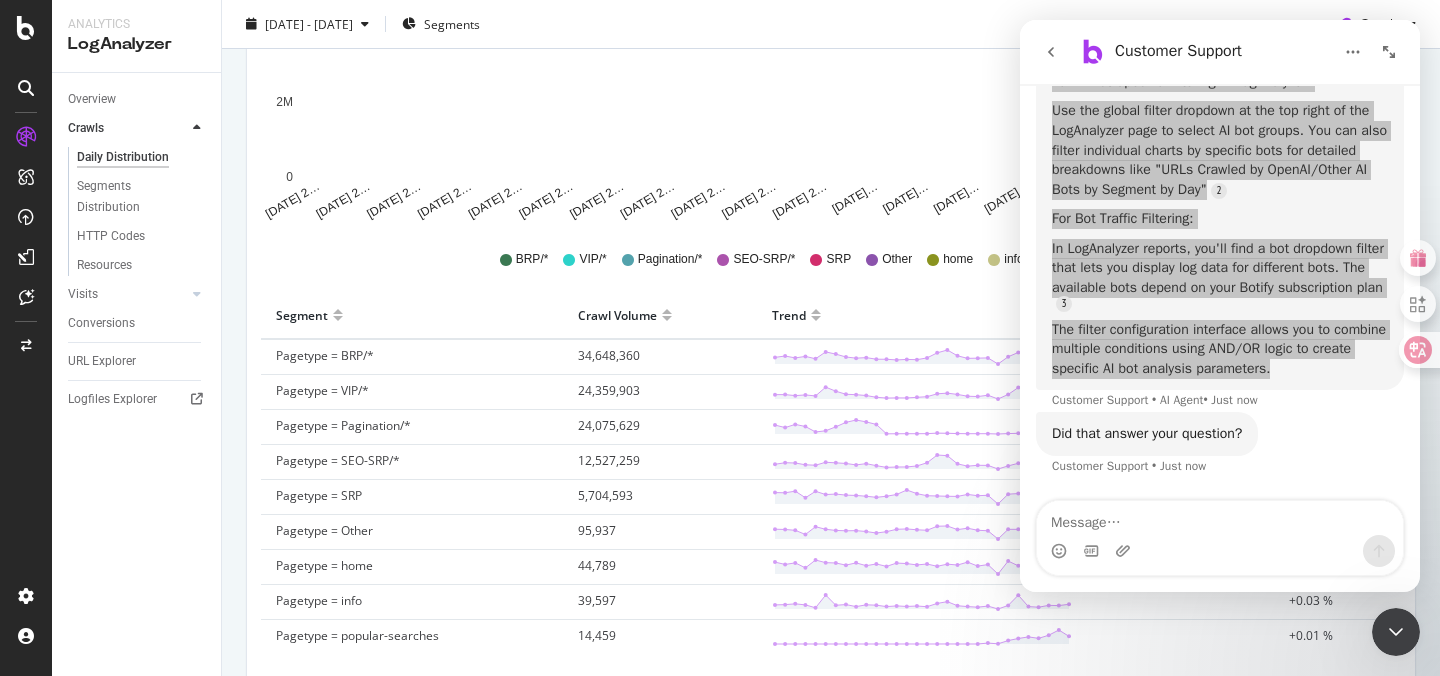 scroll, scrollTop: 577, scrollLeft: 0, axis: vertical 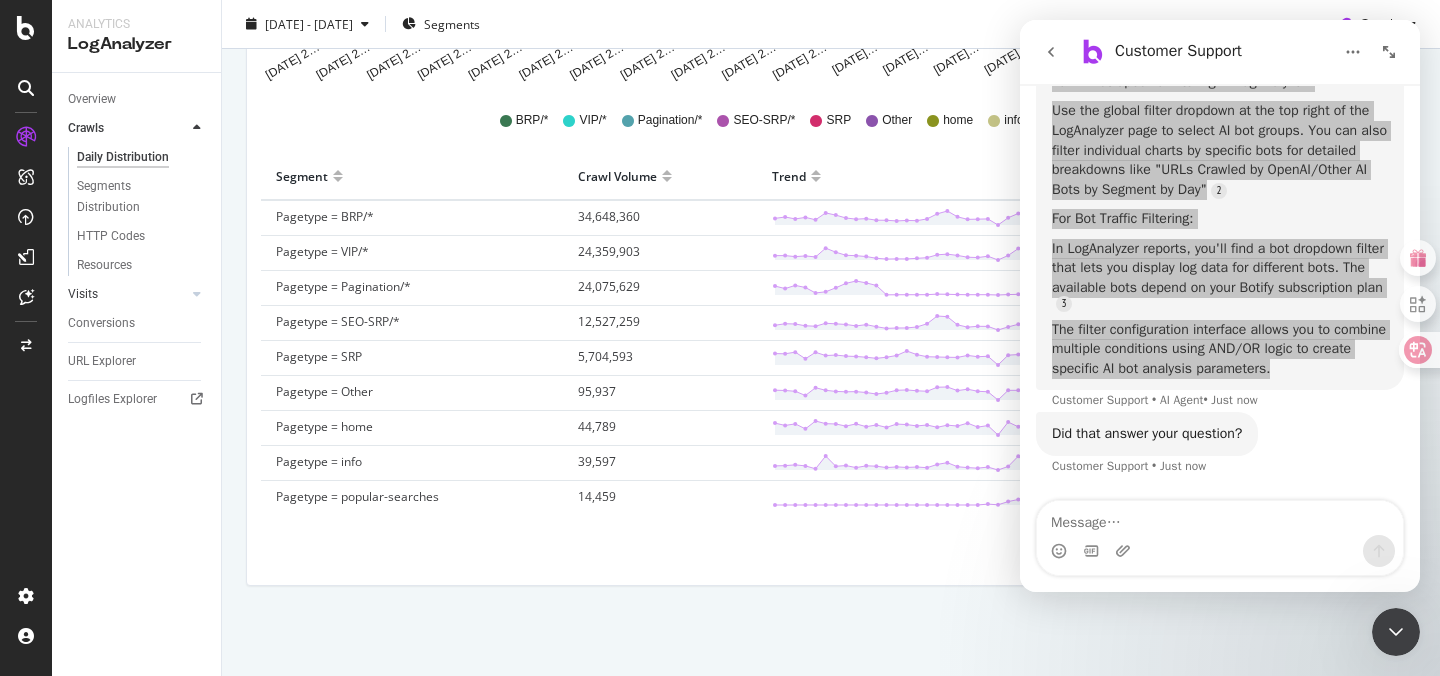 click on "Visits" at bounding box center [127, 294] 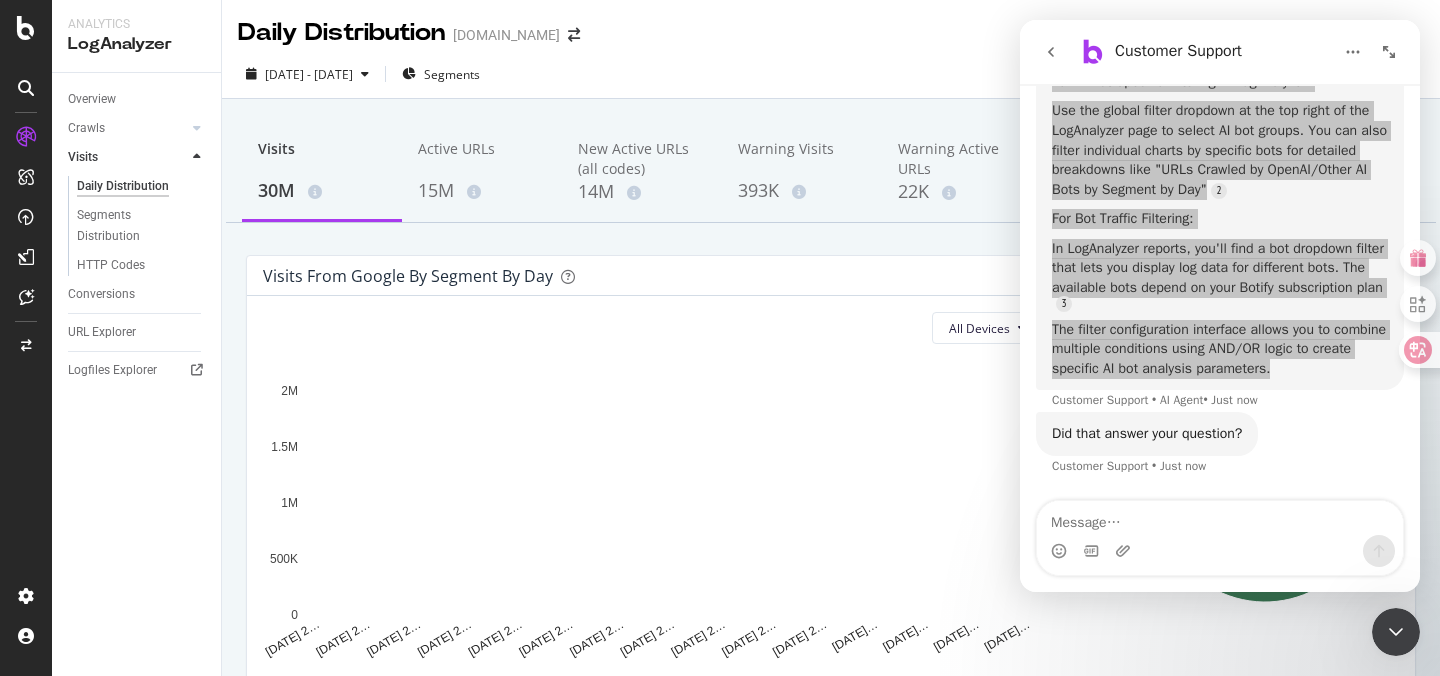 scroll, scrollTop: 577, scrollLeft: 0, axis: vertical 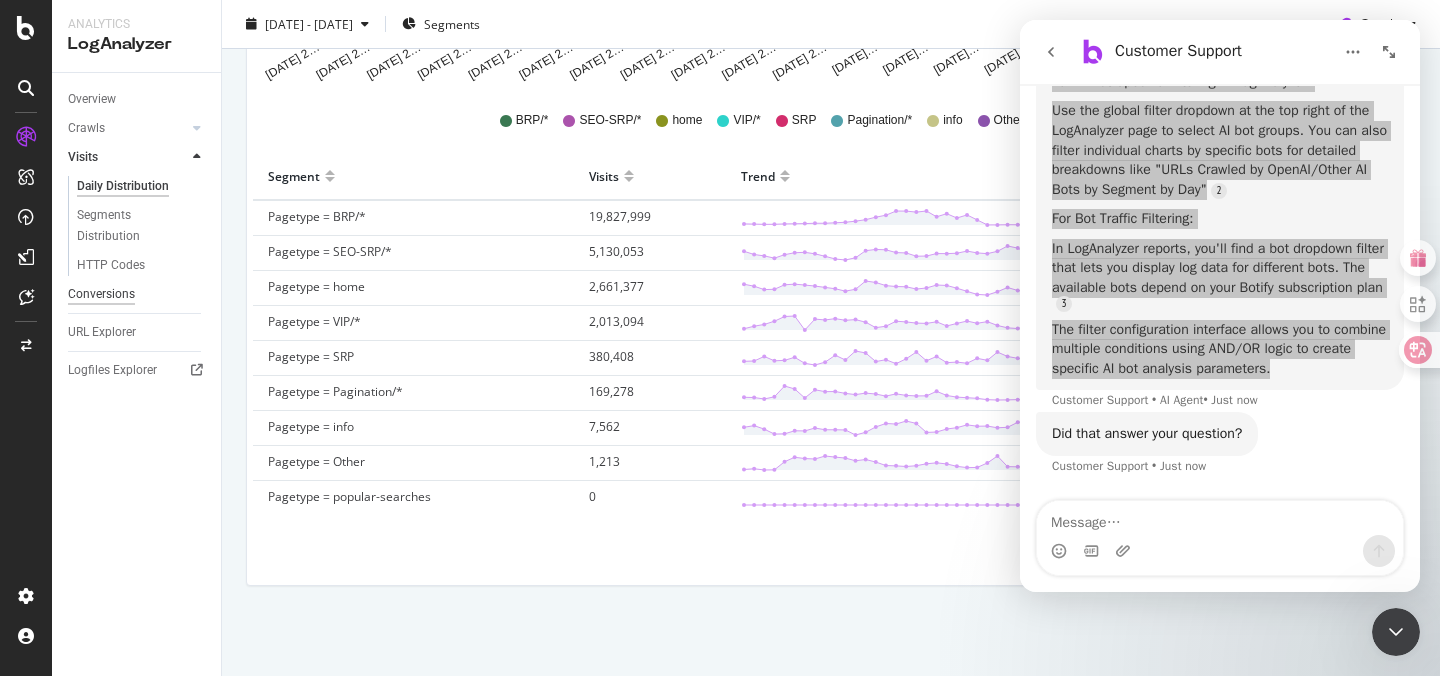 click on "Conversions" at bounding box center [101, 294] 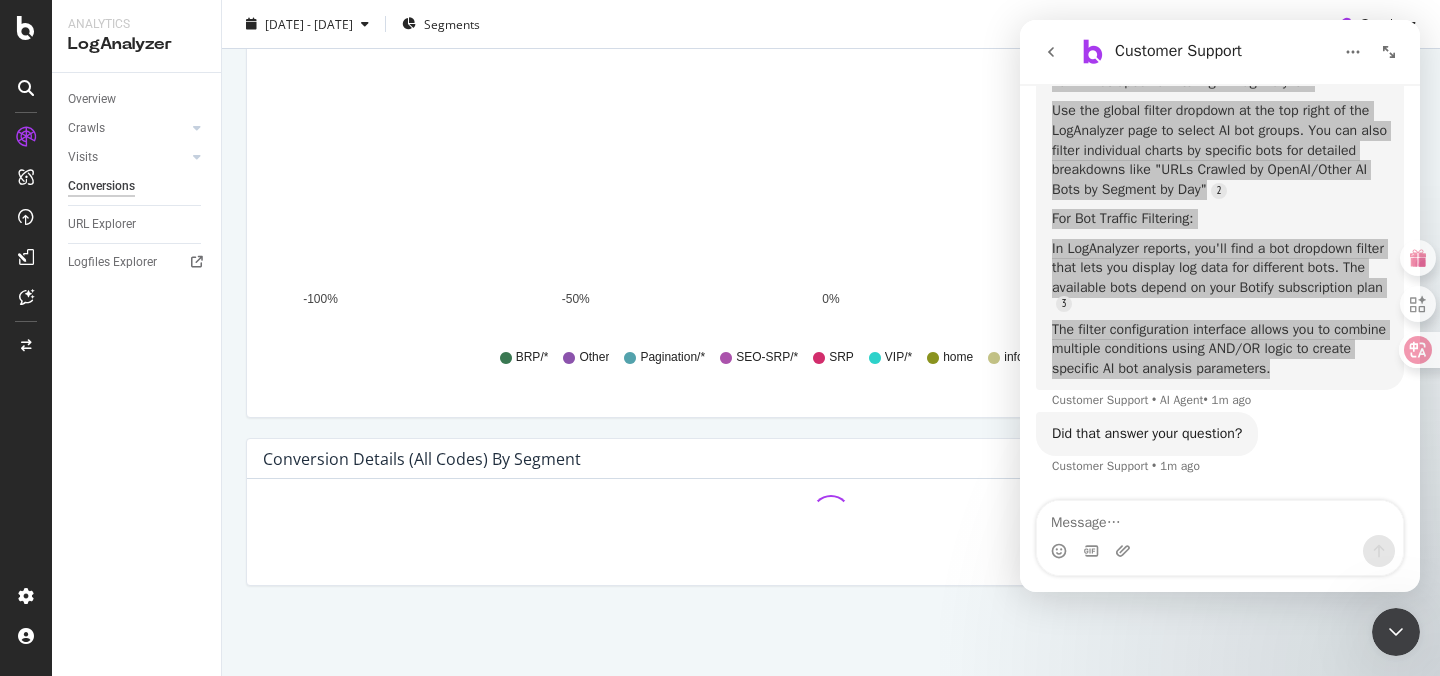 scroll, scrollTop: 816, scrollLeft: 0, axis: vertical 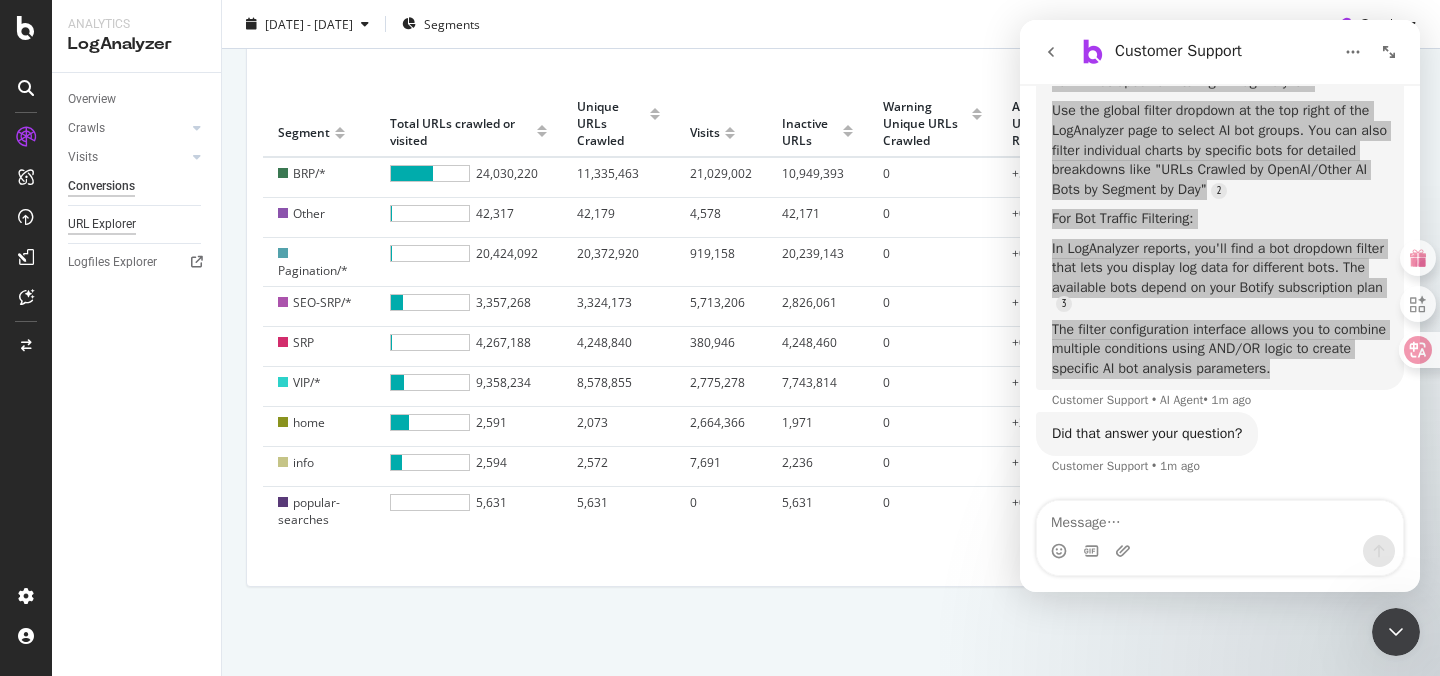 click on "URL Explorer" at bounding box center [102, 224] 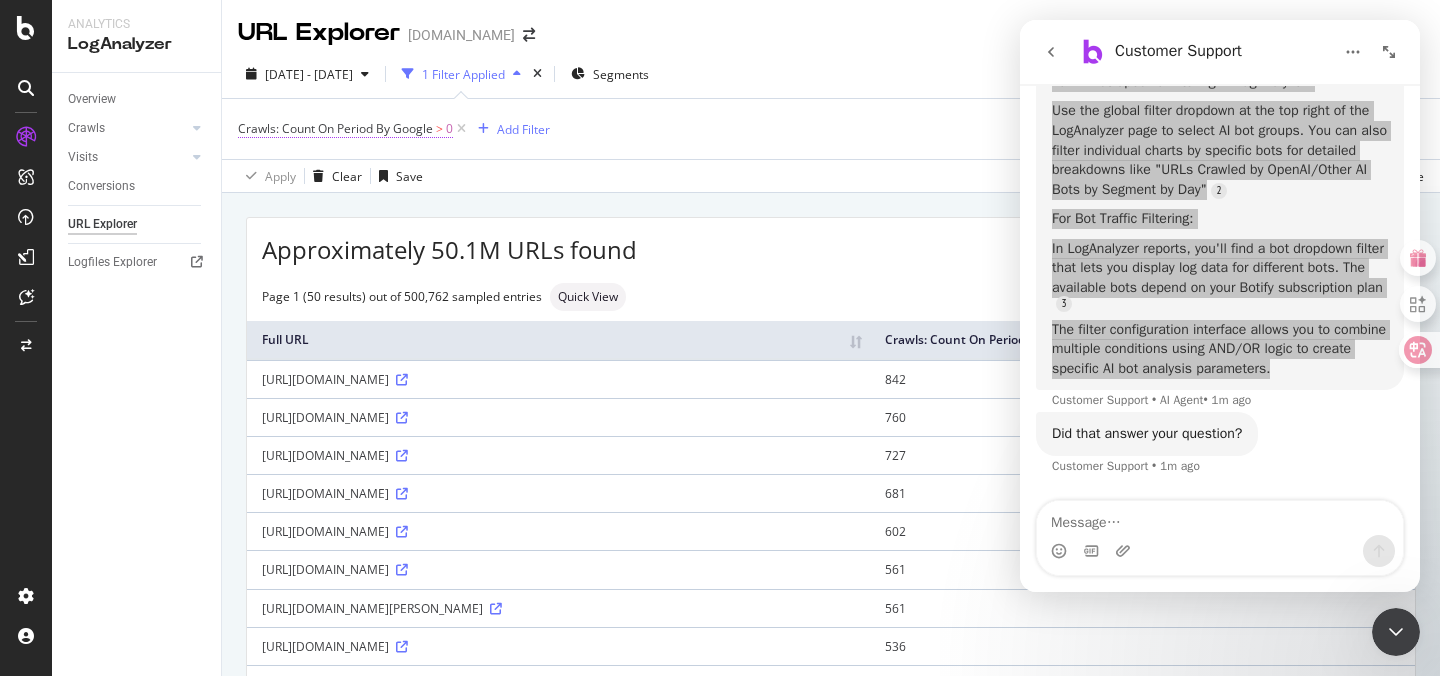 click on "Crawls: Count On Period By Google" at bounding box center (335, 128) 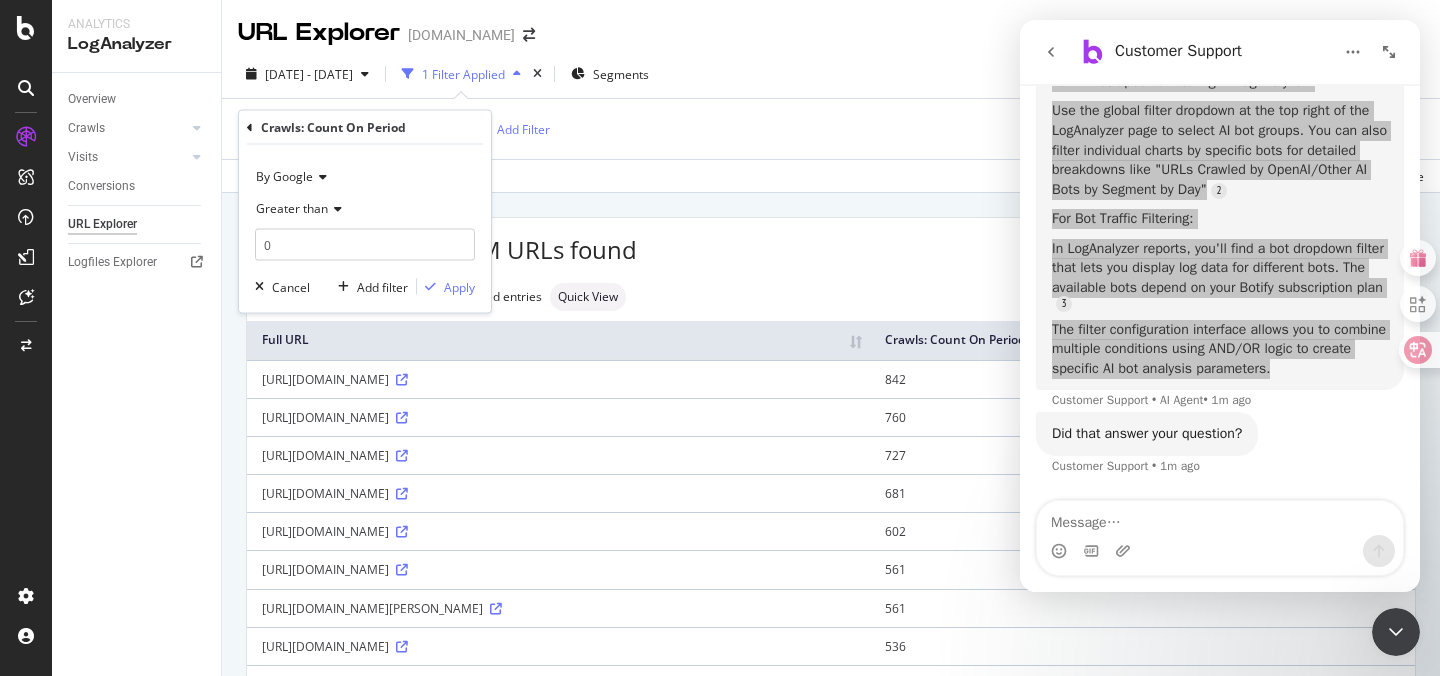click at bounding box center [320, 177] 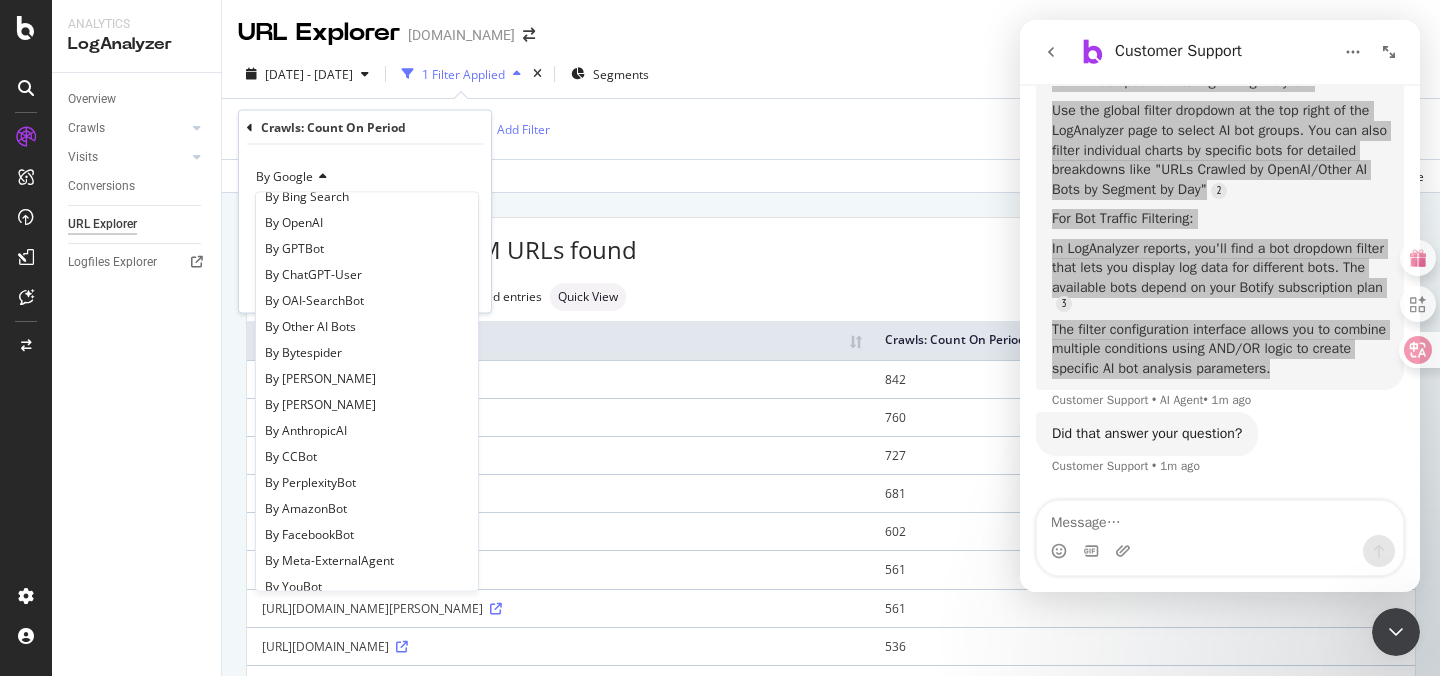 scroll, scrollTop: 0, scrollLeft: 0, axis: both 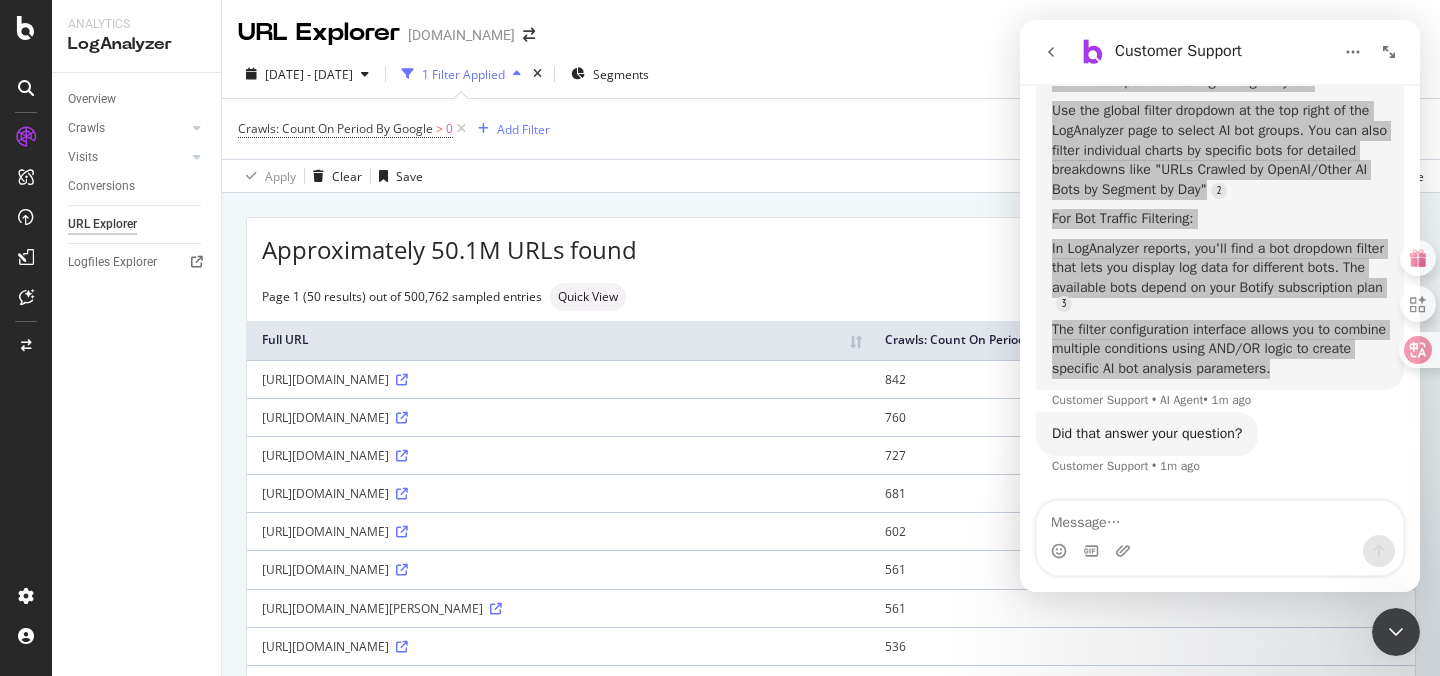 click on "Apply Clear Save Switch to Advanced Mode" at bounding box center (831, 175) 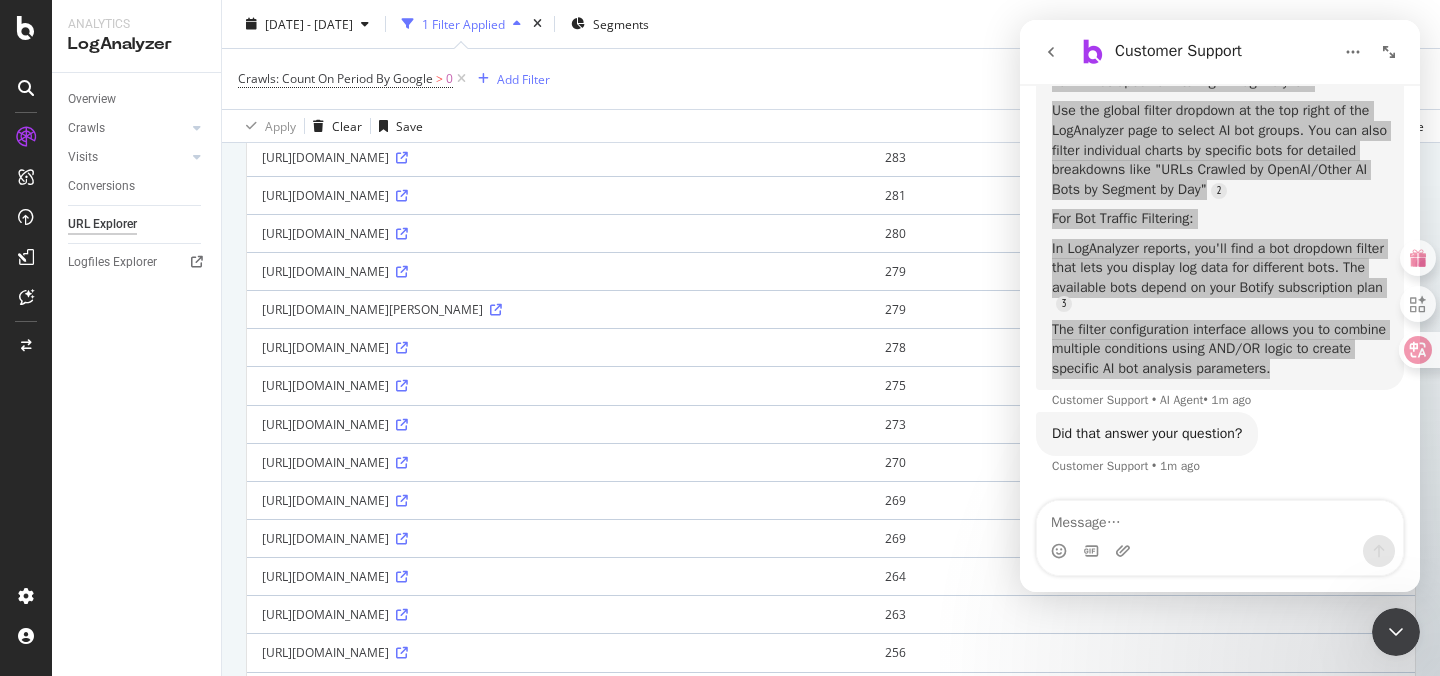 scroll, scrollTop: 1689, scrollLeft: 0, axis: vertical 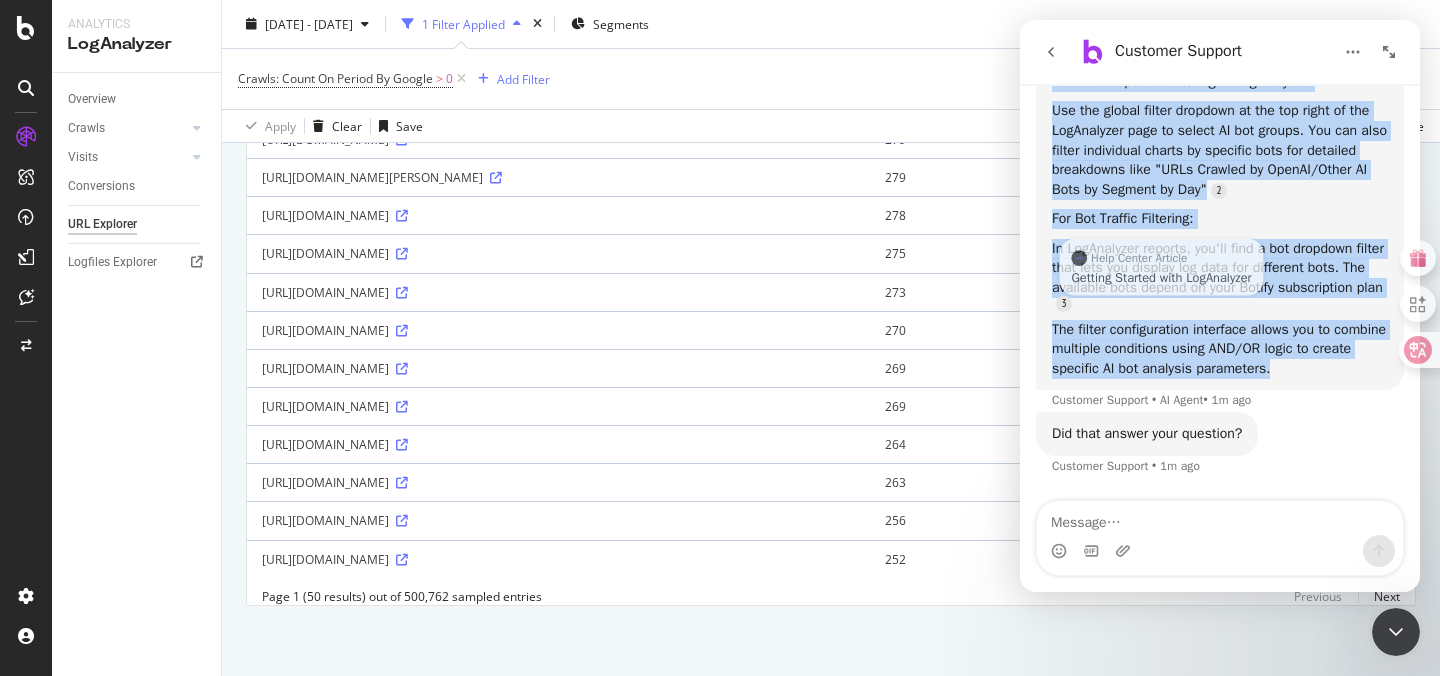click on "In LogAnalyzer reports, you'll find a bot dropdown filter that lets you display log data for different bots. The available bots depend on your Botify subscription plan" at bounding box center (1220, 274) 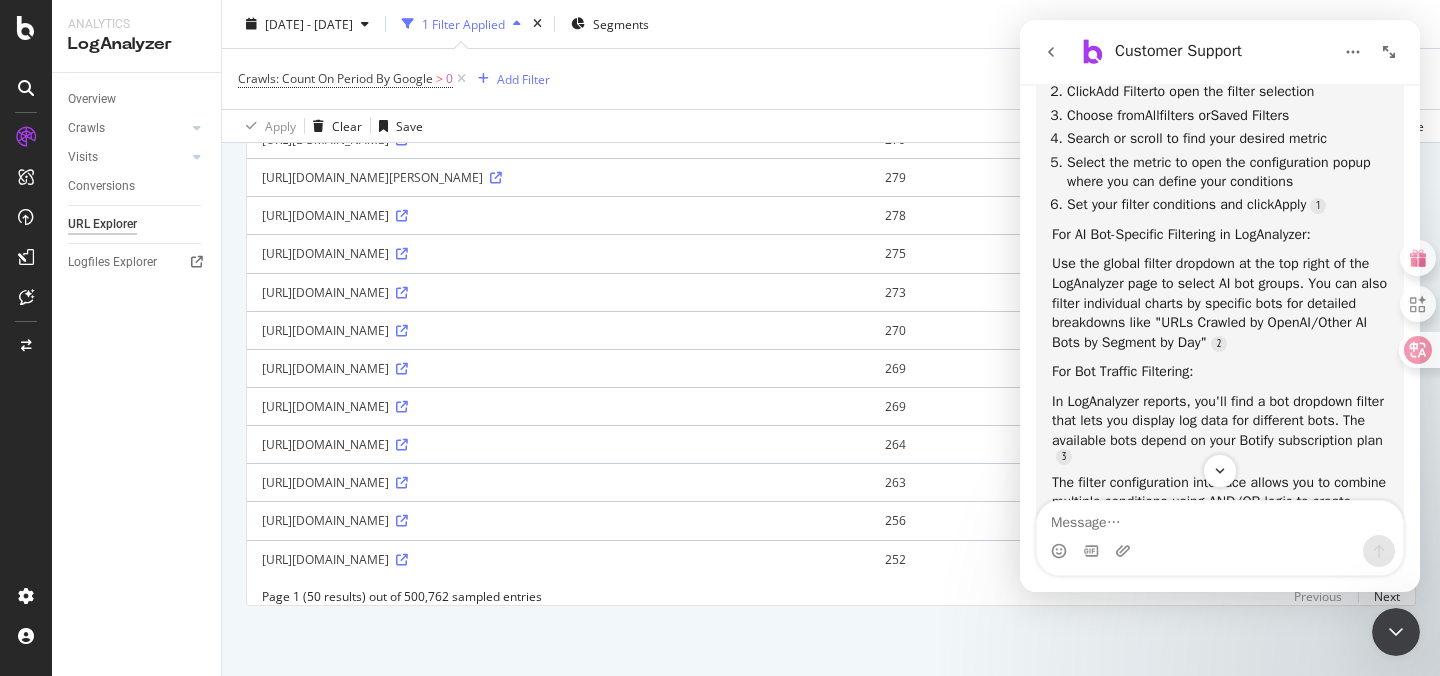 scroll, scrollTop: 1476, scrollLeft: 0, axis: vertical 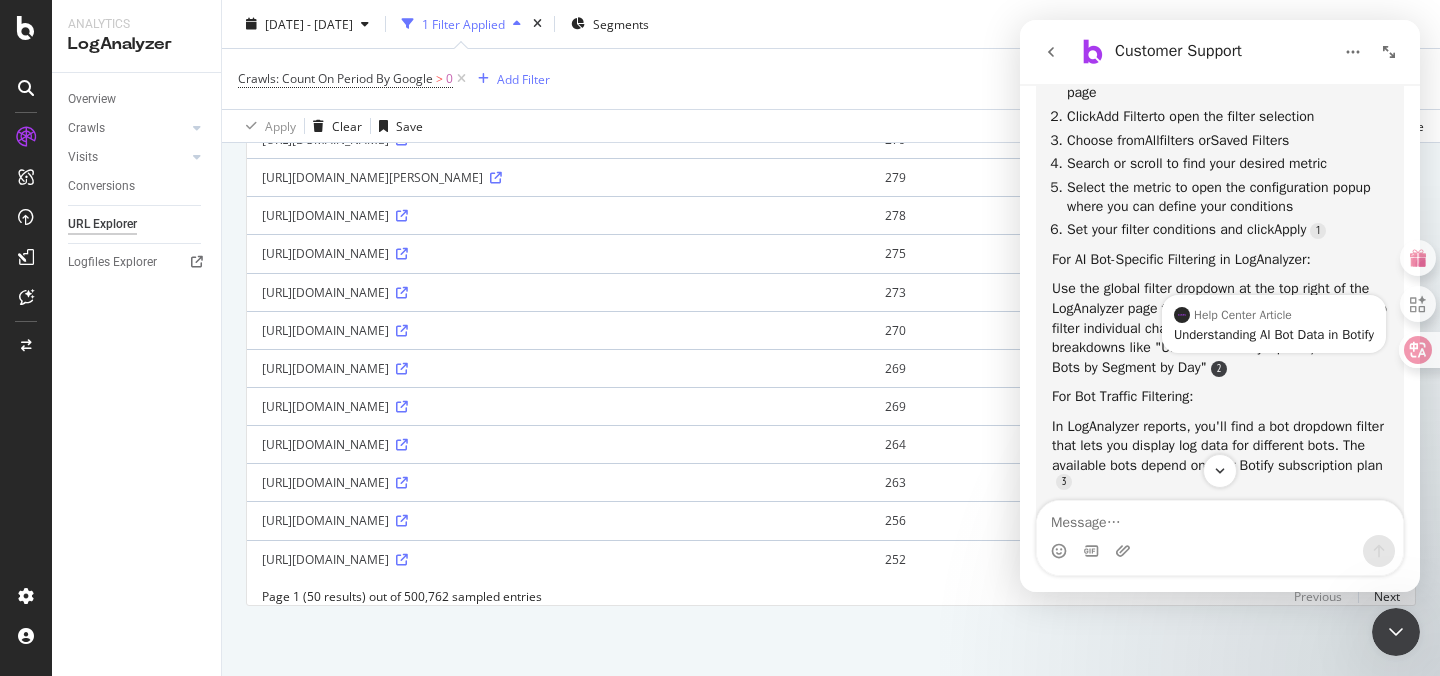 click at bounding box center (1219, 369) 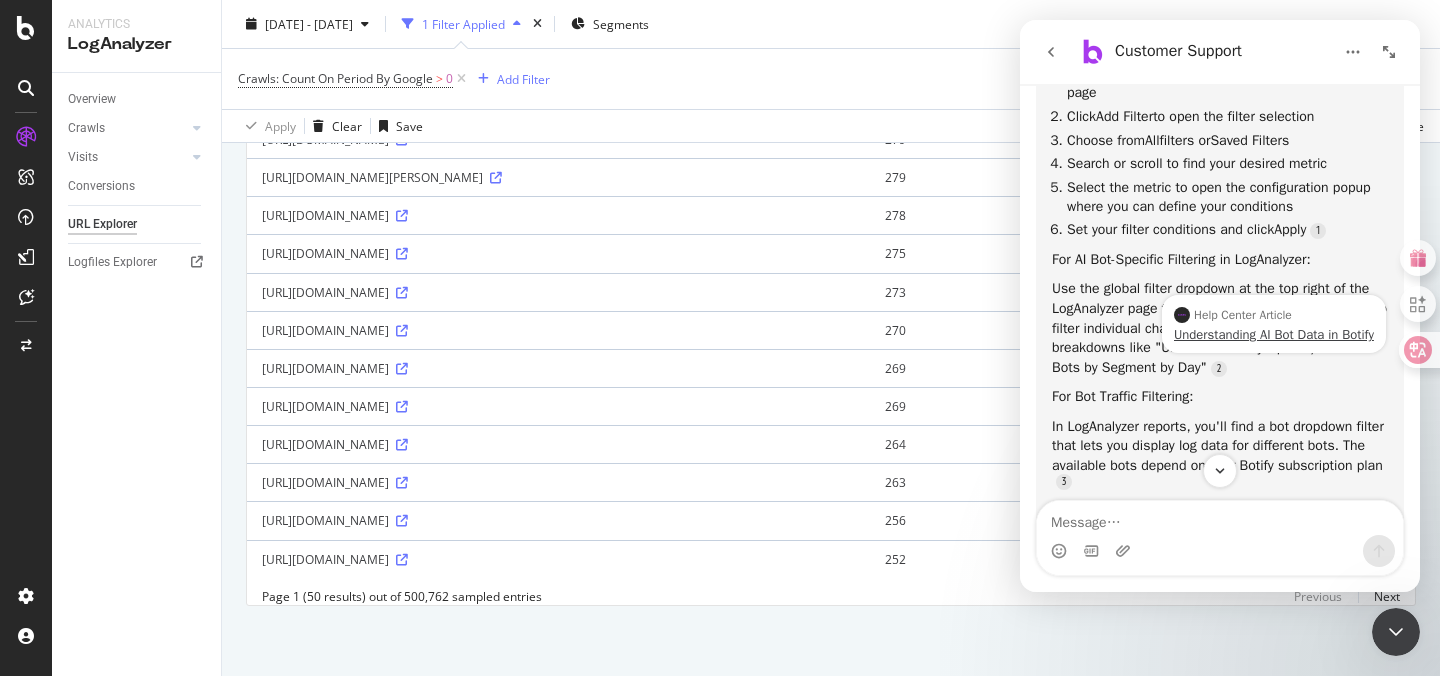 click on "Understanding AI Bot Data in Botify" at bounding box center (1274, 334) 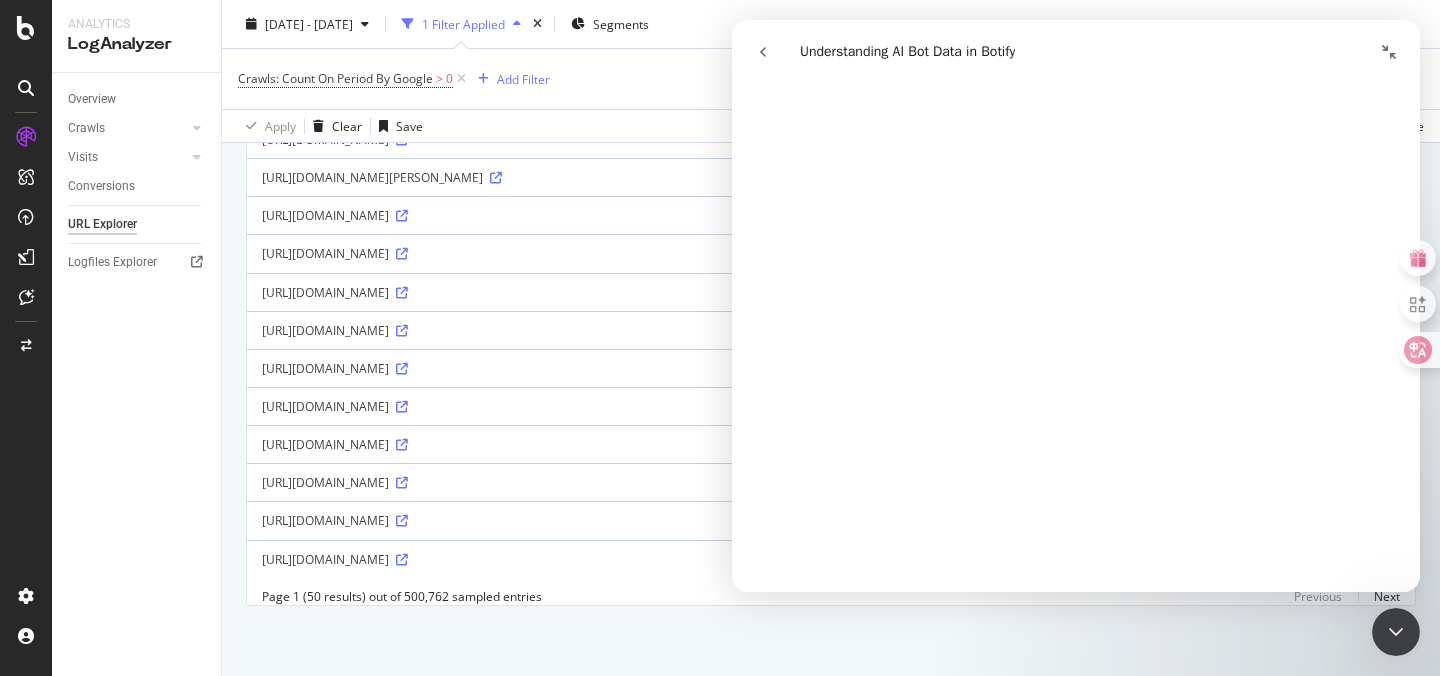 scroll, scrollTop: 4484, scrollLeft: 0, axis: vertical 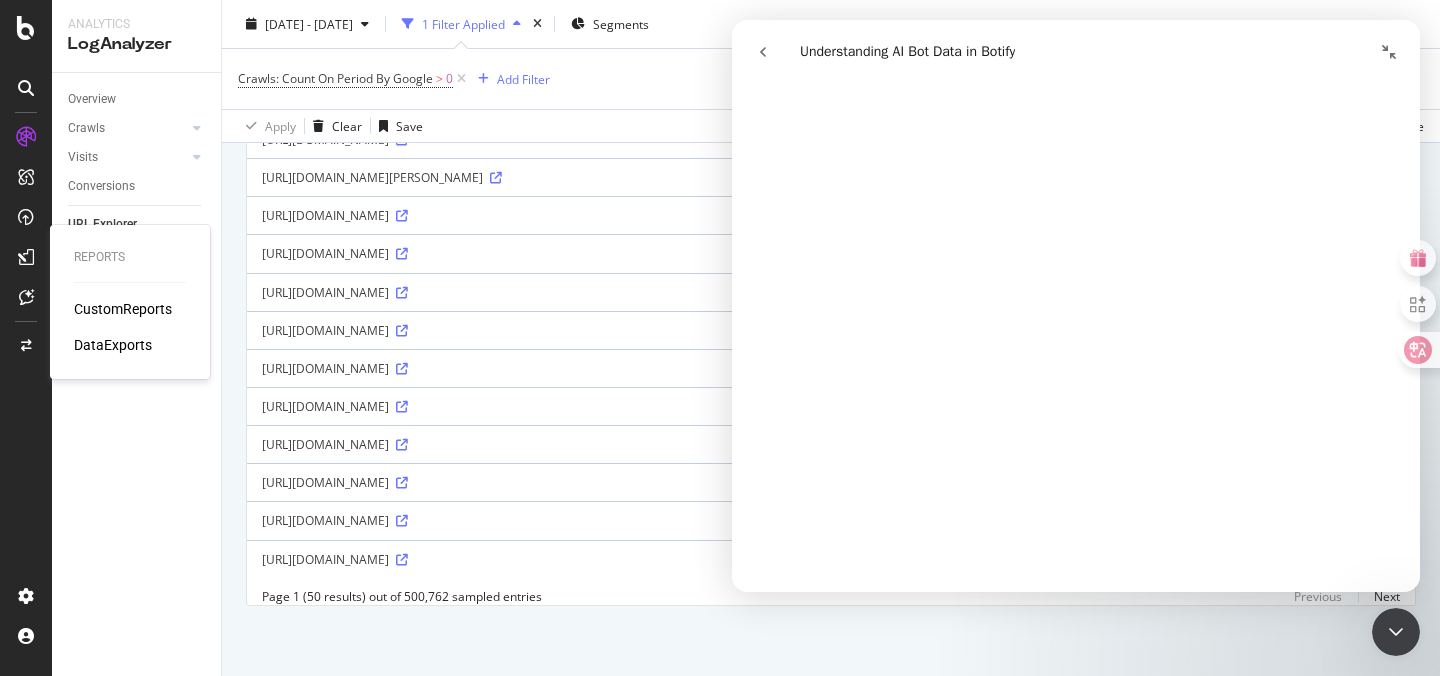 click on "CustomReports" at bounding box center [123, 309] 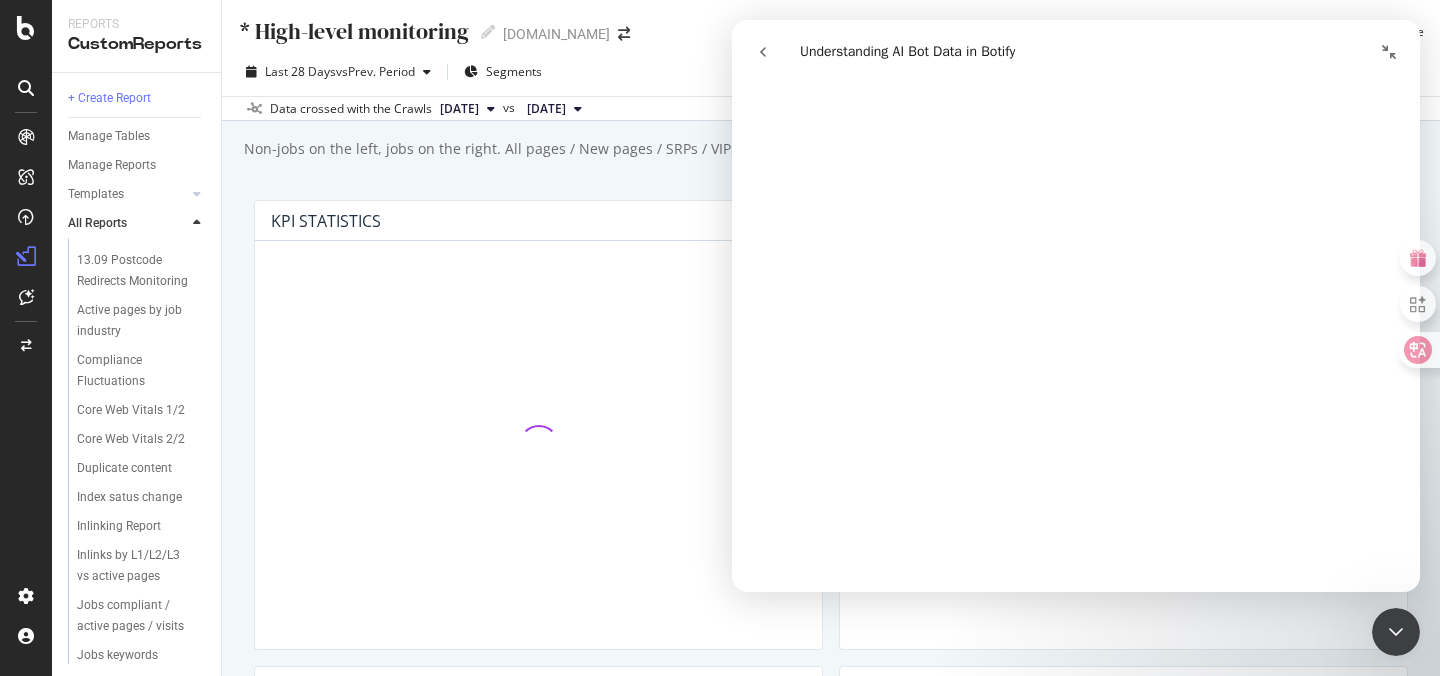 scroll, scrollTop: 0, scrollLeft: 0, axis: both 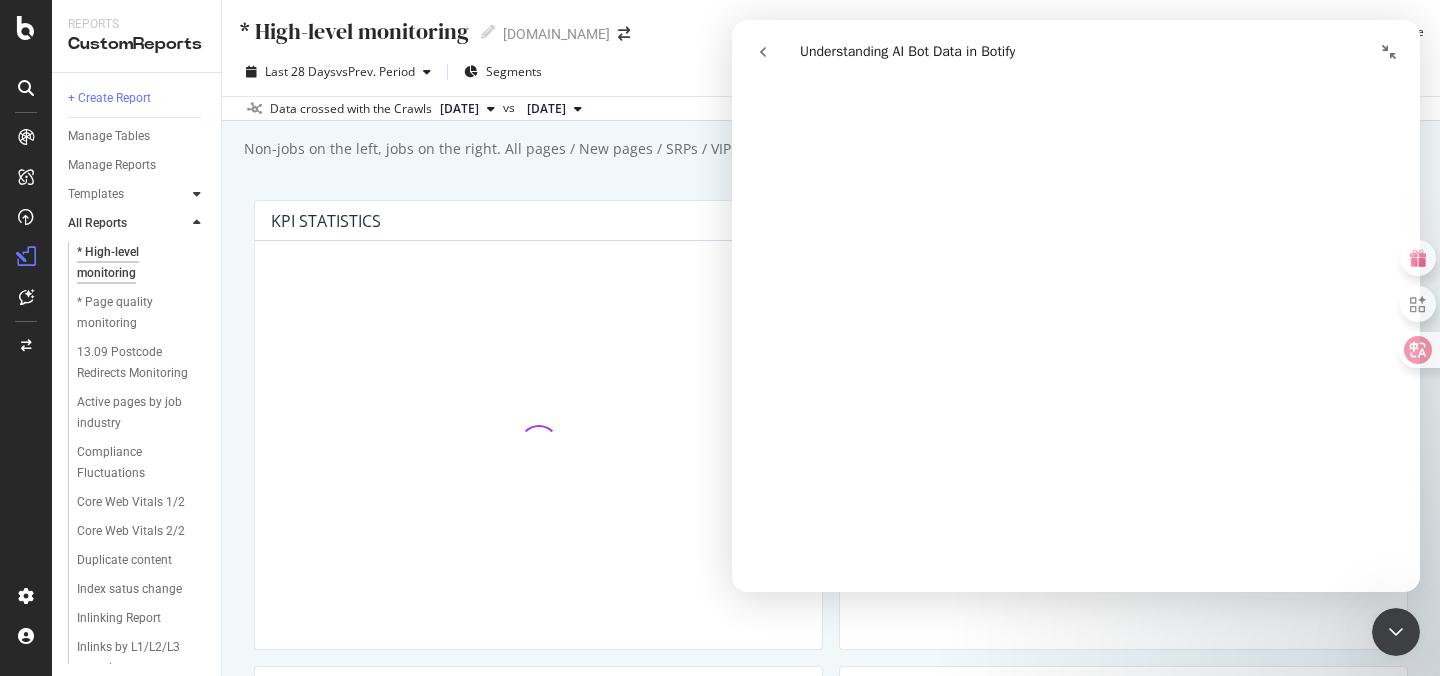 click at bounding box center [197, 194] 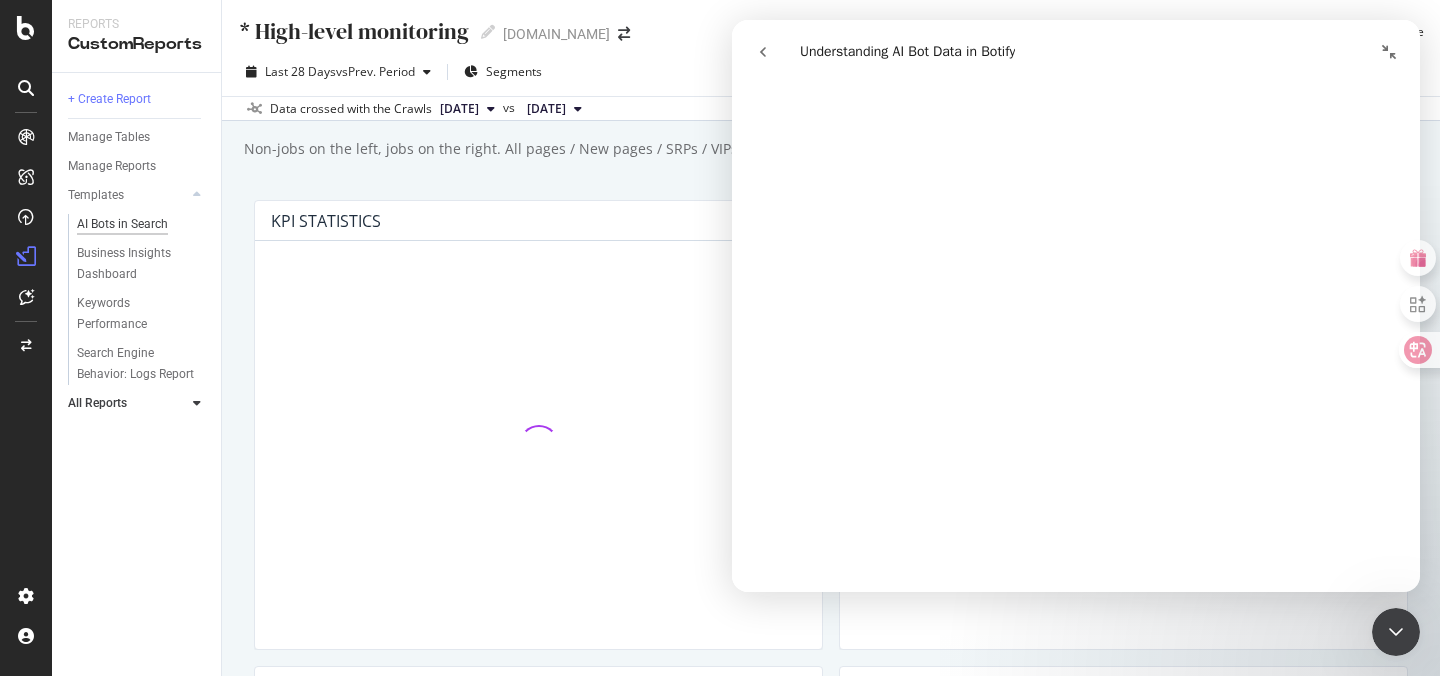 click on "AI Bots in Search" at bounding box center [122, 224] 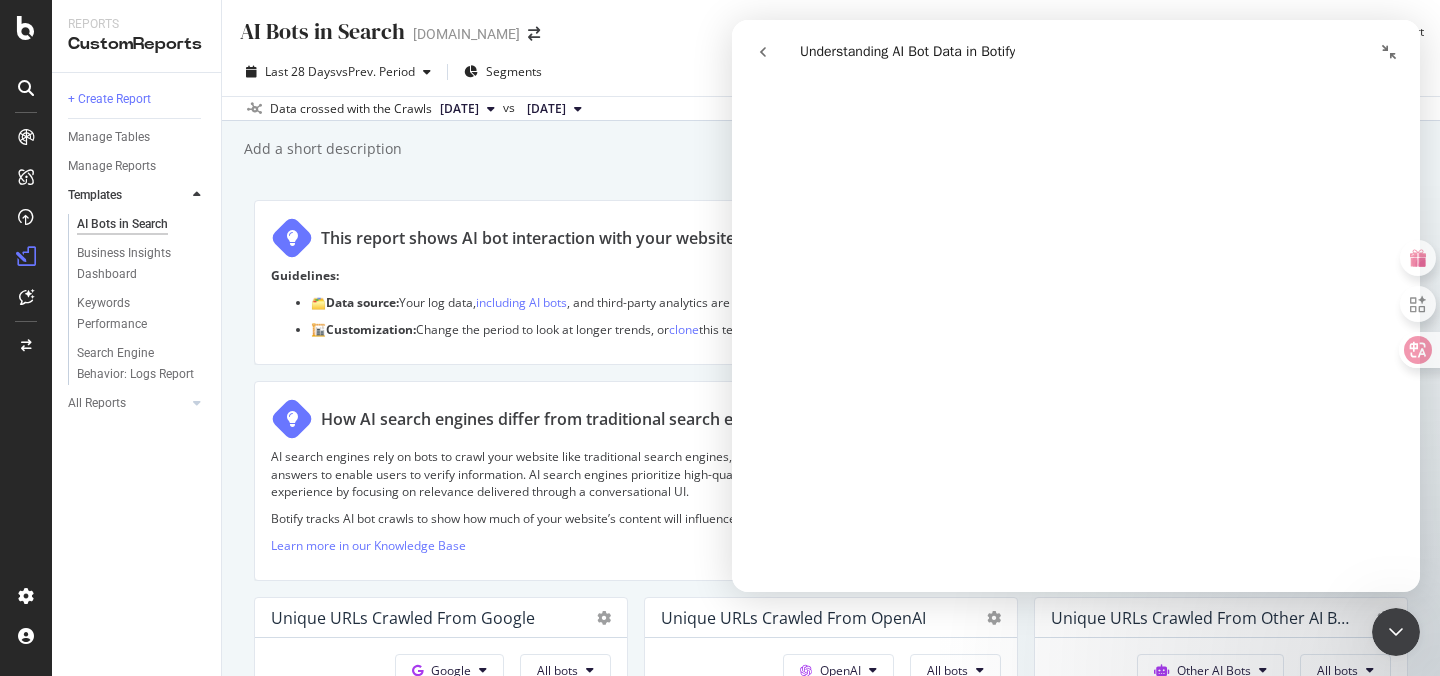 click on "AI Bots in Search AI Bots in Search Gumtree.com Clone Schedule Email Export Last 28 Days  vs  Prev. Period Segments Data crossed with the Crawls  2025 Jul. 4th vs 2025 Jun. 1st Add a short description Add a short description This report shows AI bot interaction with your website and its impact on your organic traffic. Guidelines:
🗂️  Data source:  Your log data,  including AI bots , and third-party analytics are required for this report.
🏗️  Customization:  Change the period to look at longer trends, or  clone  this template to add your own  text insights , change charts, and schedule emails.
How AI search engines differ from traditional search engines
Botify tracks AI bot crawls to show how much of your website’s content will influence AI-driven search.
Learn more in our Knowledge Base
Unique URLs Crawled from Google Google All bots No. of URLs (Crawls from Logs) 43,400,367 16.95% Unique URLs Crawled from OpenAI OpenAI All bots No. of URLs (Crawls from Logs) 2,945" at bounding box center (831, 338) 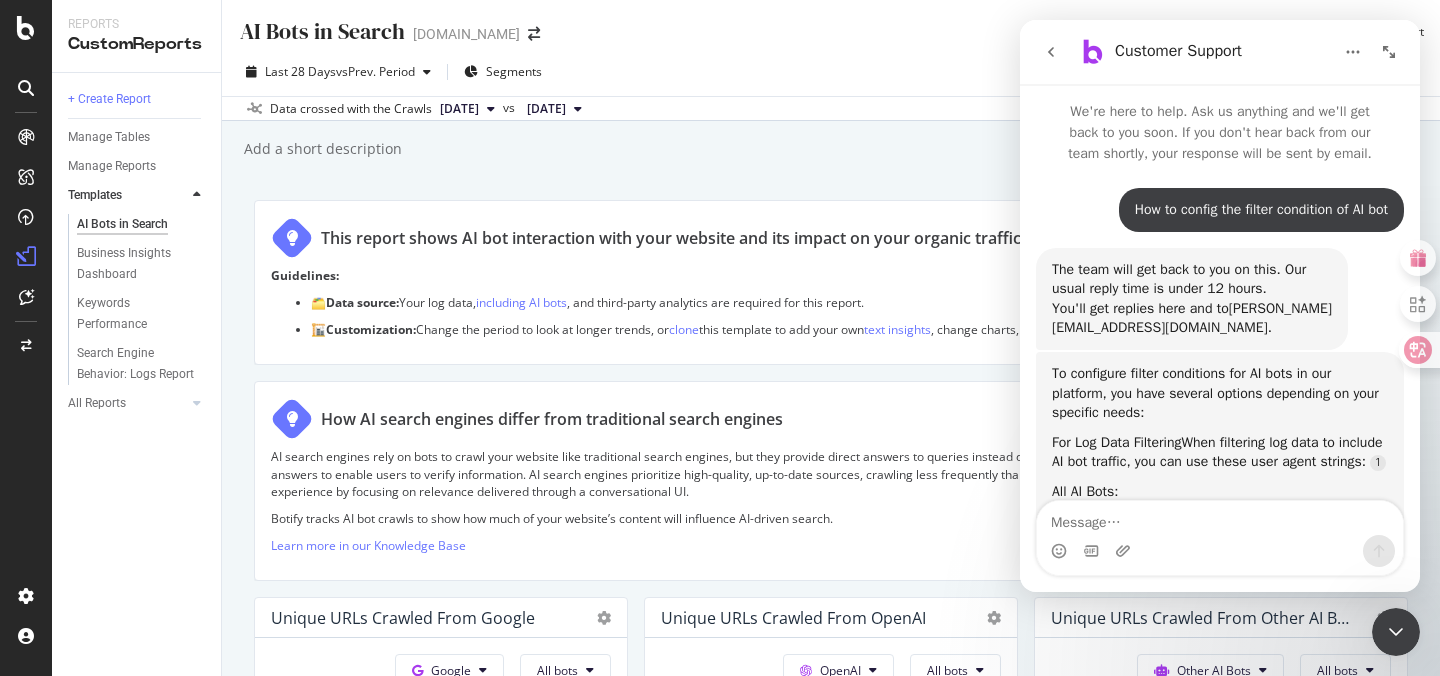 scroll, scrollTop: 0, scrollLeft: 0, axis: both 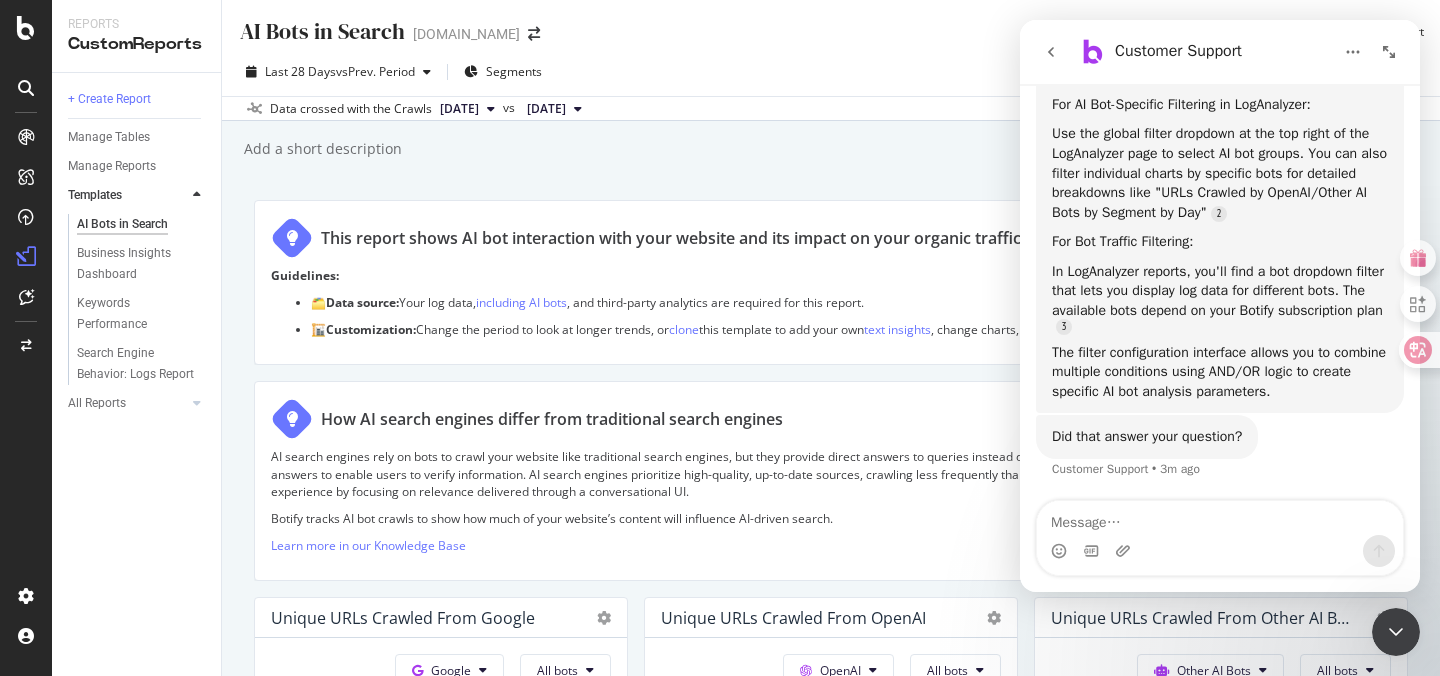 click on "Last 28 Days  vs  Prev. Period Segments" at bounding box center (831, 76) 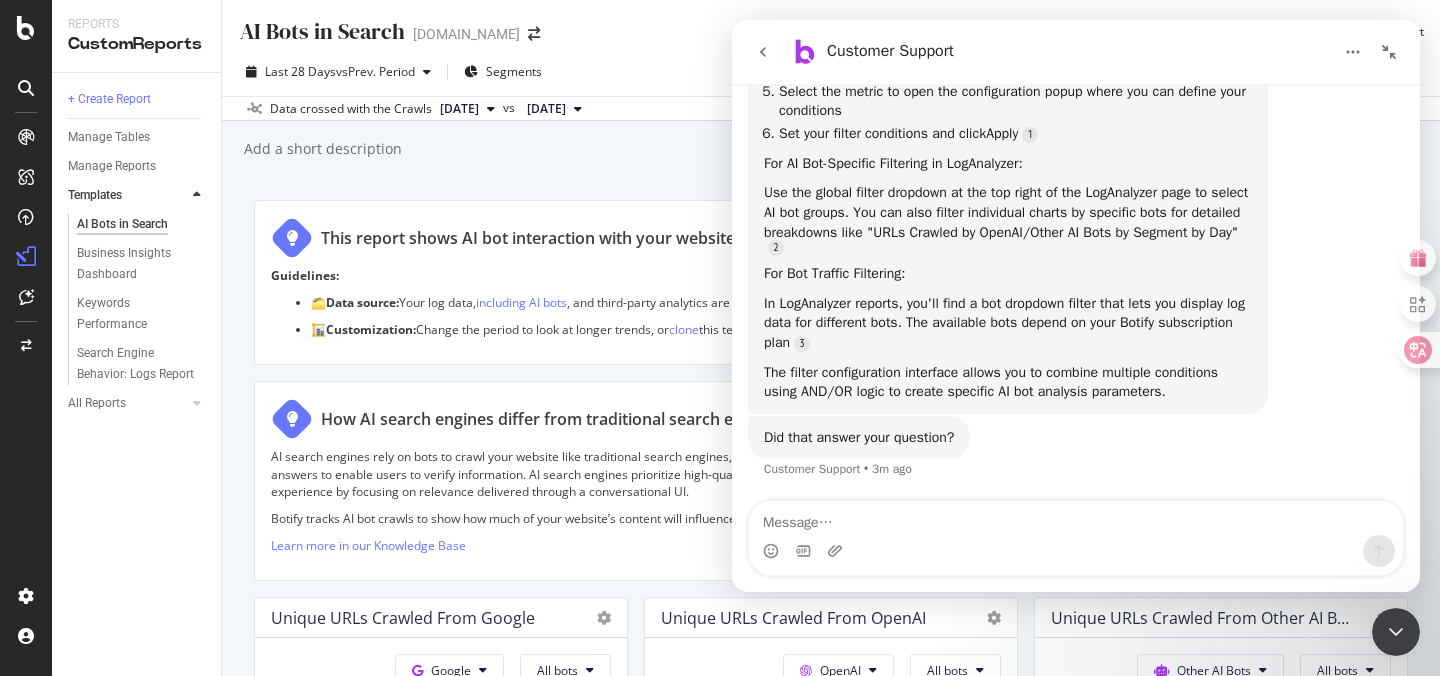 click 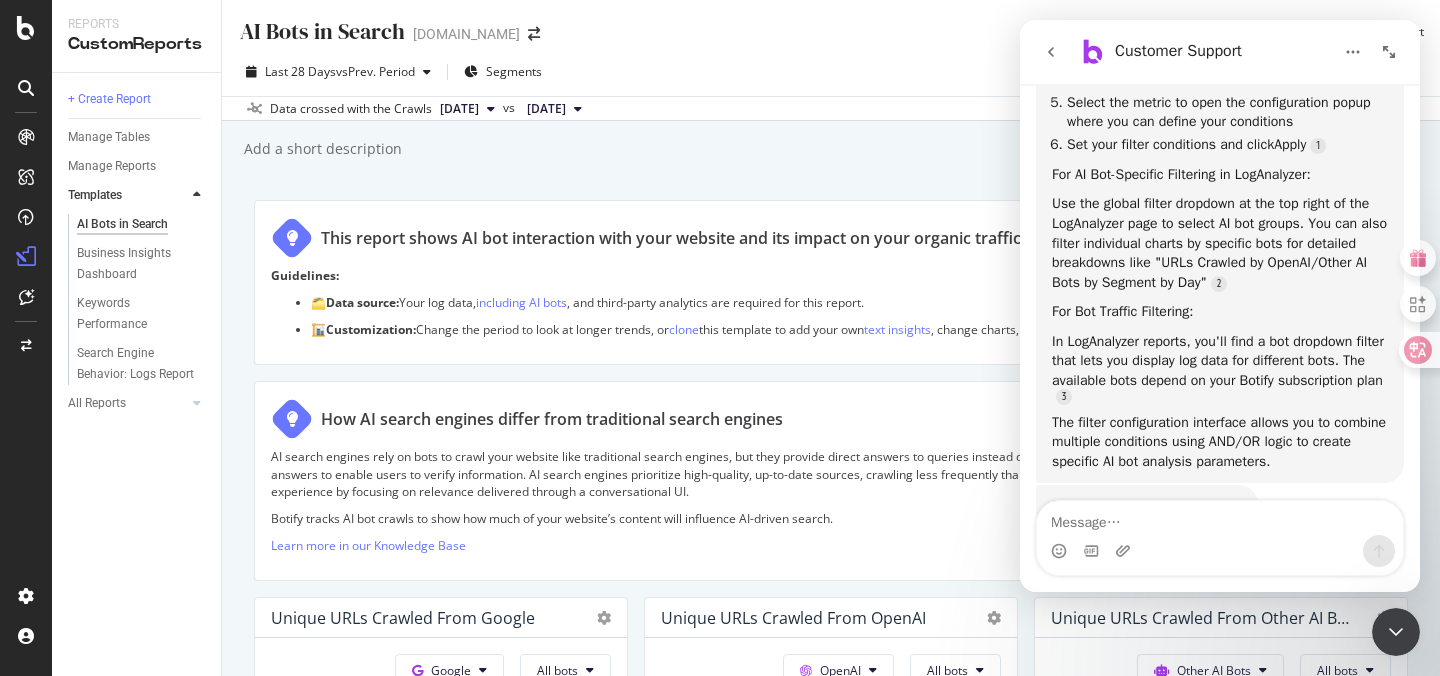 scroll, scrollTop: 1673, scrollLeft: 0, axis: vertical 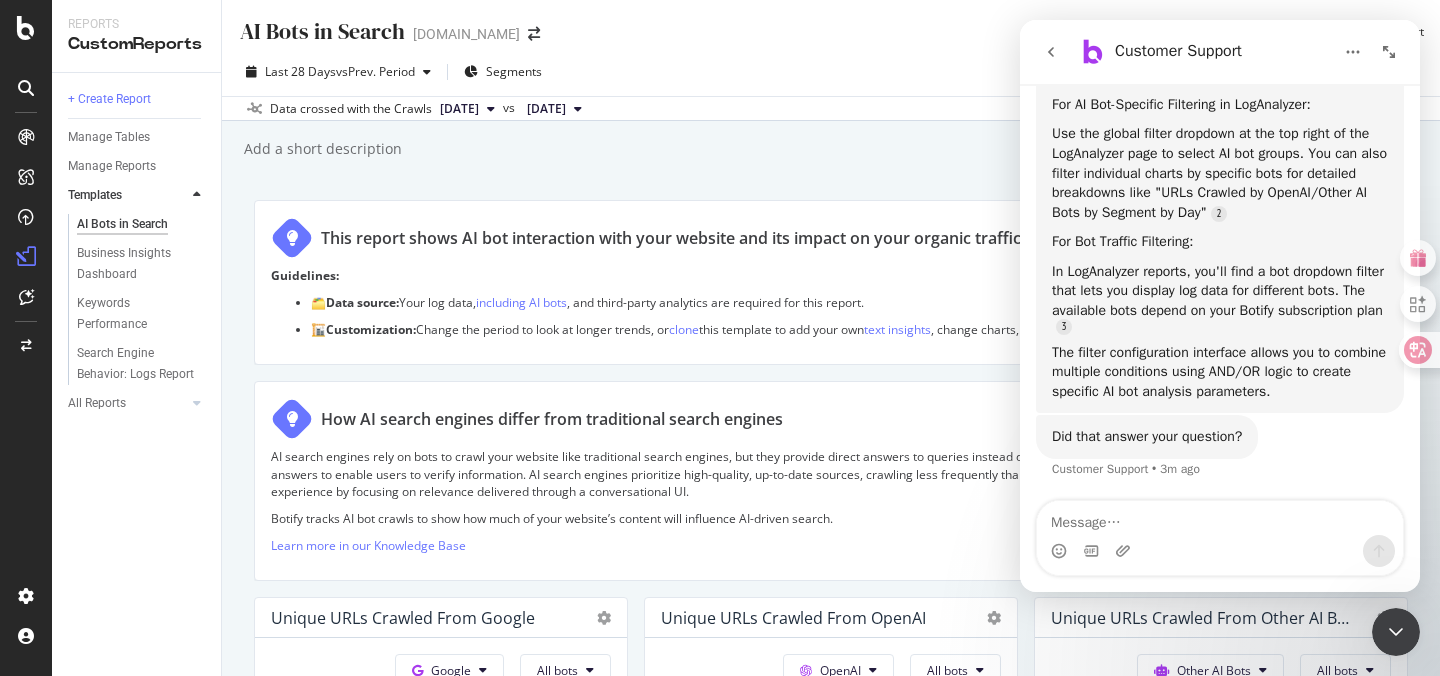 click on "Guidelines:" at bounding box center [831, 275] 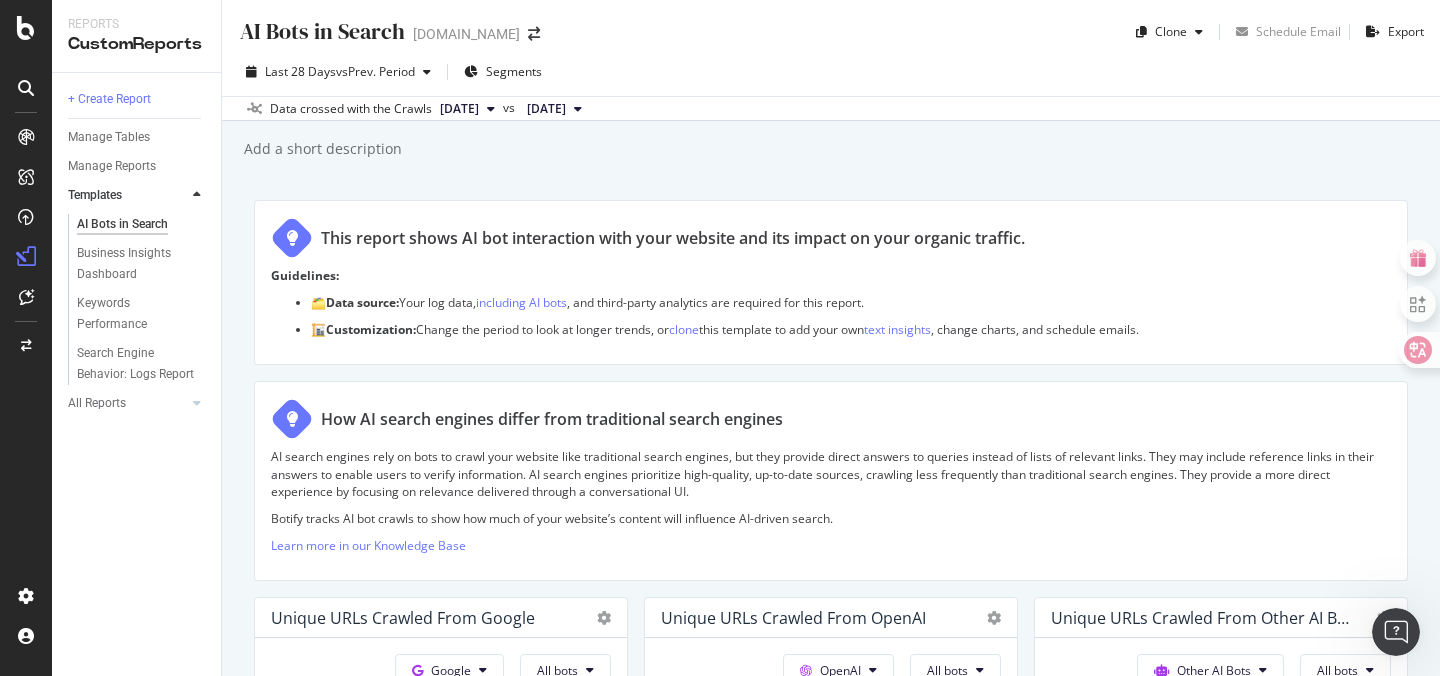scroll, scrollTop: 0, scrollLeft: 0, axis: both 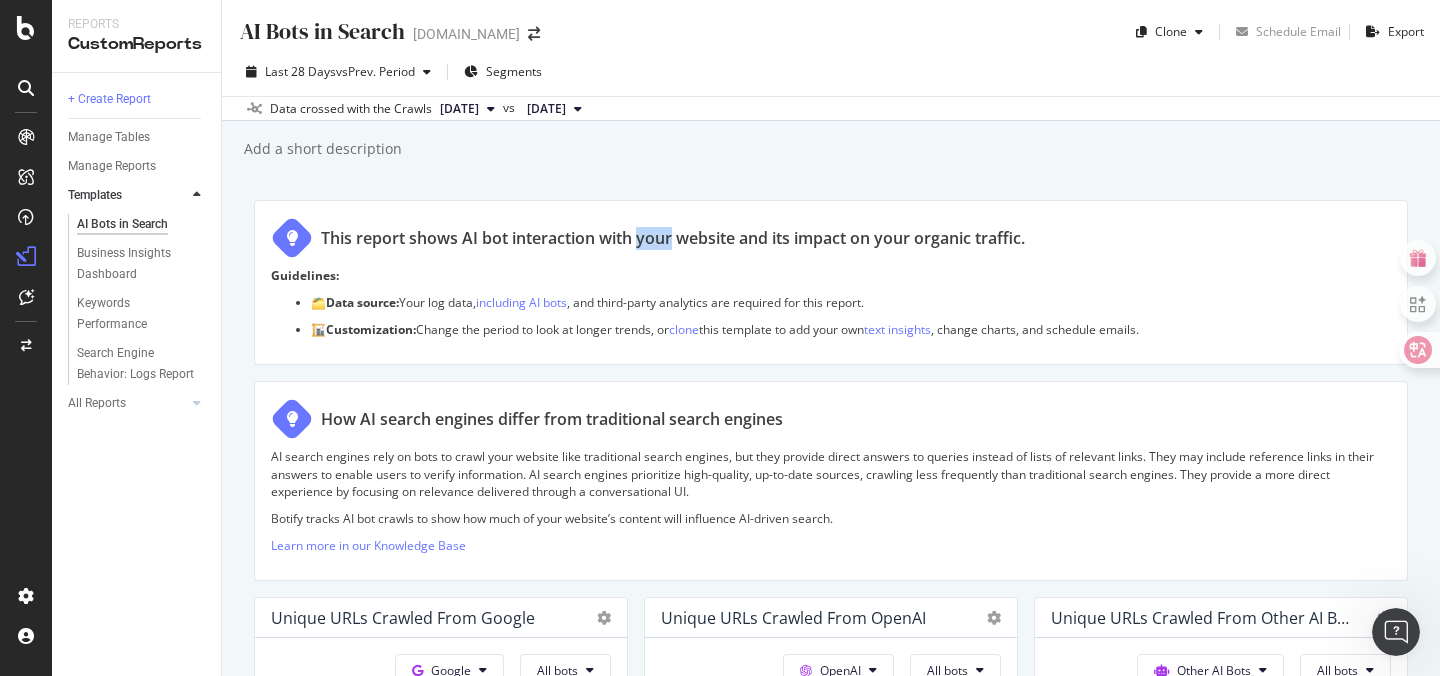 click on "This report shows AI bot interaction with your website and its impact on your organic traffic." at bounding box center [673, 238] 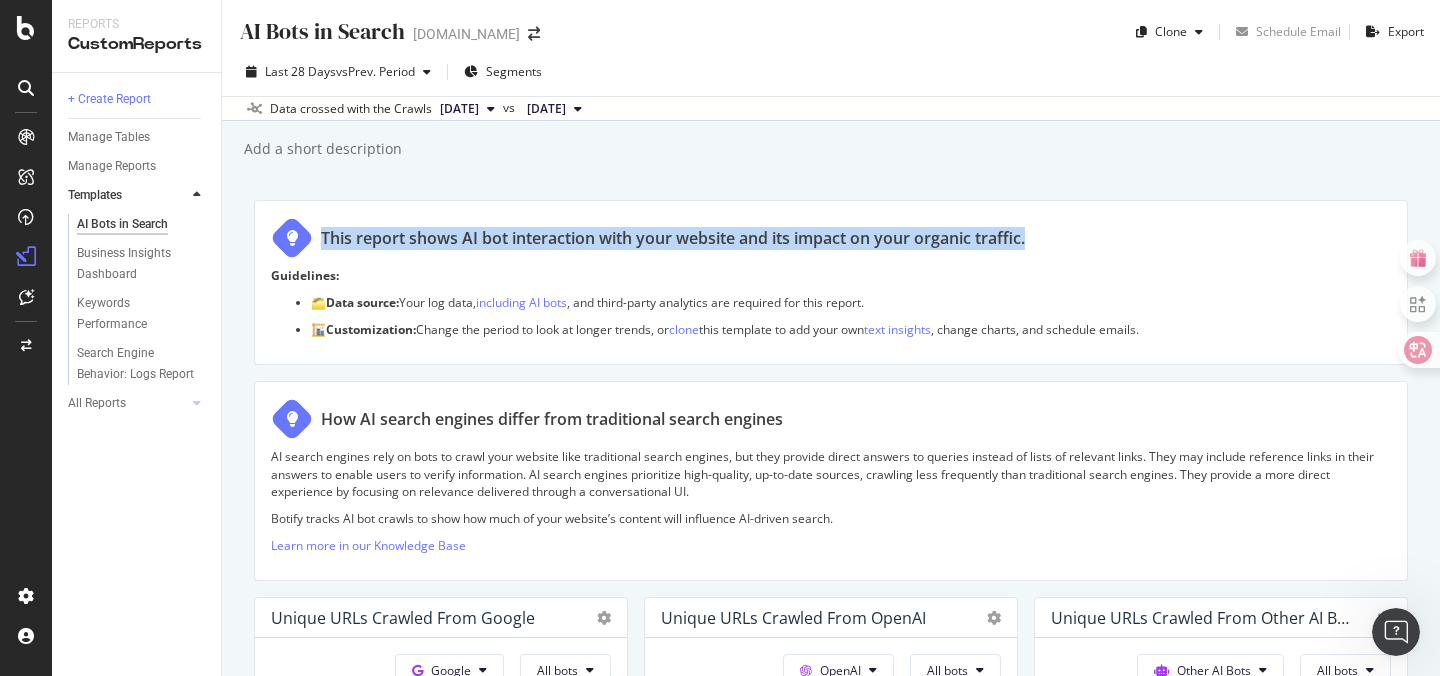 click on "This report shows AI bot interaction with your website and its impact on your organic traffic." at bounding box center [673, 238] 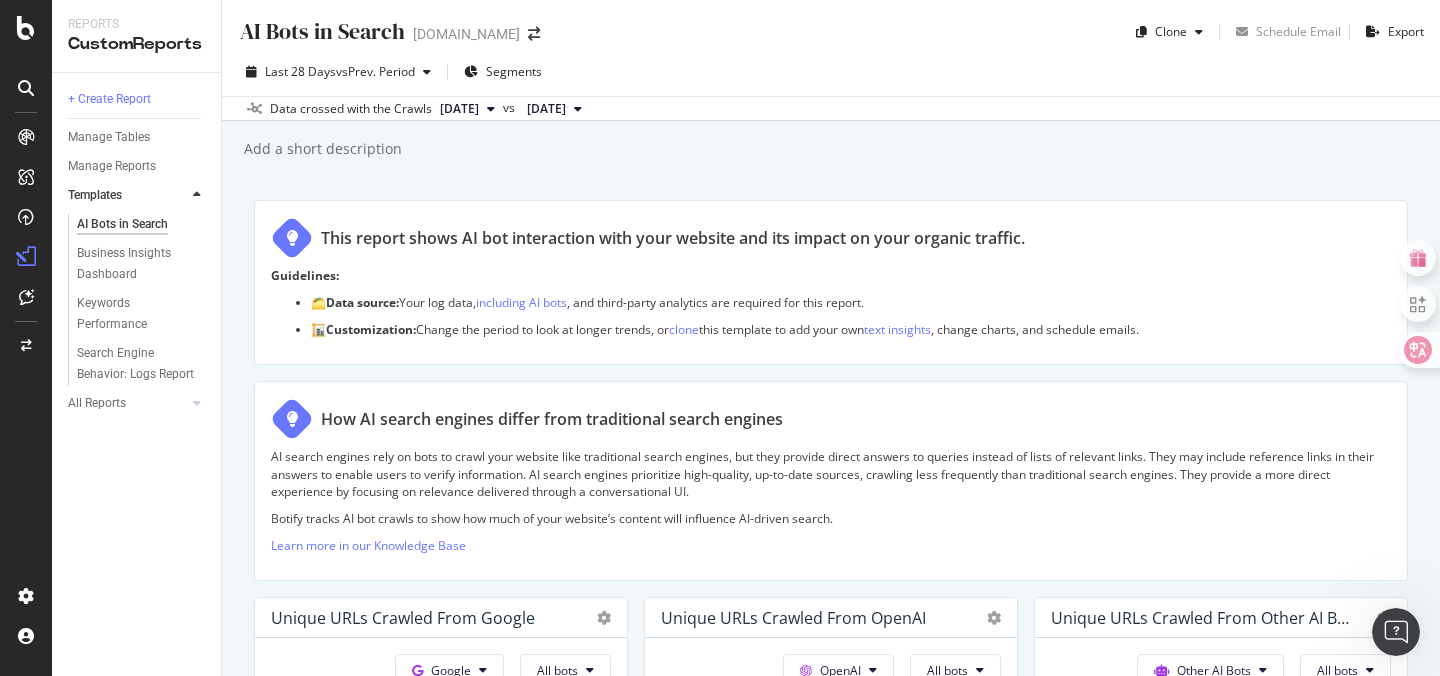 click on "This report shows AI bot interaction with your website and its impact on your organic traffic." at bounding box center (831, 242) 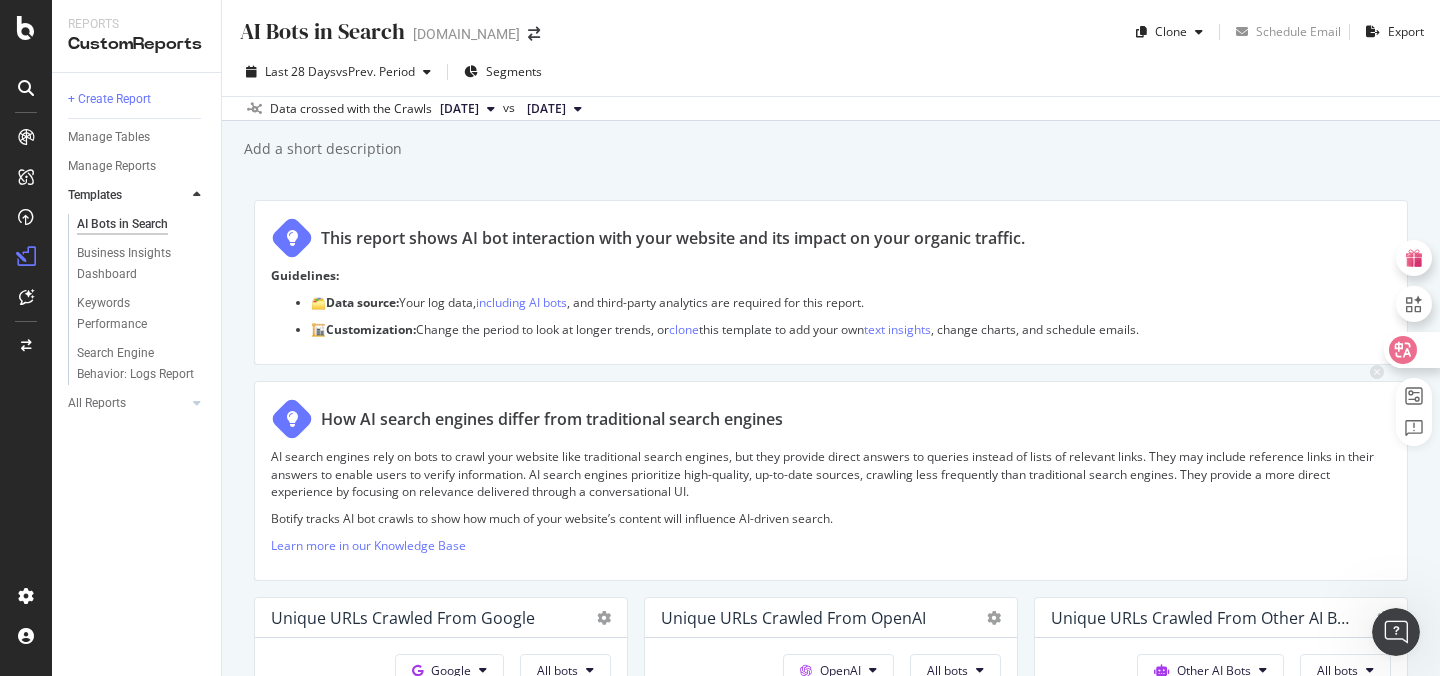 click 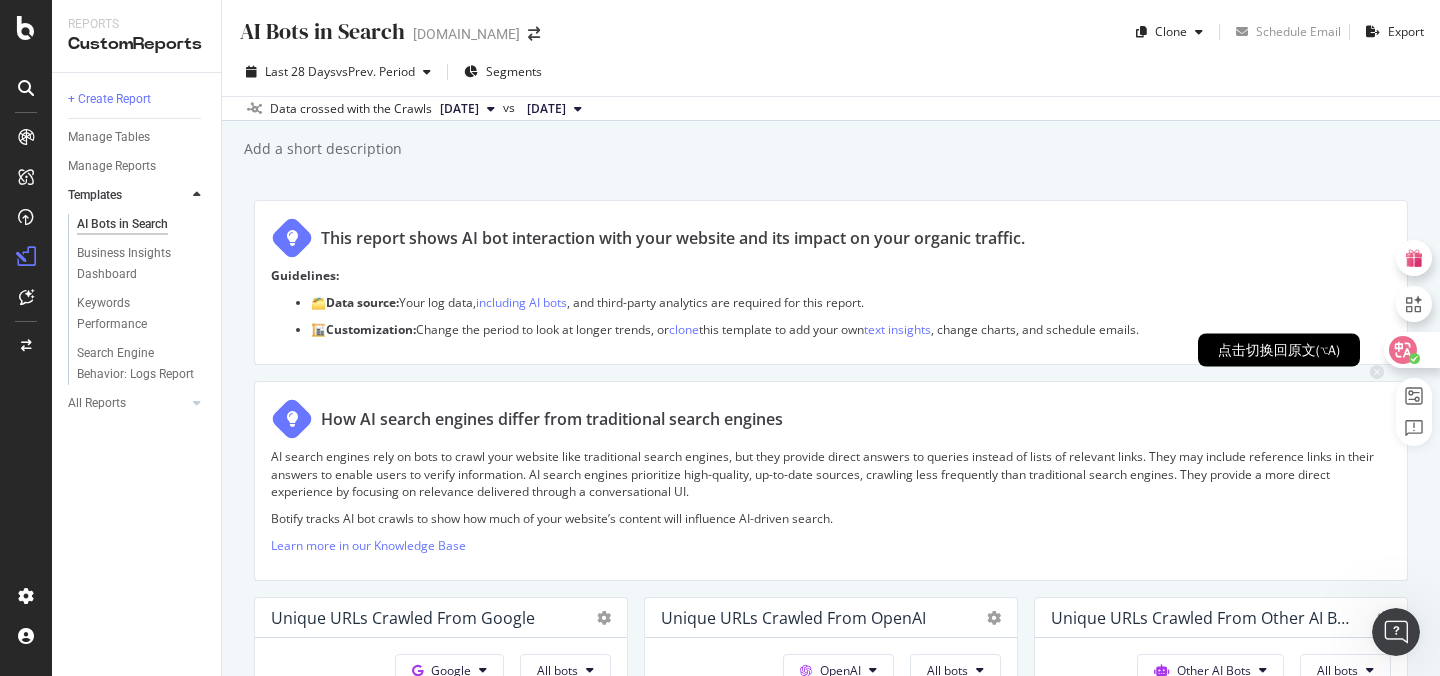 click on "点击切换回原文(⌥A)" at bounding box center [1279, 350] 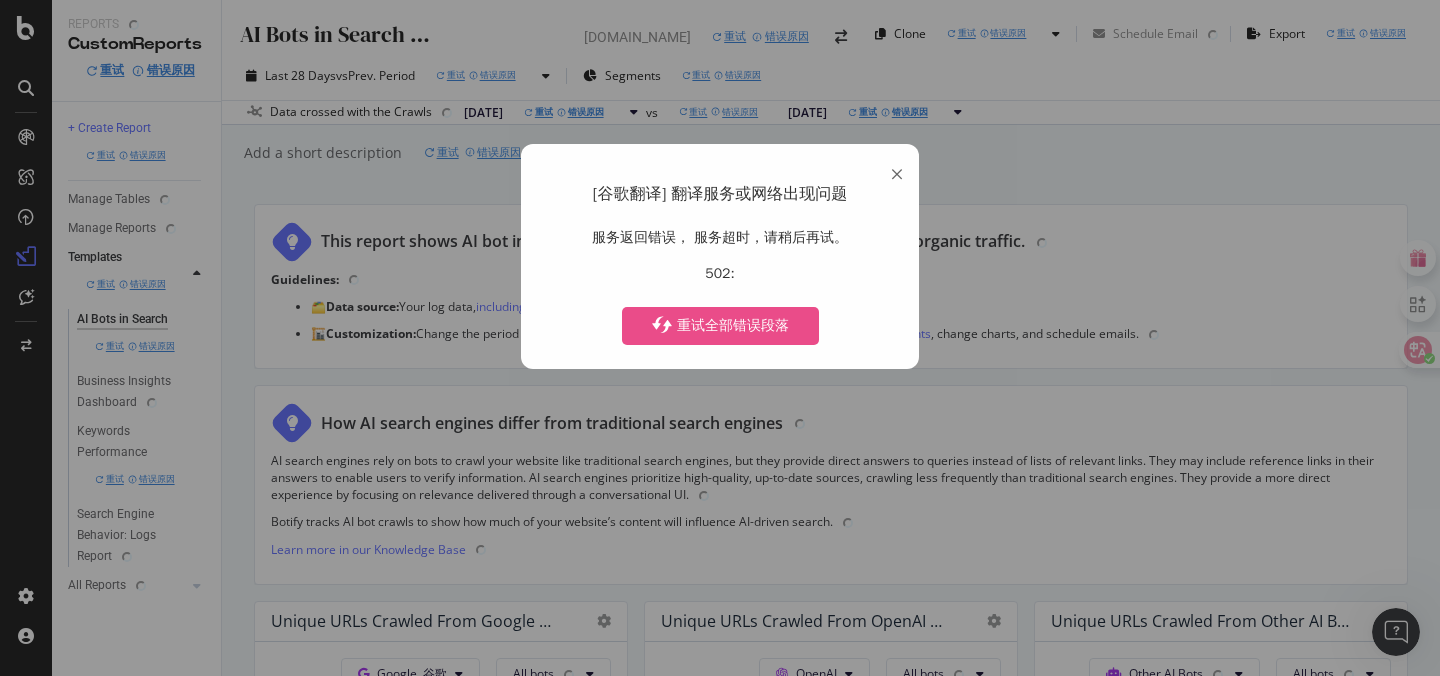 scroll, scrollTop: 1893, scrollLeft: 0, axis: vertical 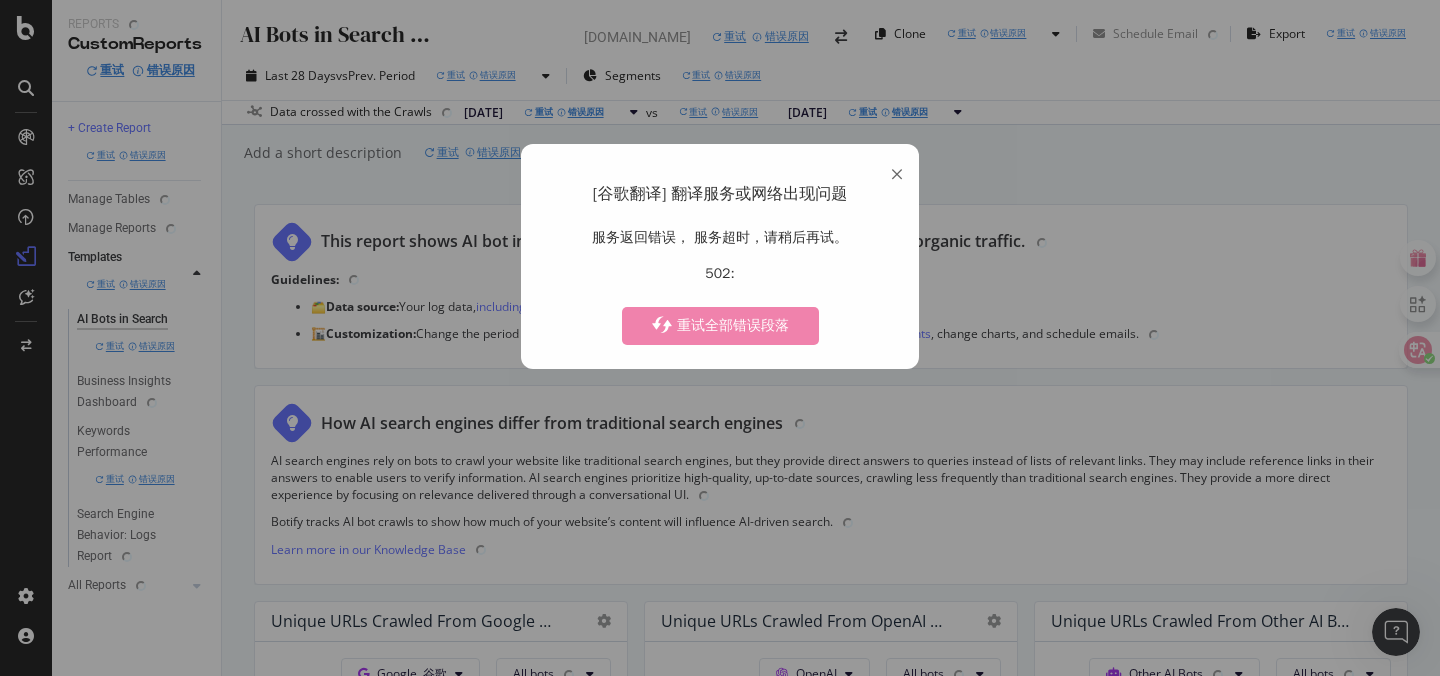 click on "重试全部错误段落" at bounding box center [720, 326] 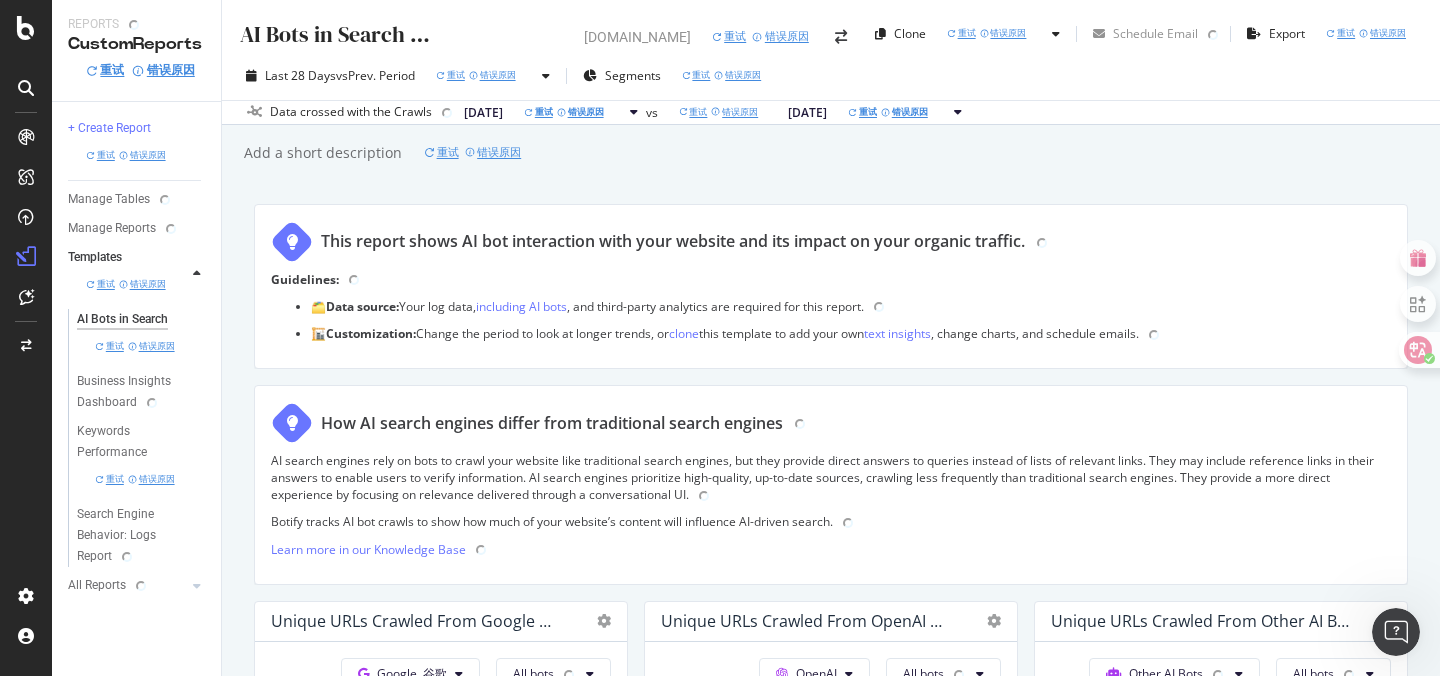 scroll, scrollTop: 1730, scrollLeft: 0, axis: vertical 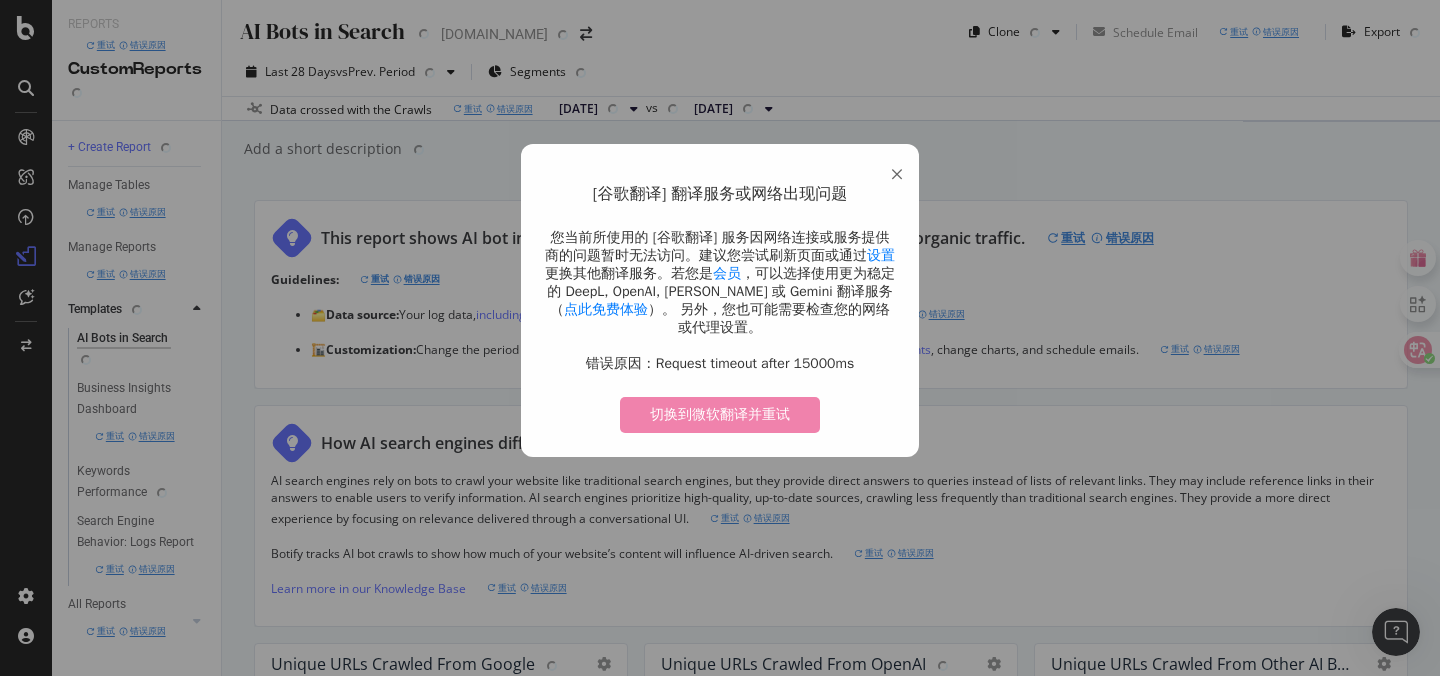 click on "切换到微软翻译并重试" at bounding box center (720, 415) 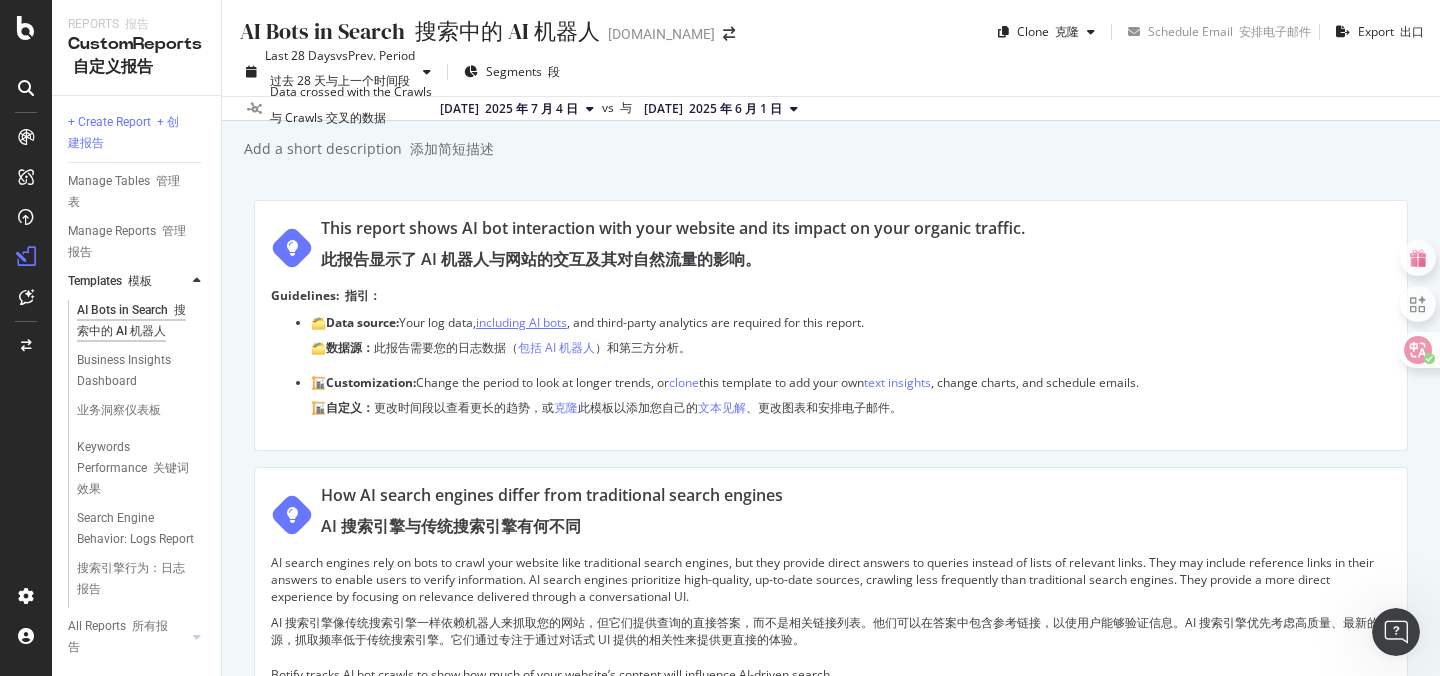 click on "including AI bots" at bounding box center (521, 322) 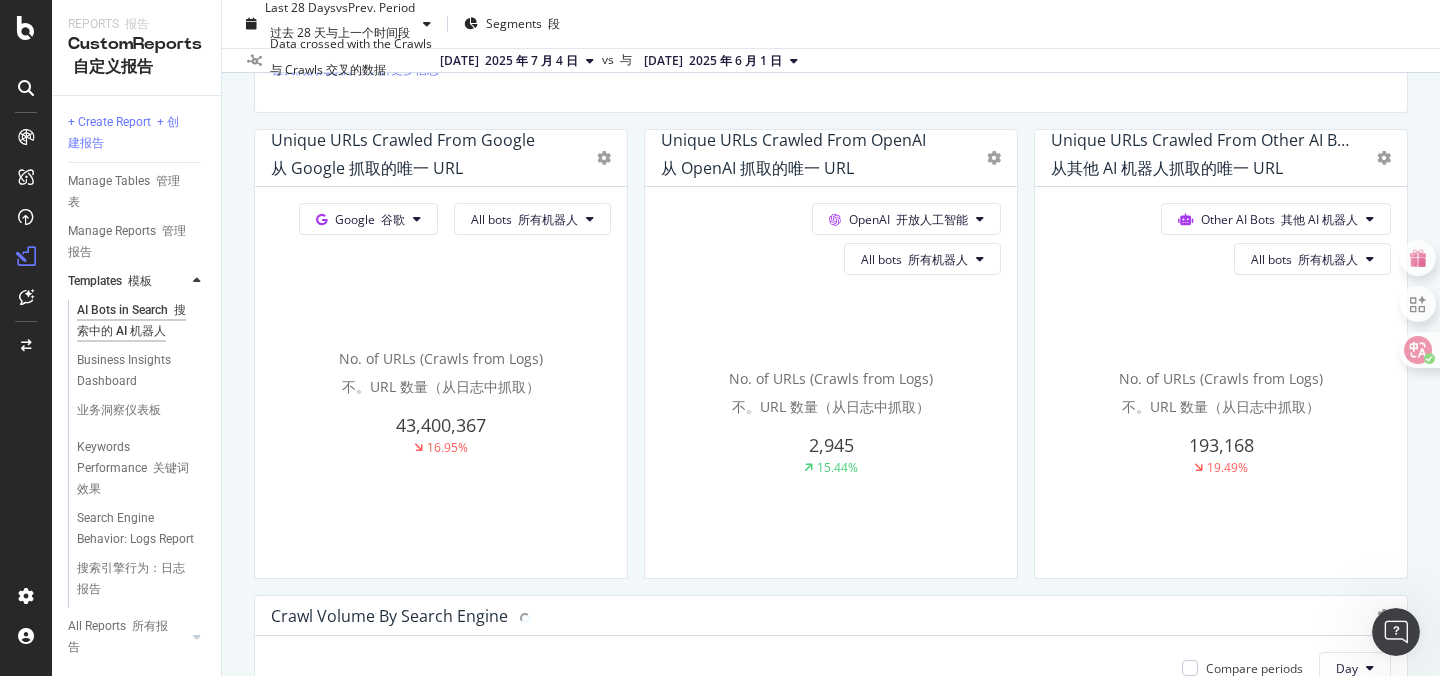 scroll, scrollTop: 691, scrollLeft: 0, axis: vertical 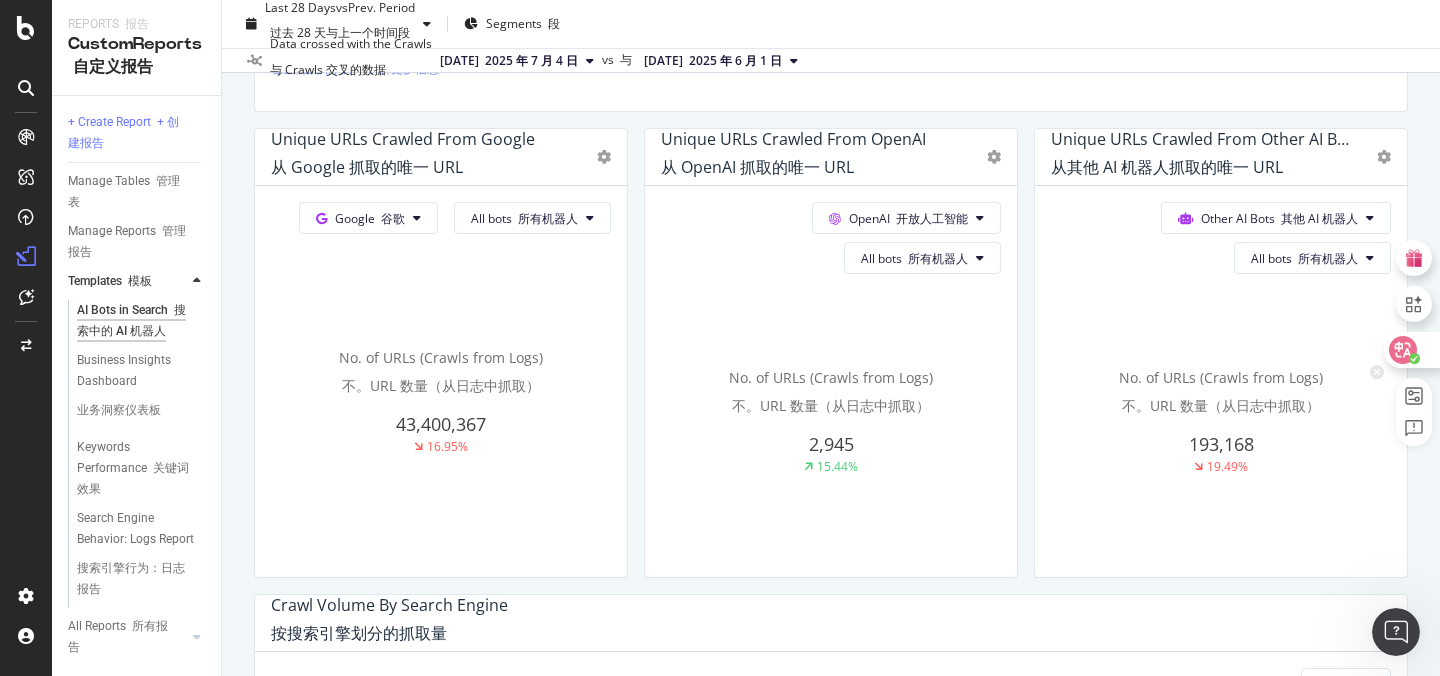 click 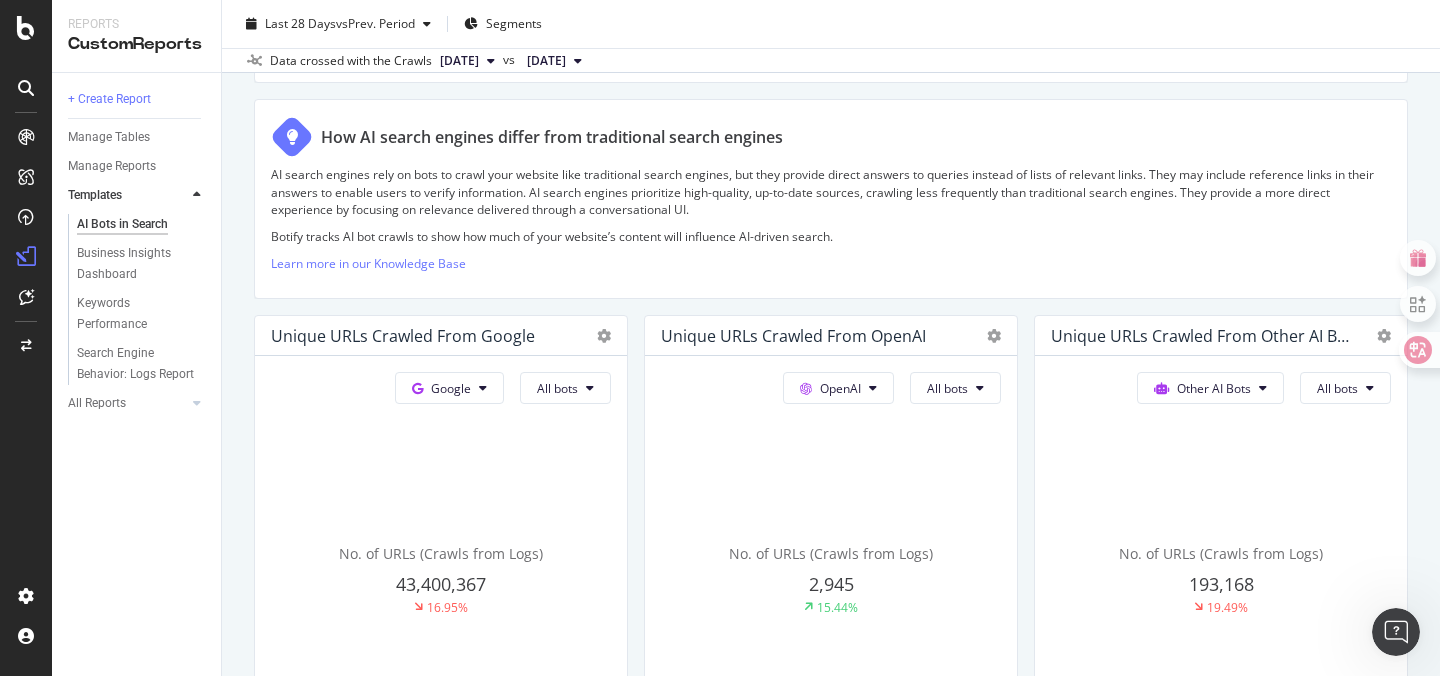 scroll, scrollTop: 283, scrollLeft: 0, axis: vertical 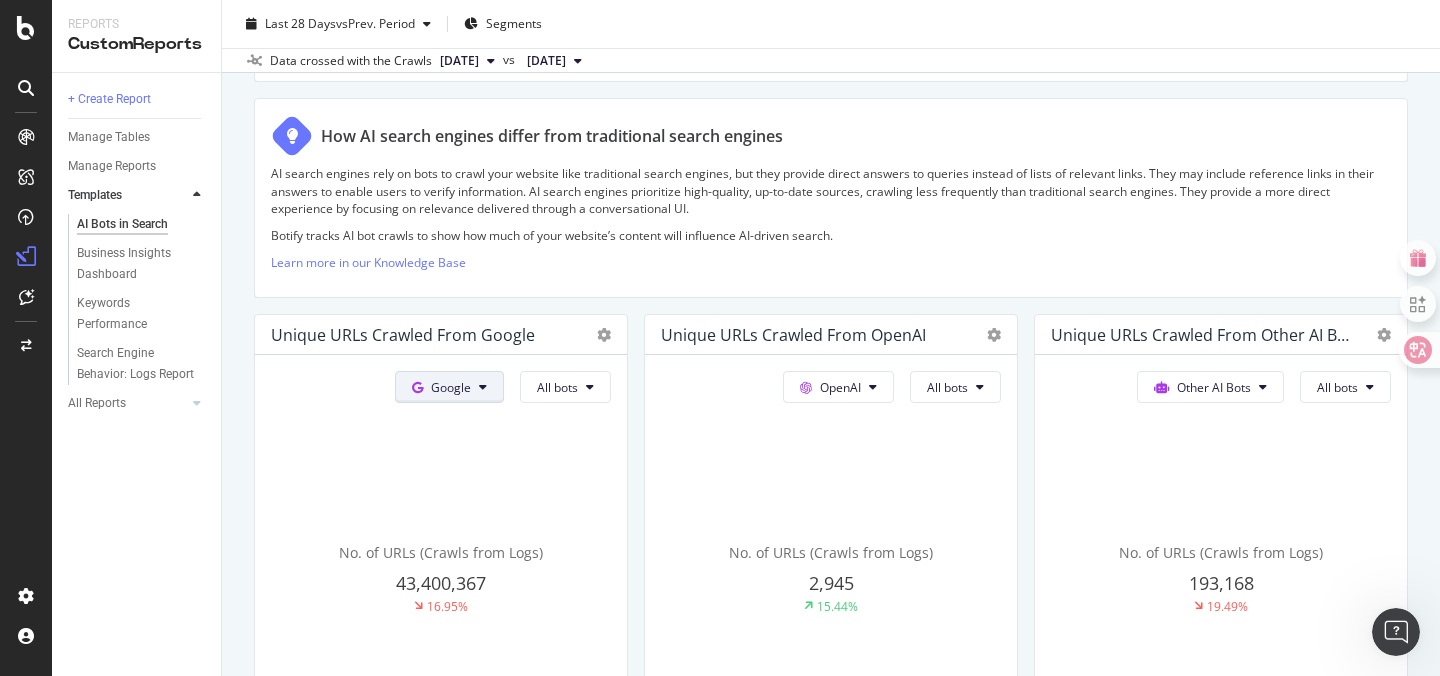 click on "Google" at bounding box center (449, 387) 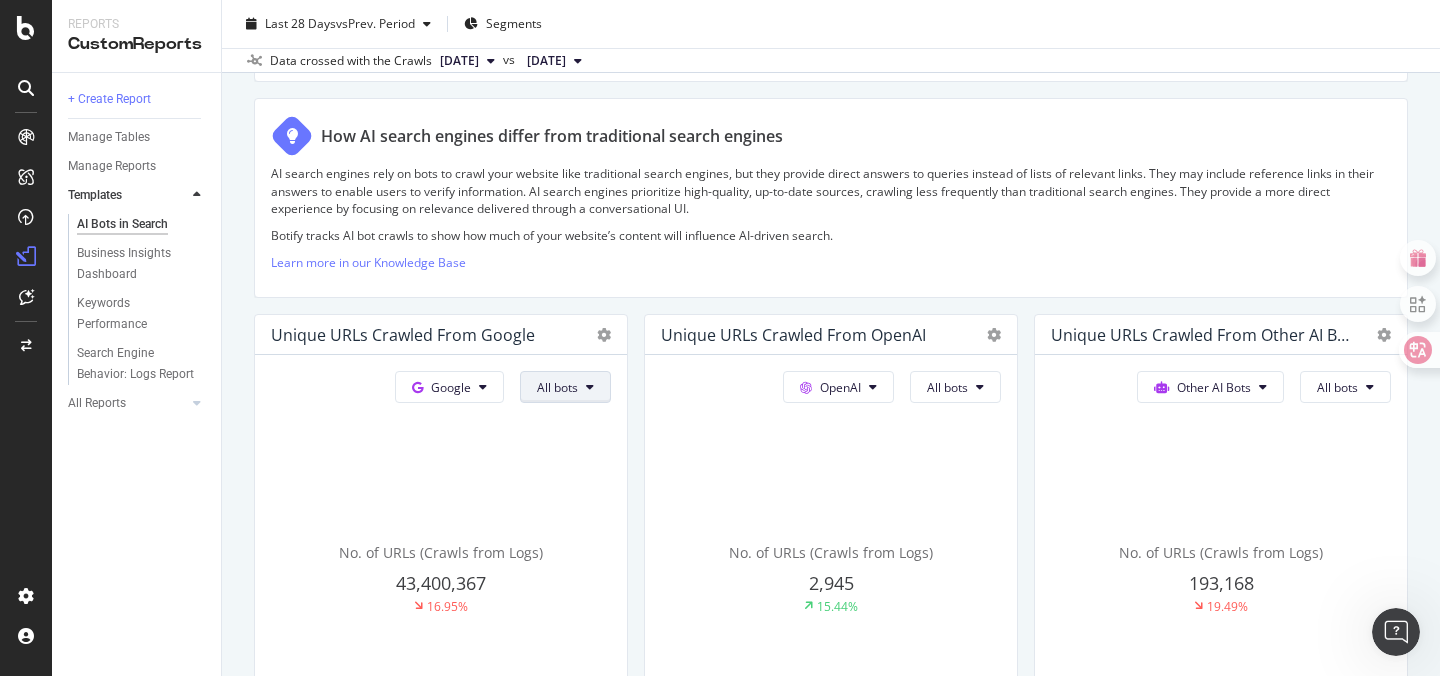 click on "All bots" at bounding box center (557, 387) 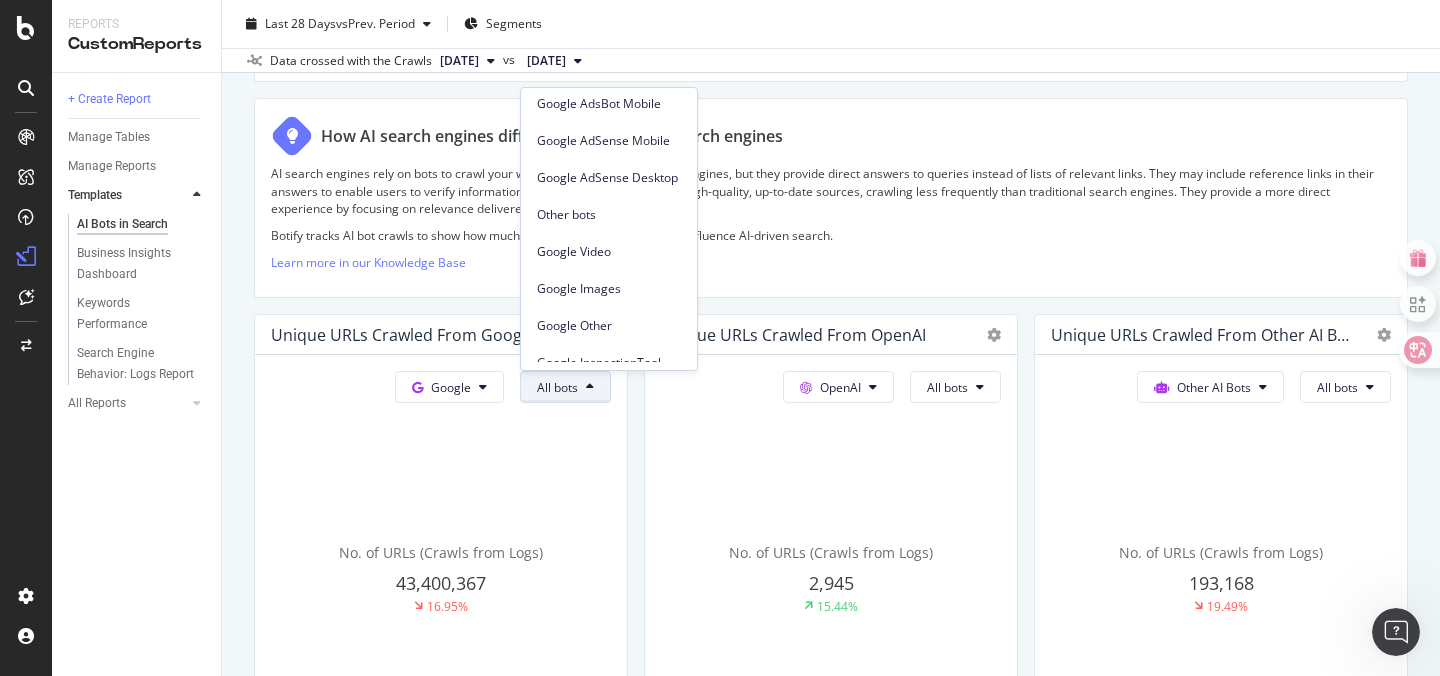 scroll, scrollTop: 318, scrollLeft: 0, axis: vertical 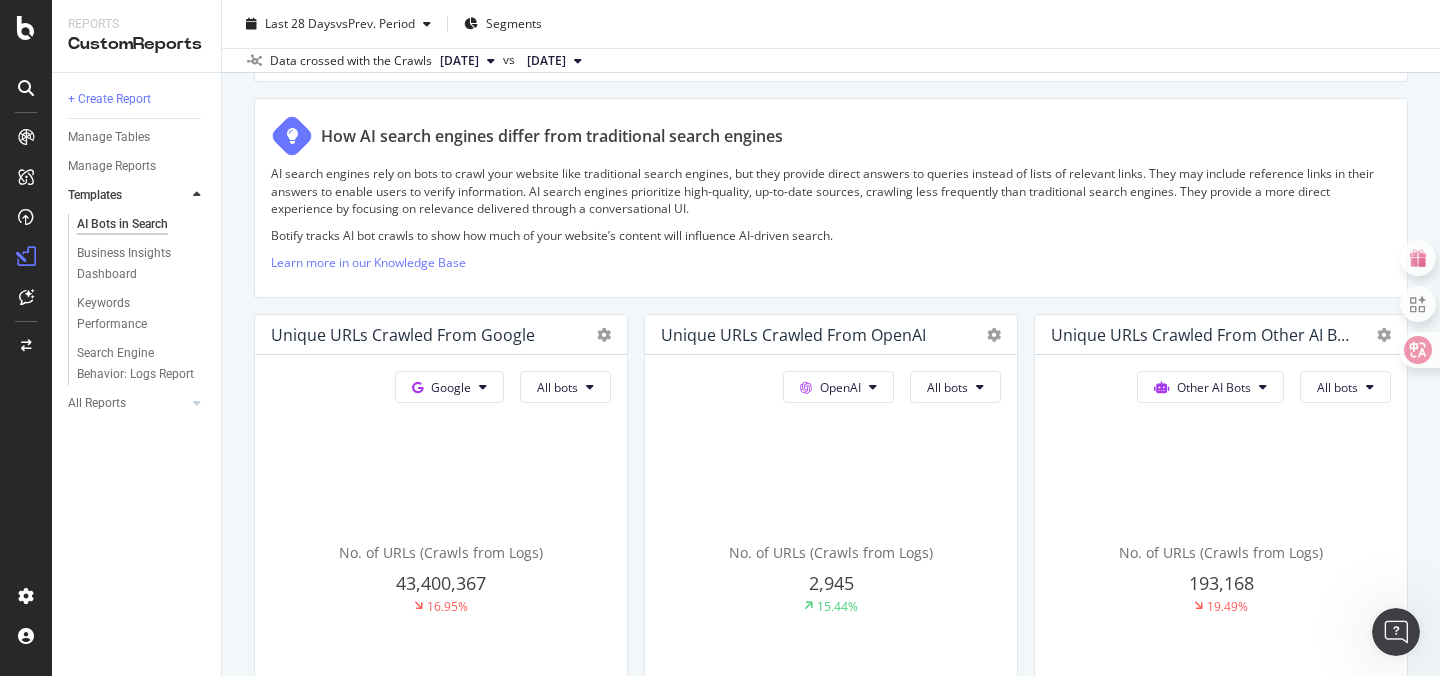 click on "Learn more in our Knowledge Base" at bounding box center (831, 262) 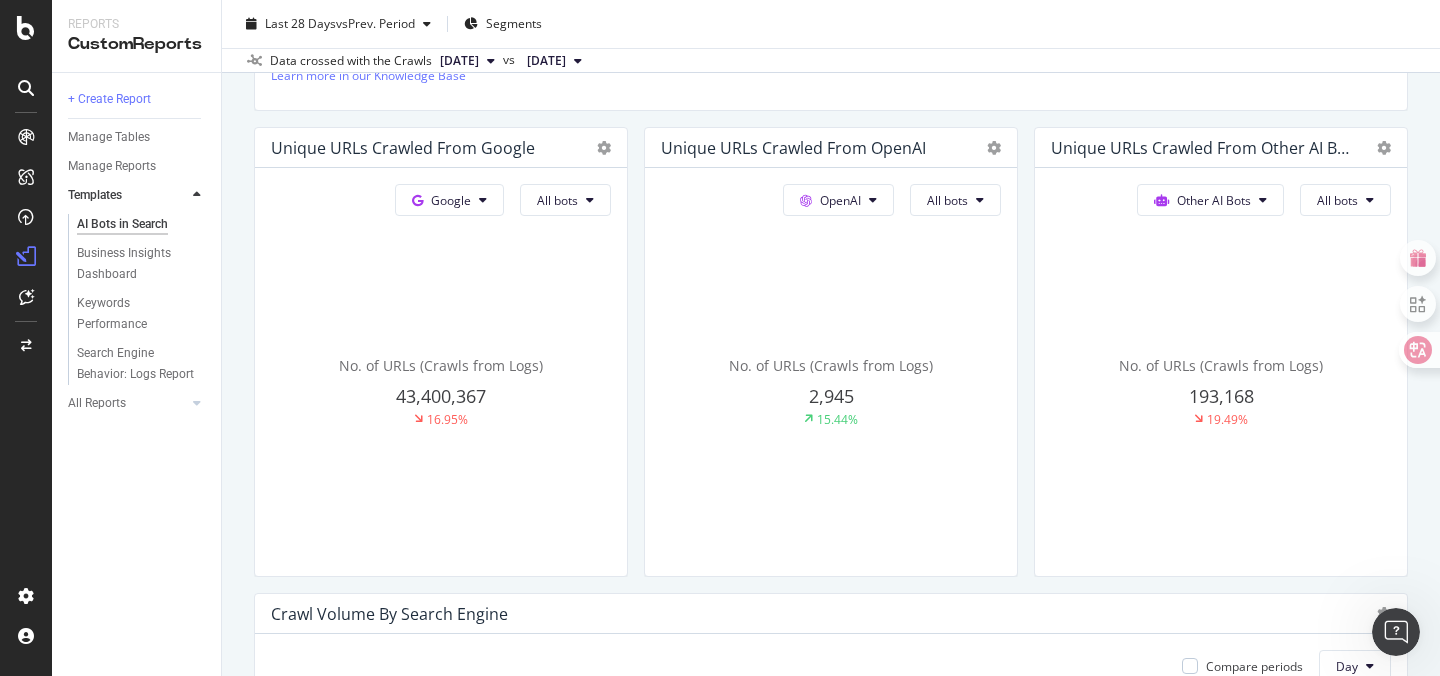 scroll, scrollTop: 488, scrollLeft: 0, axis: vertical 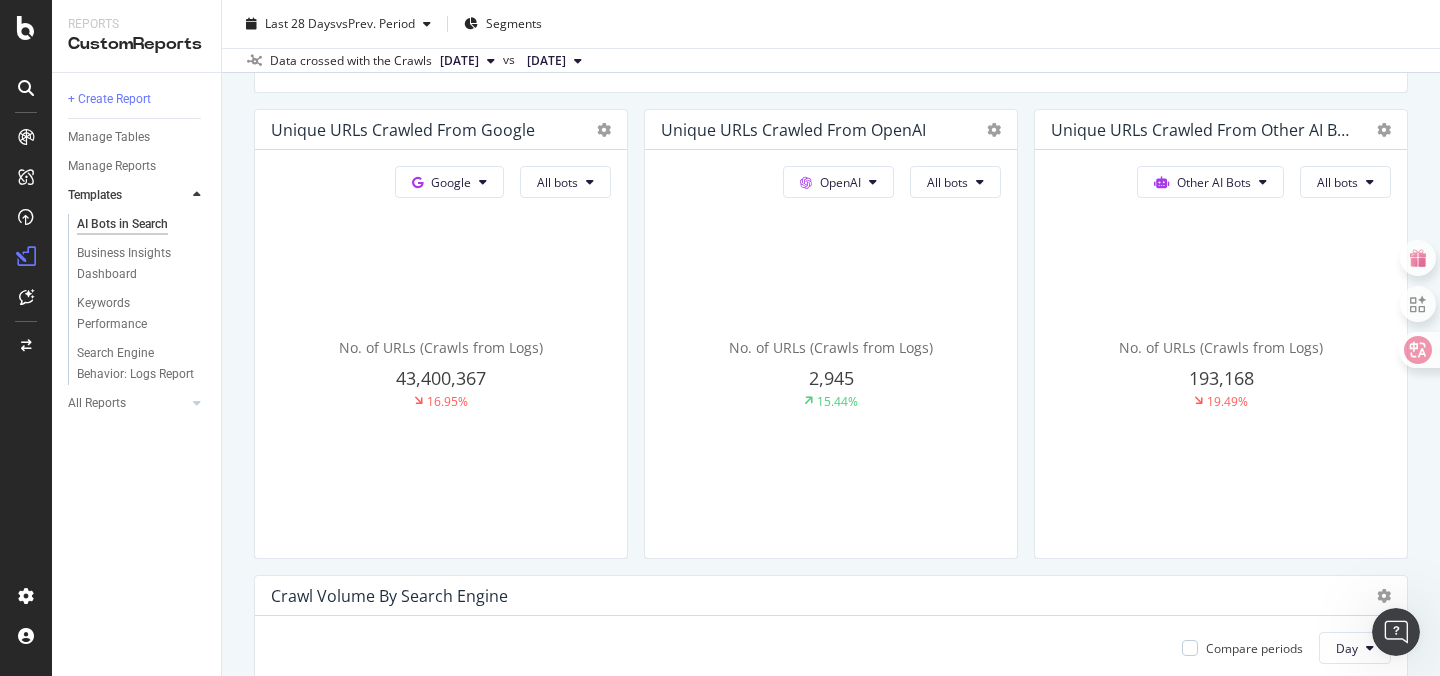 click on "43,400,367" at bounding box center [441, 378] 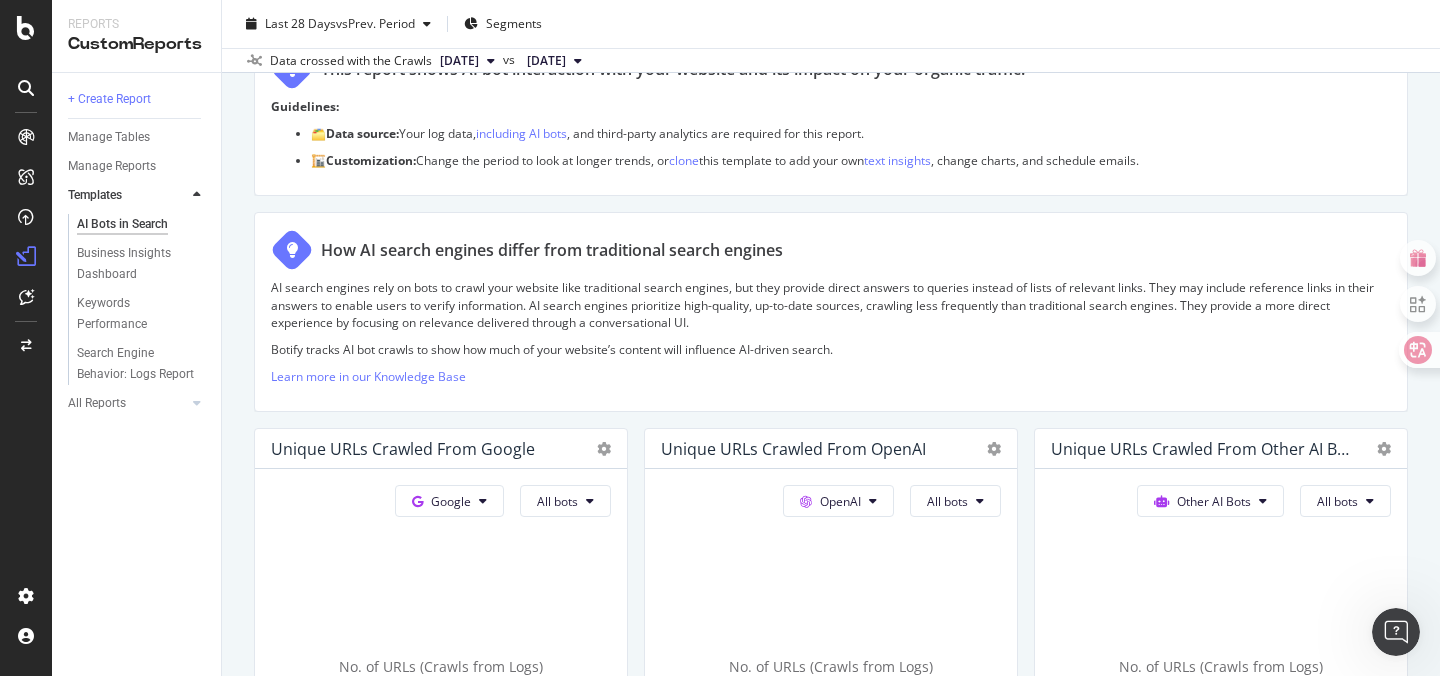 scroll, scrollTop: 0, scrollLeft: 0, axis: both 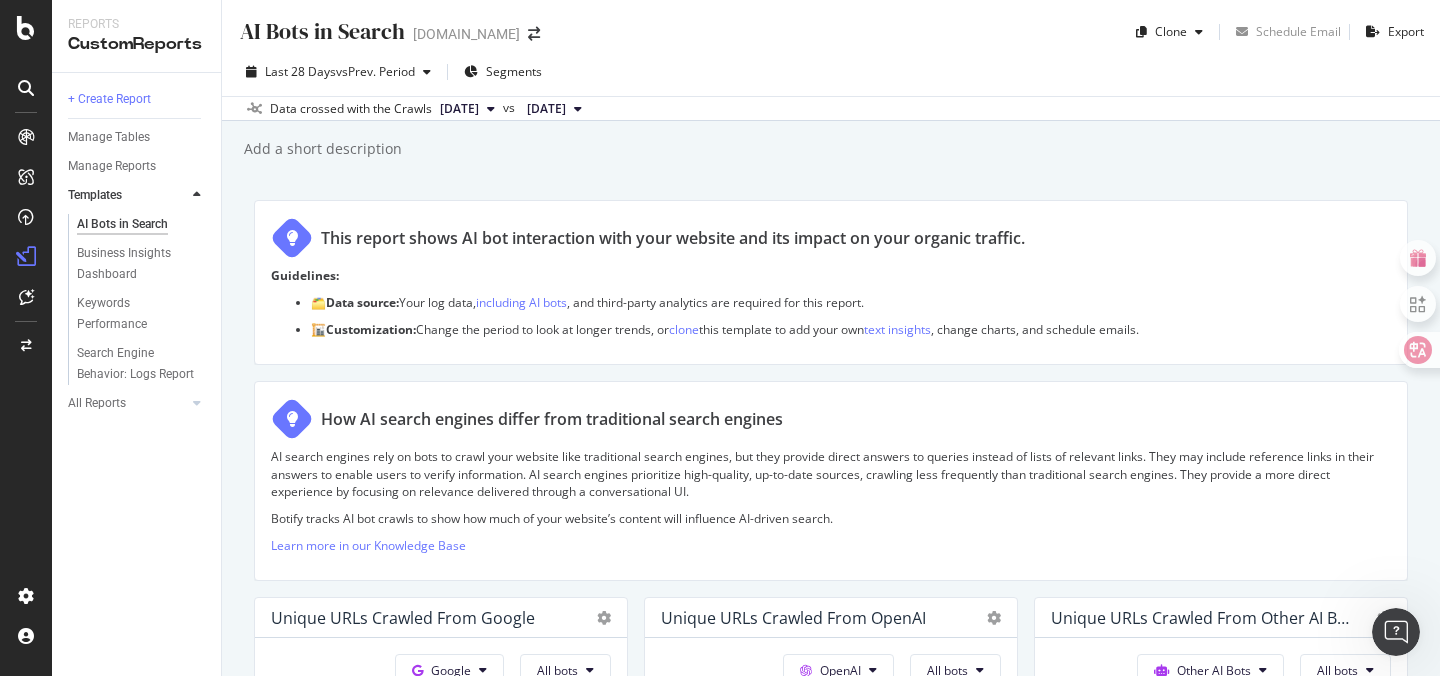 click at bounding box center (491, 109) 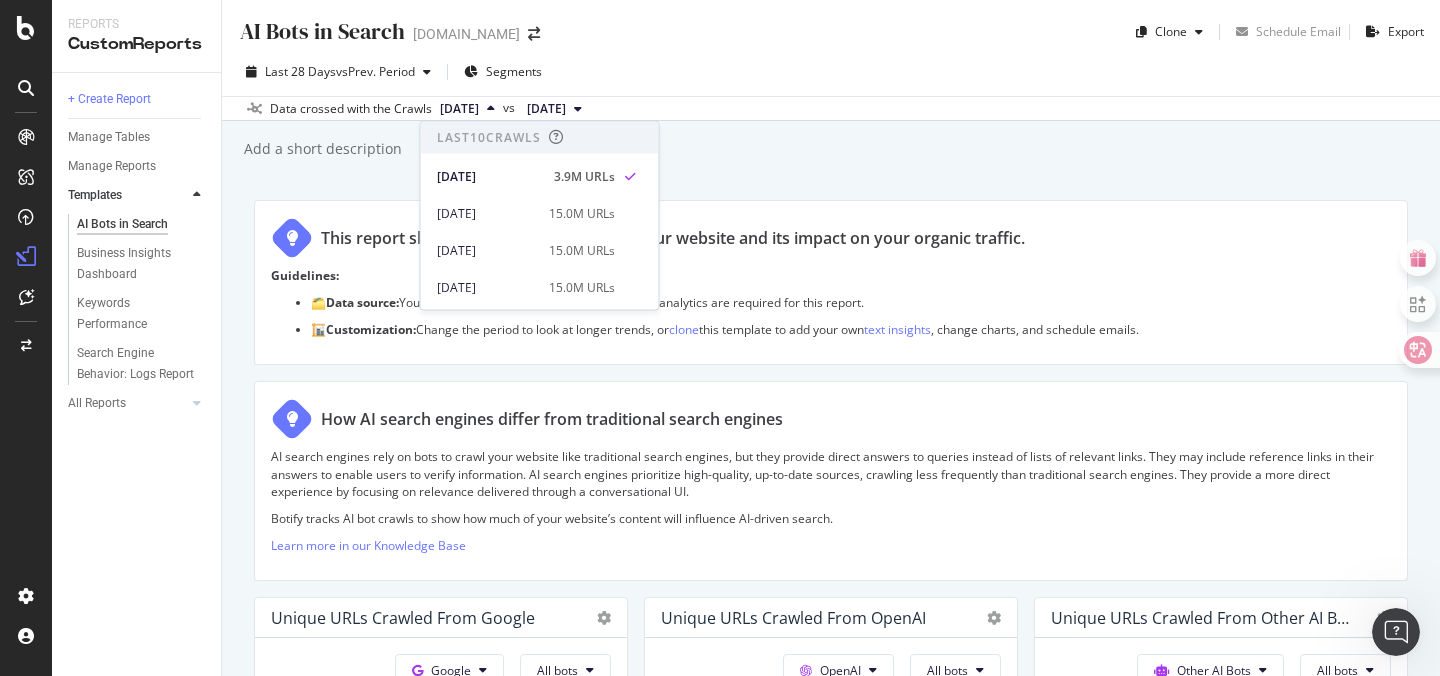click at bounding box center (491, 109) 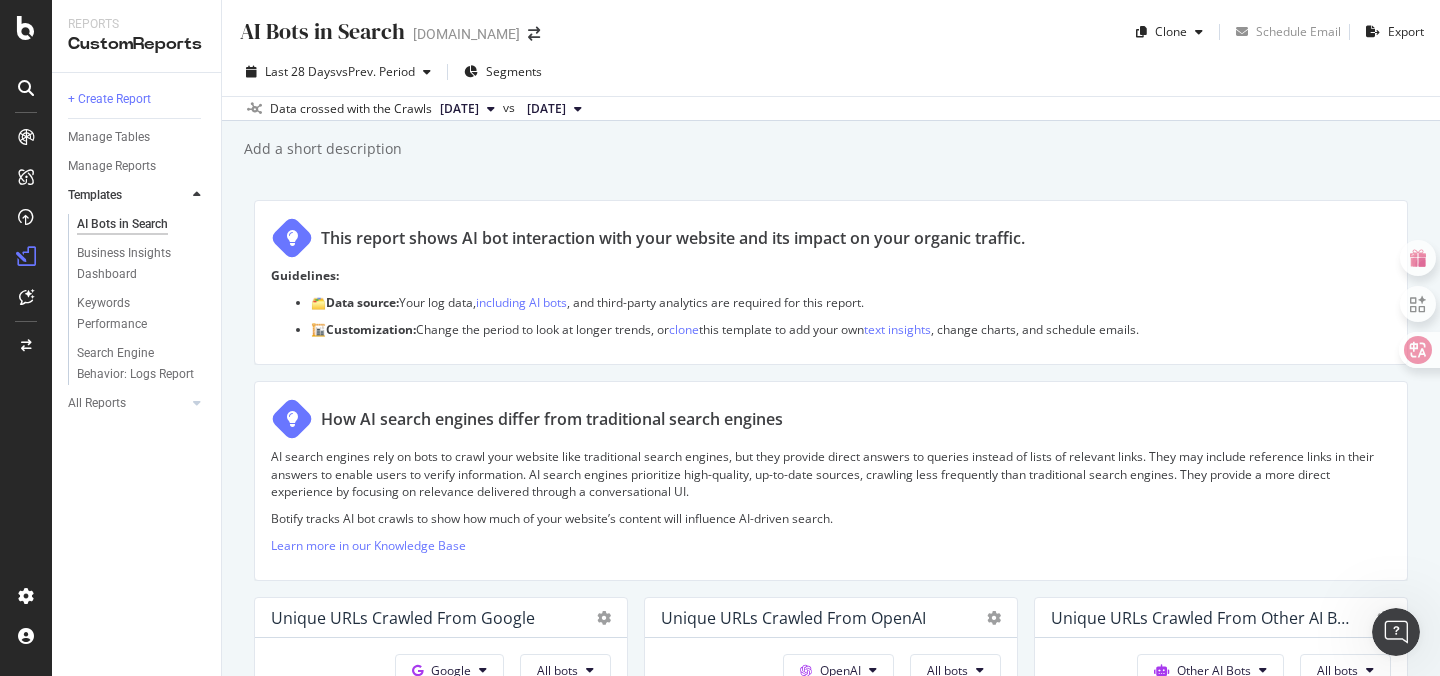 click at bounding box center [491, 109] 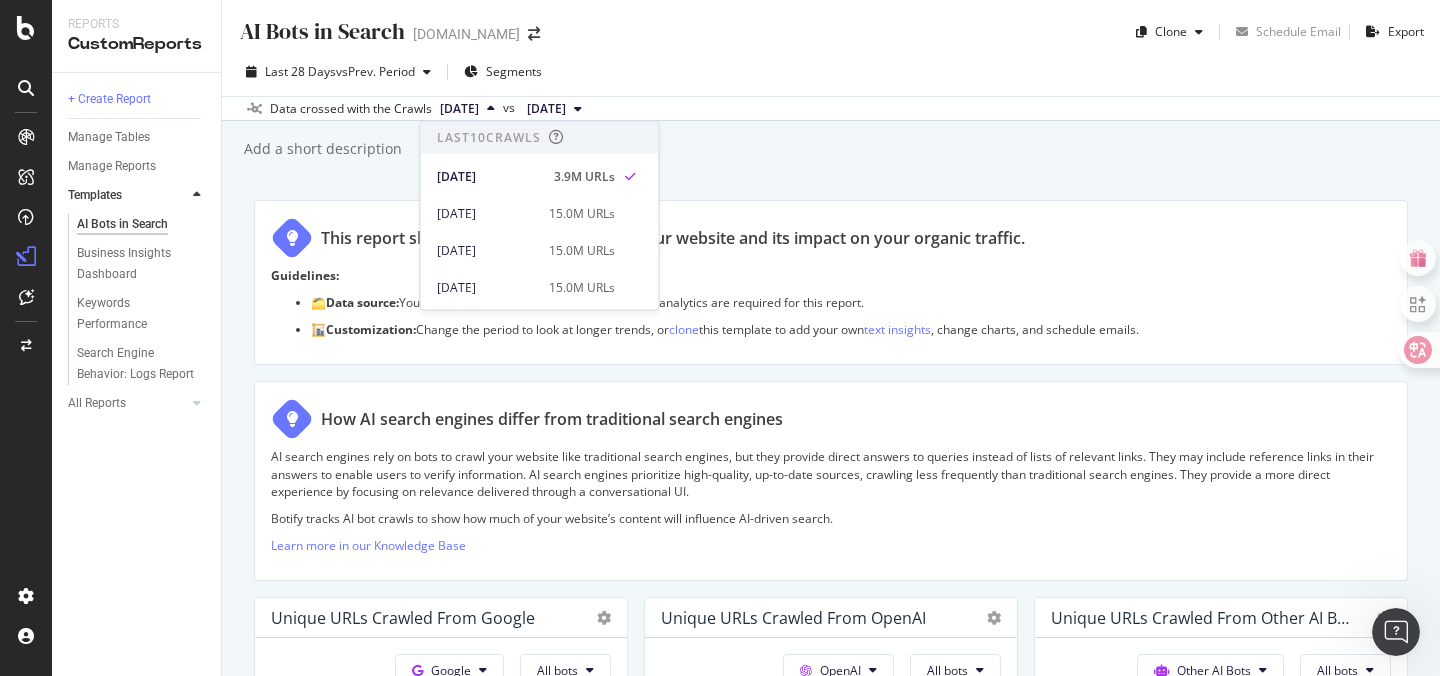 click at bounding box center [491, 109] 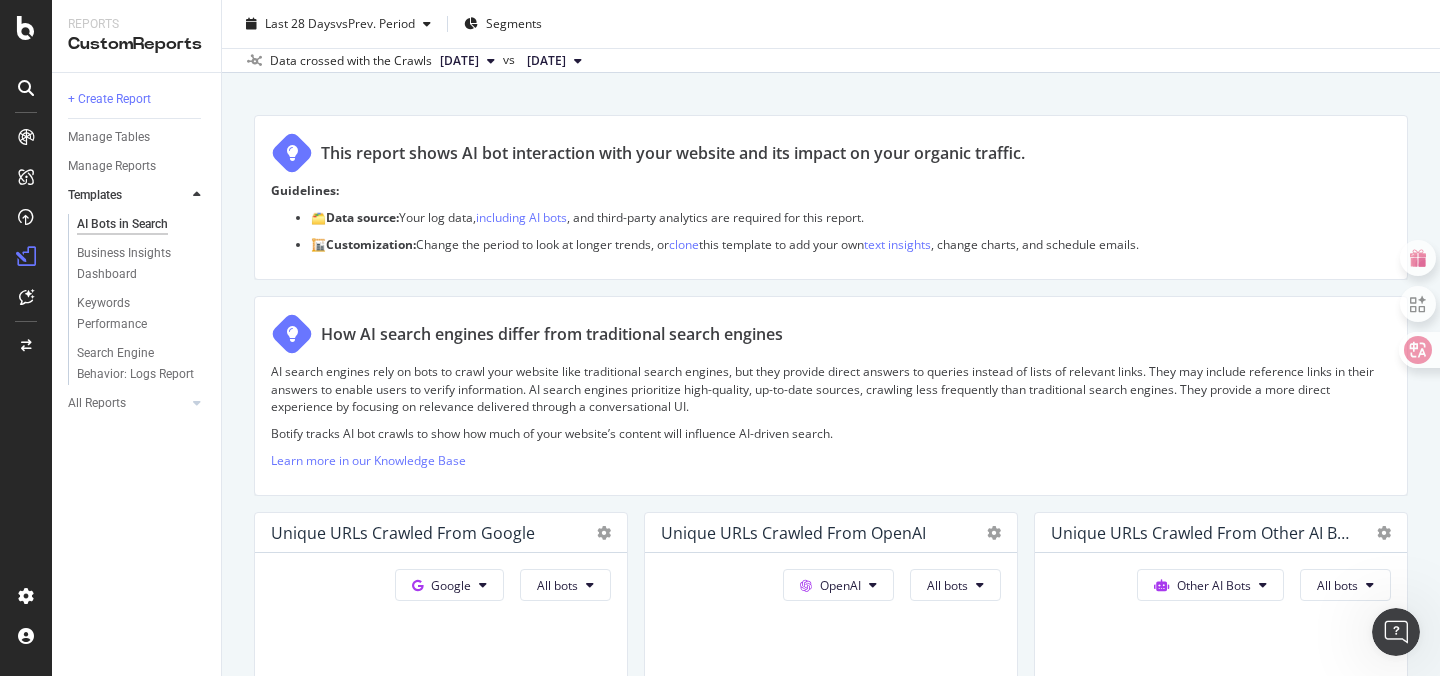 scroll, scrollTop: 0, scrollLeft: 0, axis: both 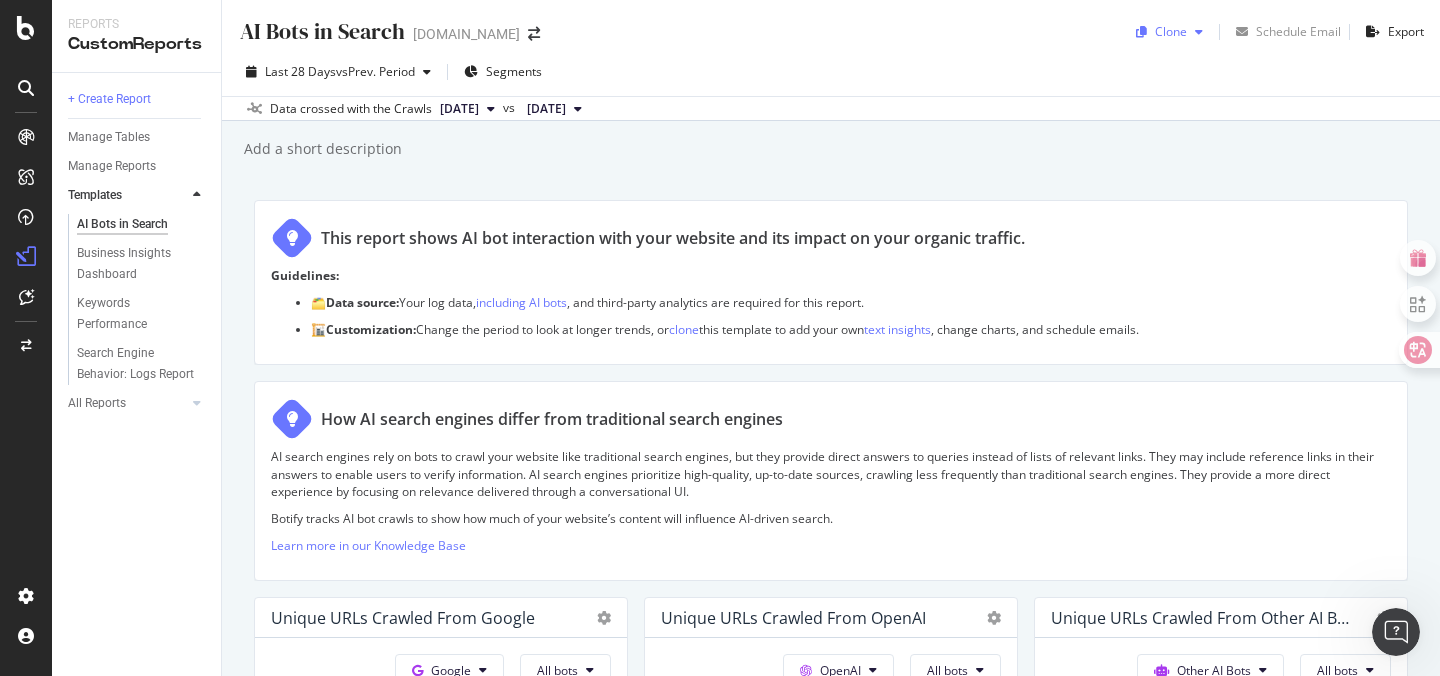 click on "Clone" at bounding box center [1171, 31] 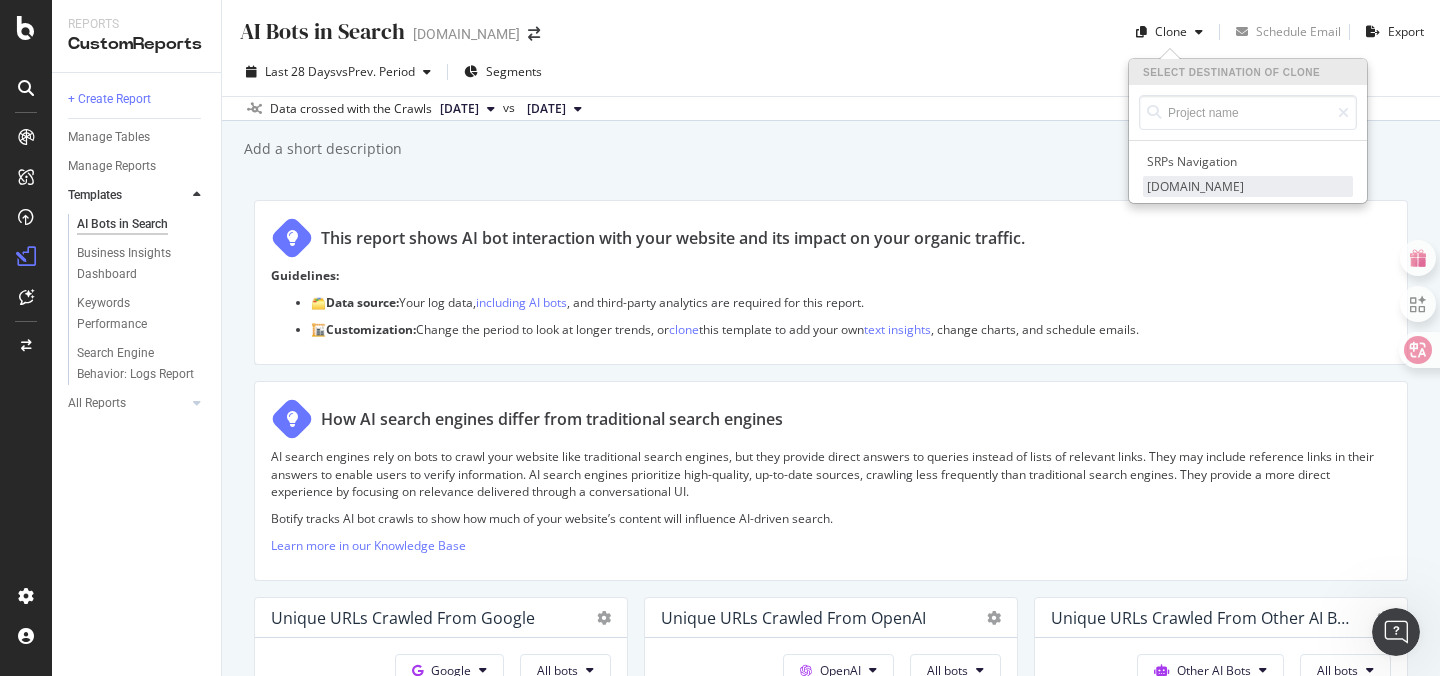 click on "[DOMAIN_NAME]" at bounding box center [1248, 186] 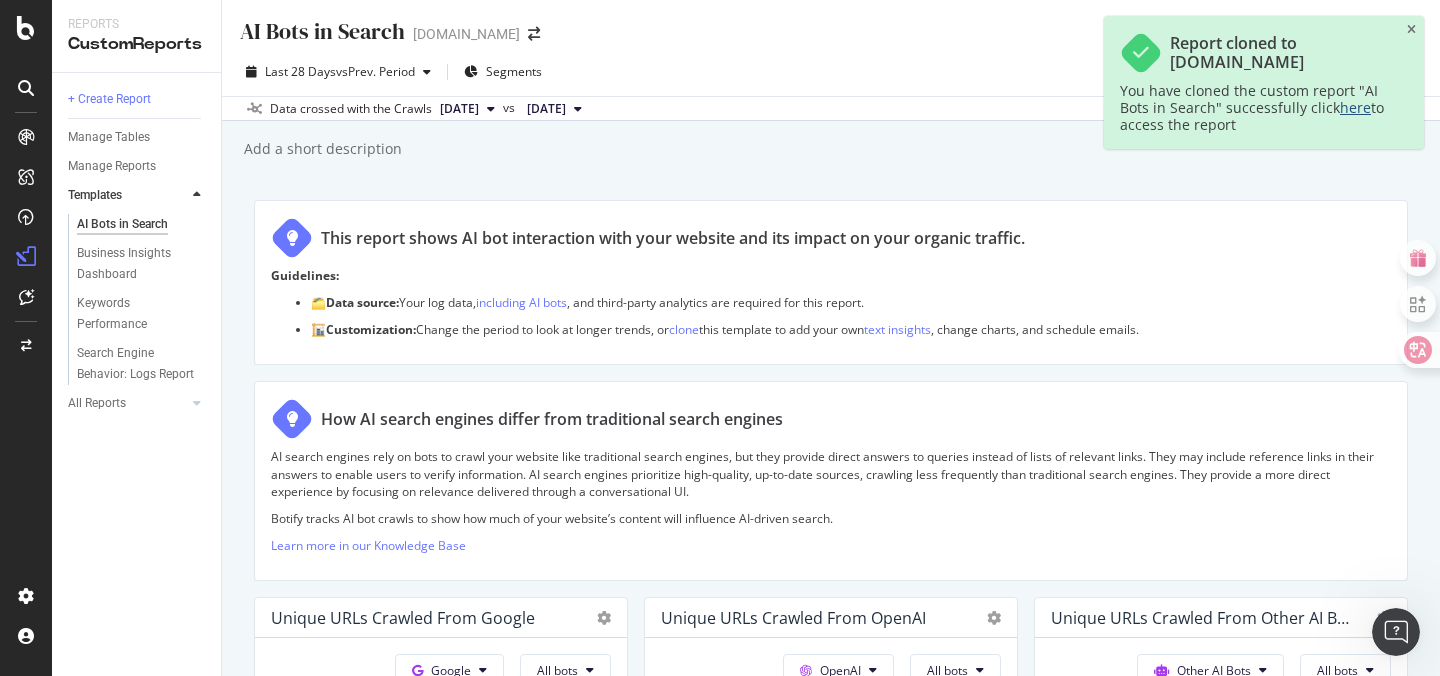 click on "here" at bounding box center (1355, 107) 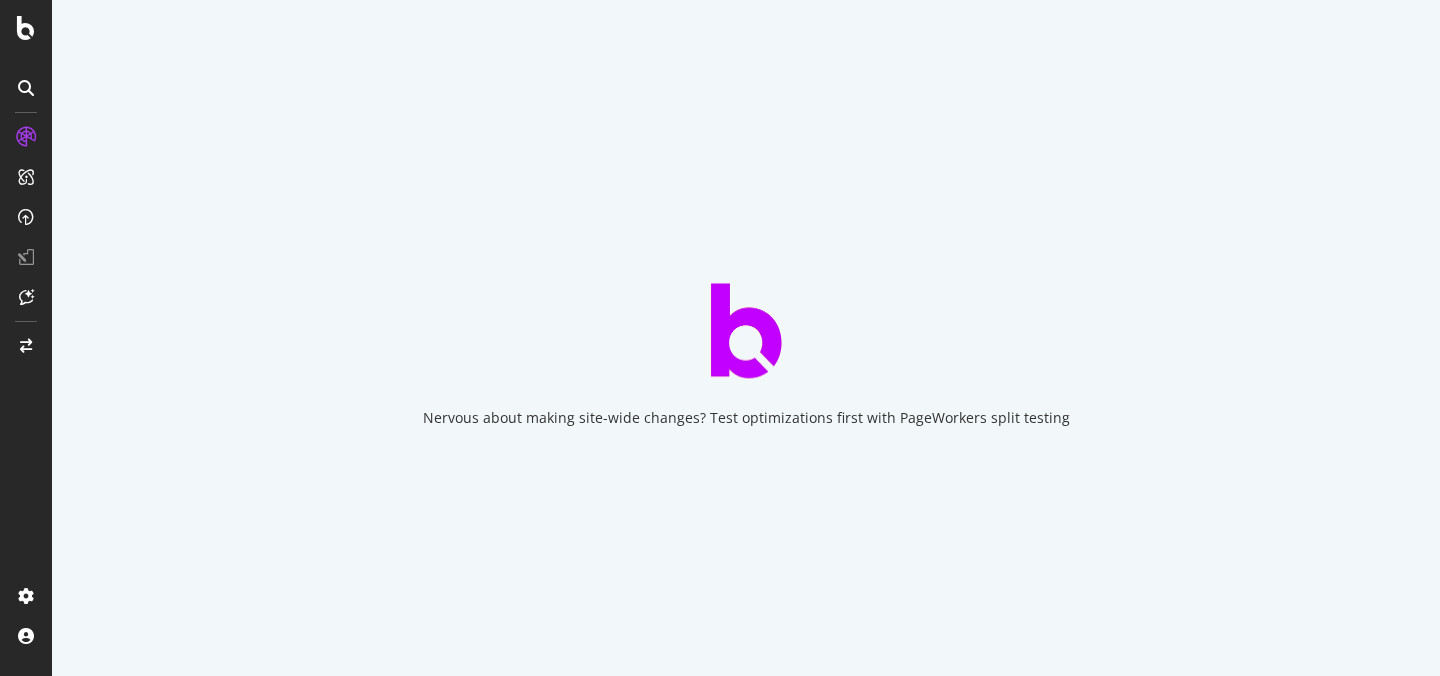 scroll, scrollTop: 0, scrollLeft: 0, axis: both 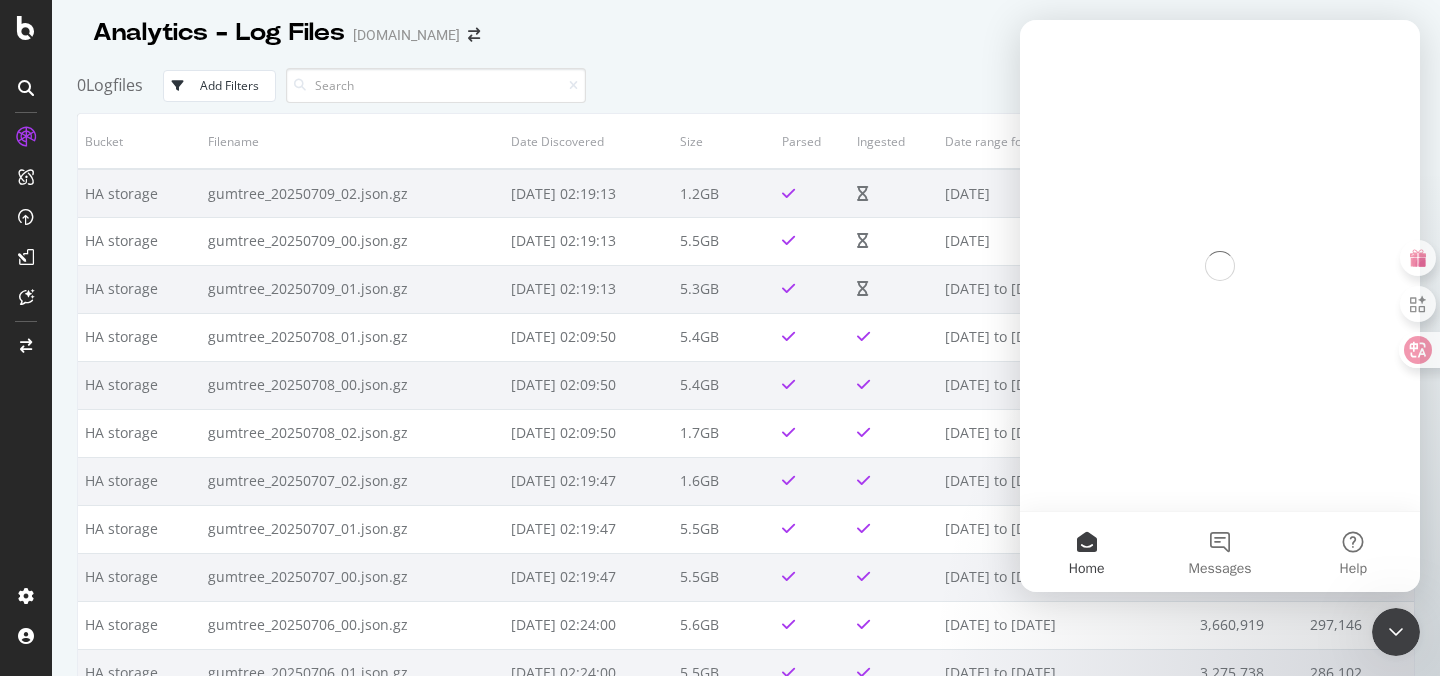 click on "Add Filters" at bounding box center (229, 85) 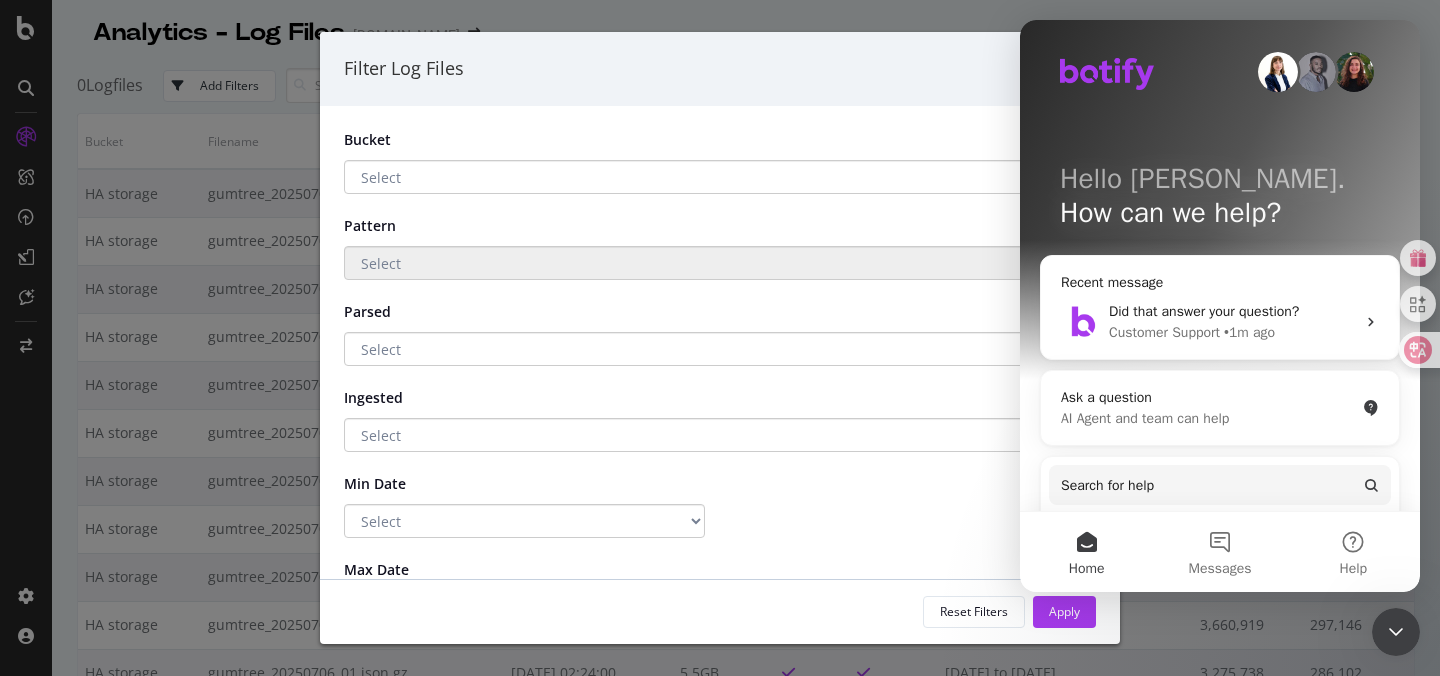 click on "Filter Log Files Bucket Select S3 HA storage Main storage Pattern Select Parsed Select Yes No Ingested Select Yes No Min Date Select Greater Than or equals Less Than or equals Equals Max Date Select Greater Than or equals Less Than or equals Equals Reset Filters Apply" at bounding box center (720, 338) 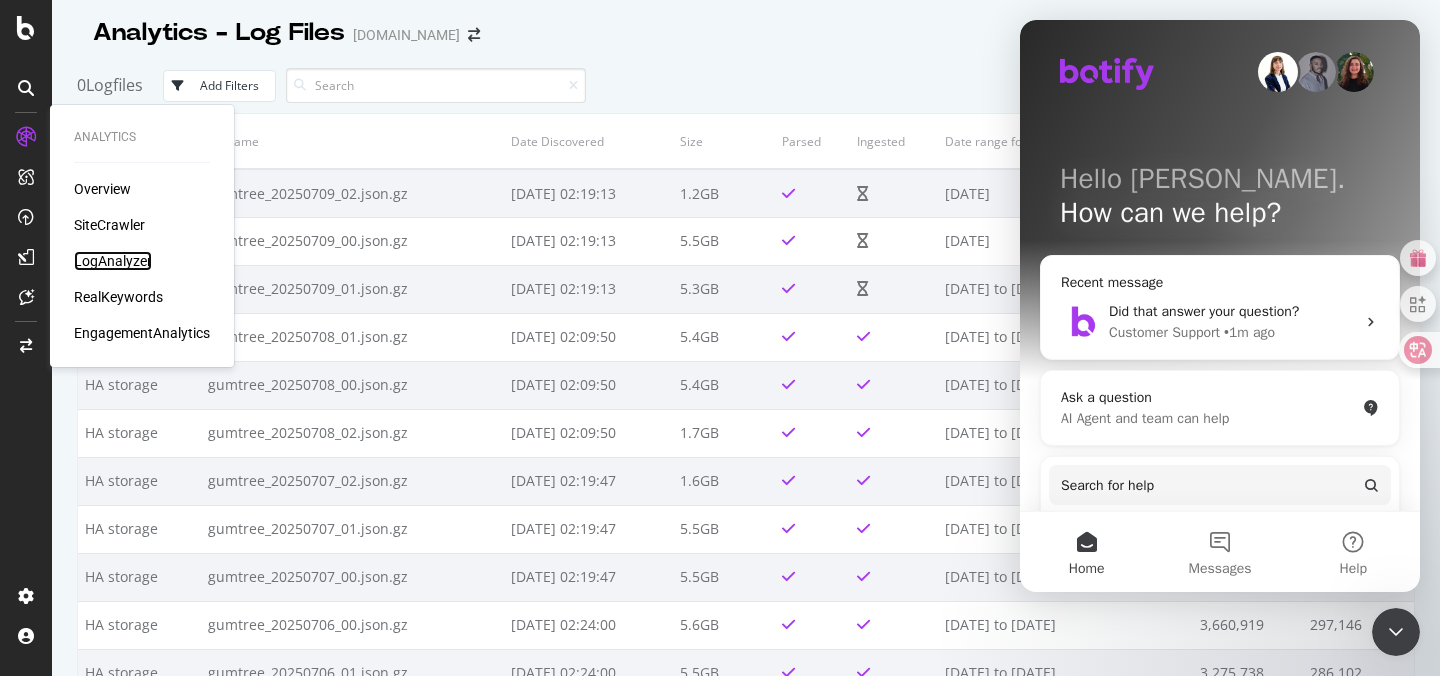 click on "LogAnalyzer" at bounding box center (113, 261) 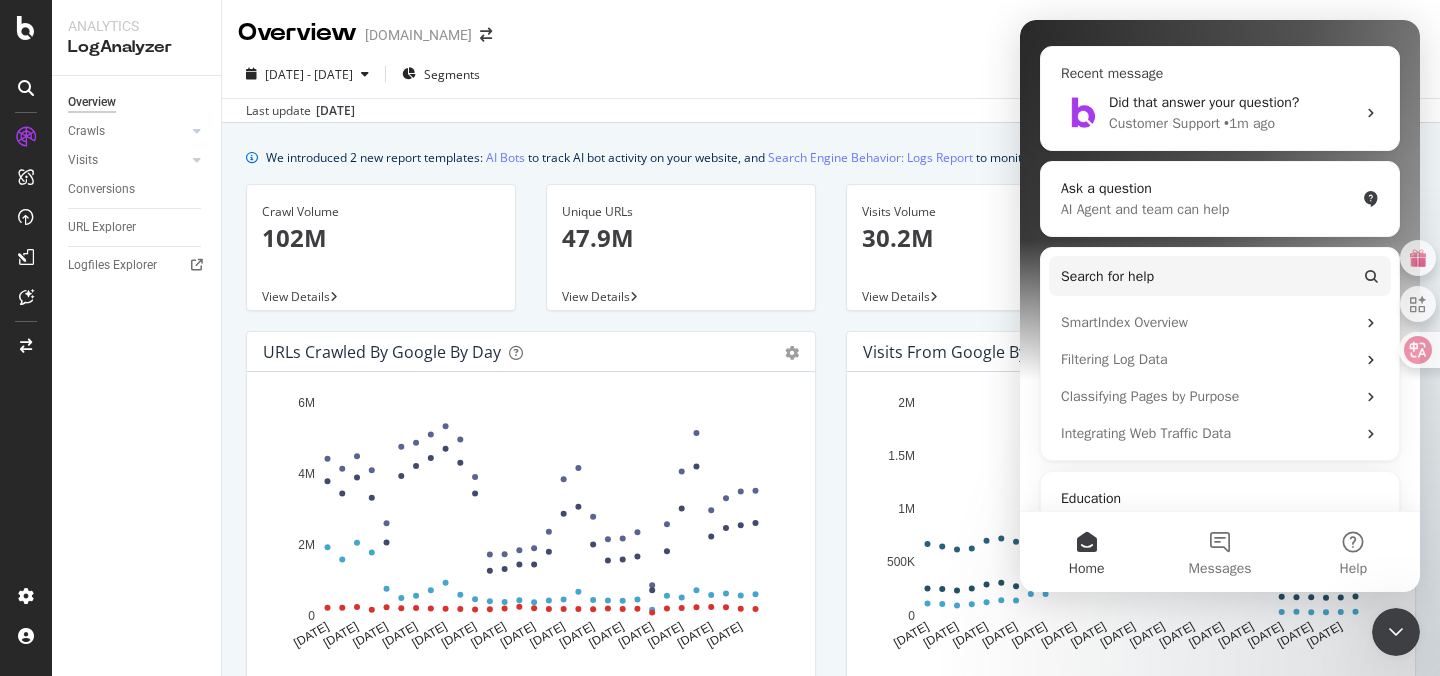scroll, scrollTop: 358, scrollLeft: 0, axis: vertical 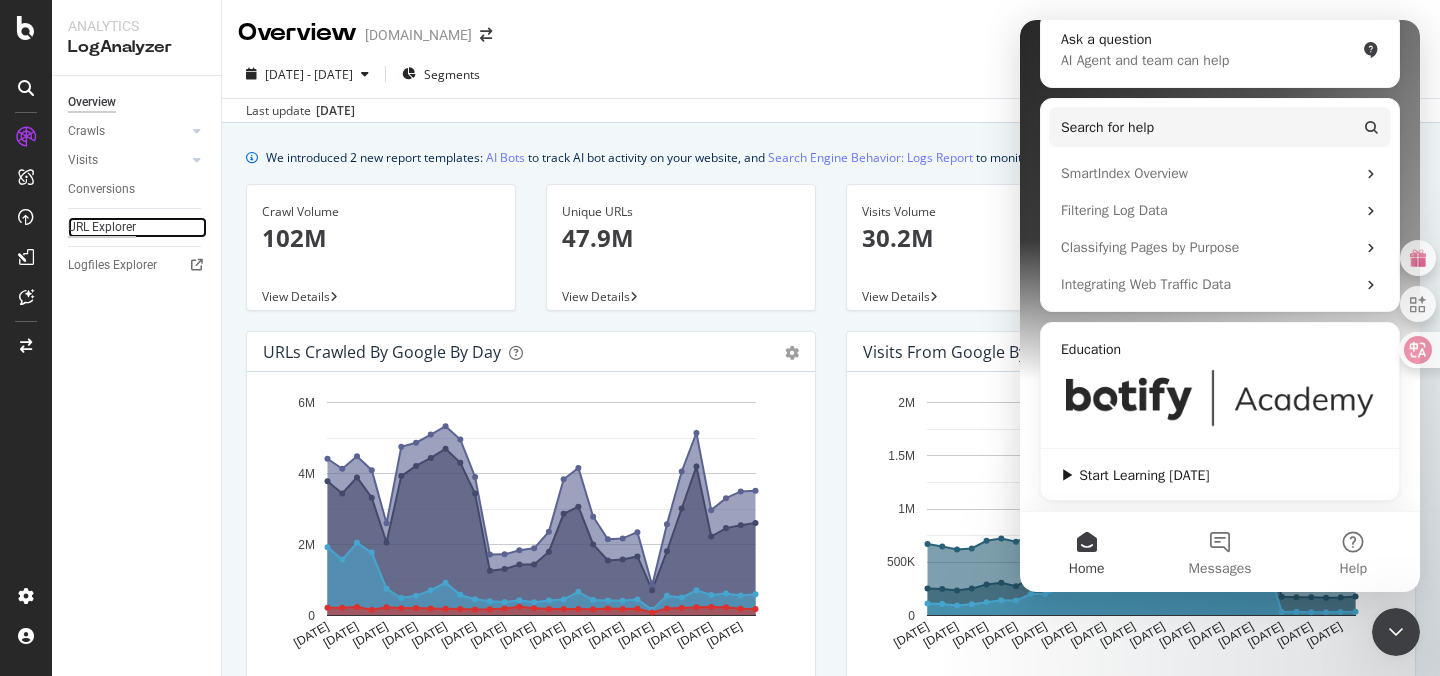 click on "URL Explorer" at bounding box center (102, 227) 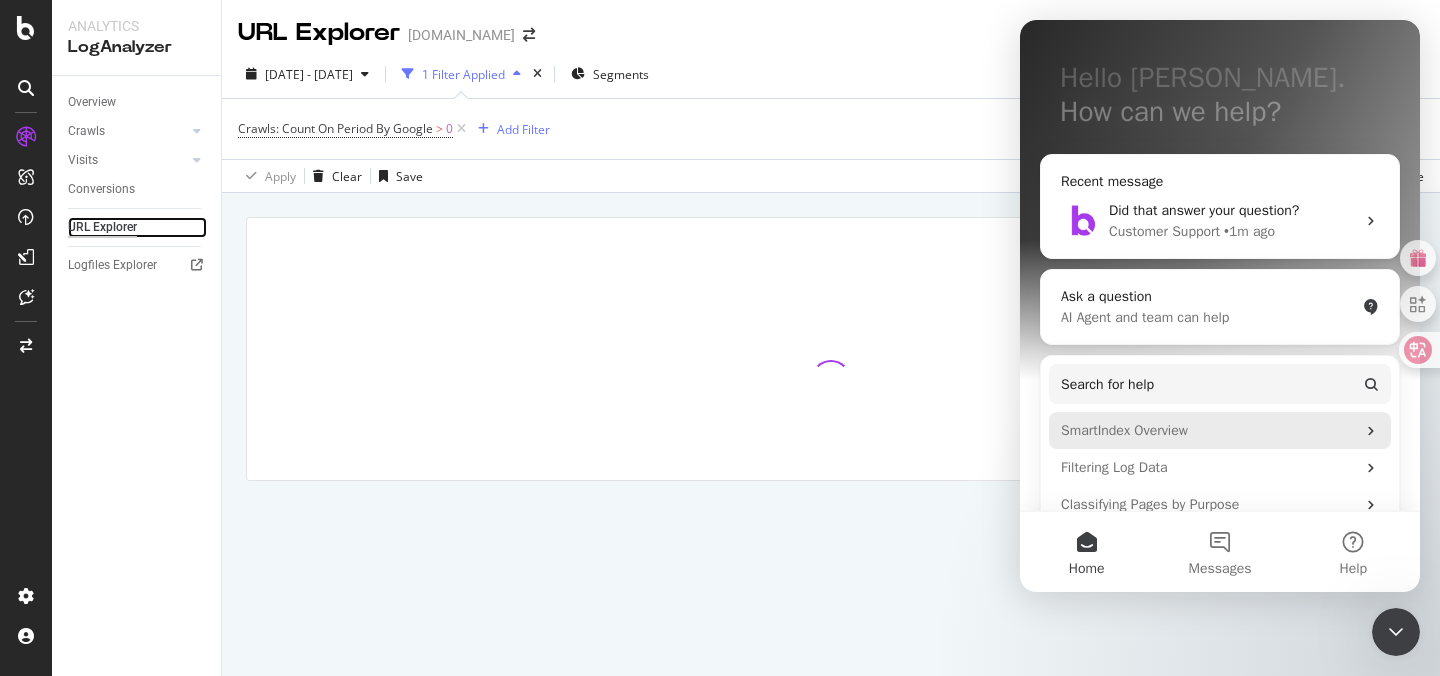 scroll, scrollTop: 79, scrollLeft: 0, axis: vertical 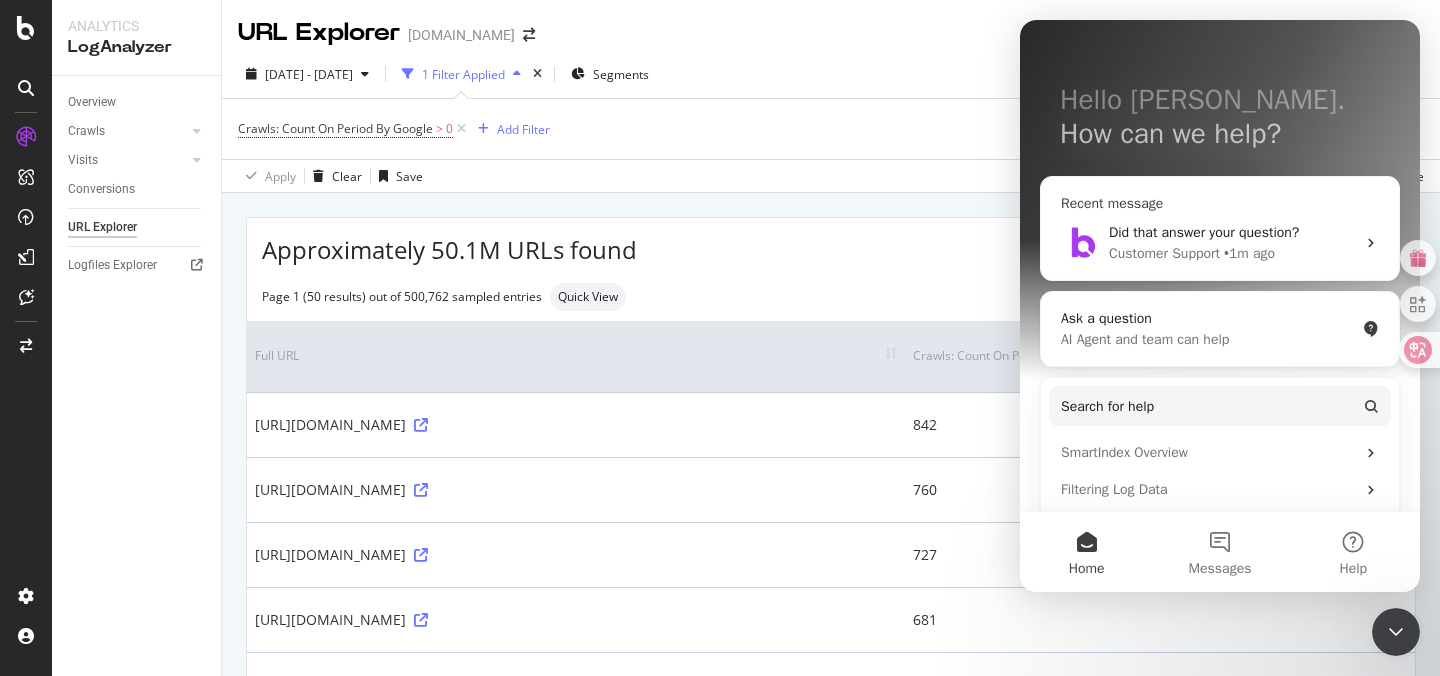 click on "•  1m ago" at bounding box center (1249, 253) 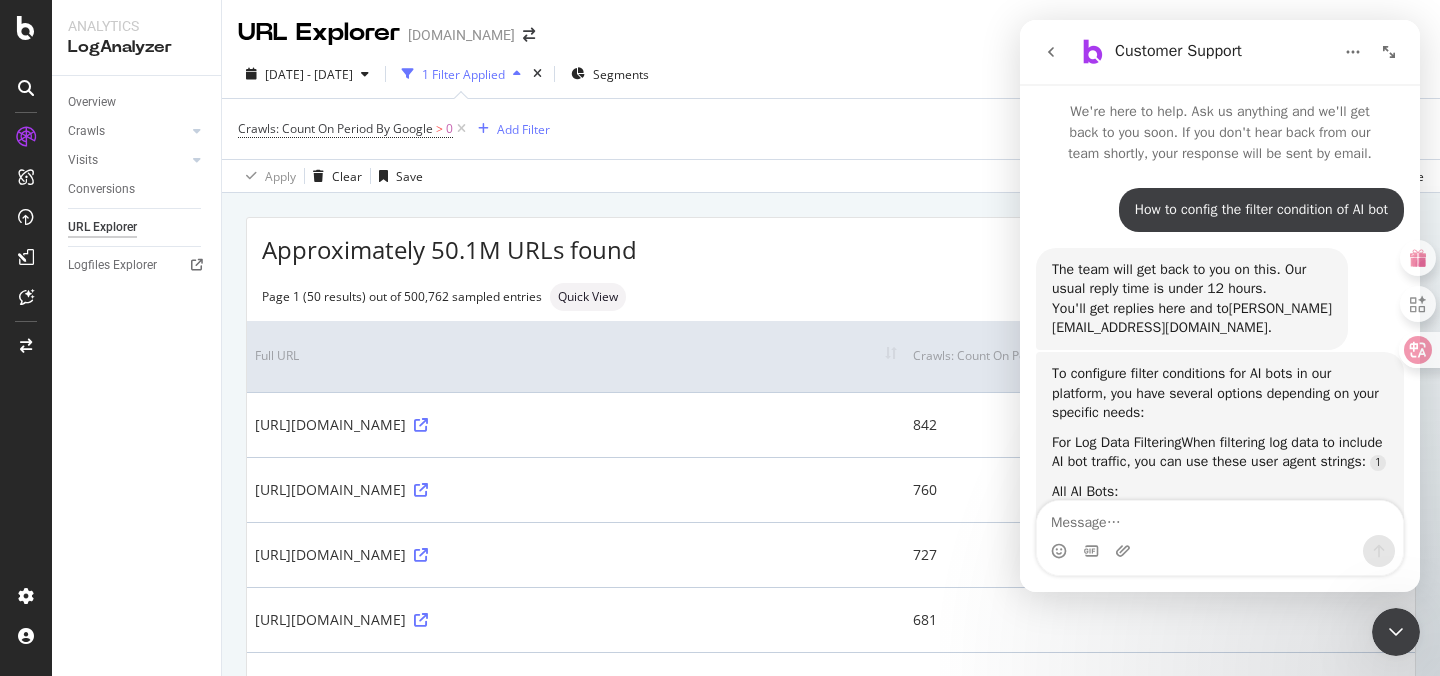 scroll, scrollTop: 3, scrollLeft: 0, axis: vertical 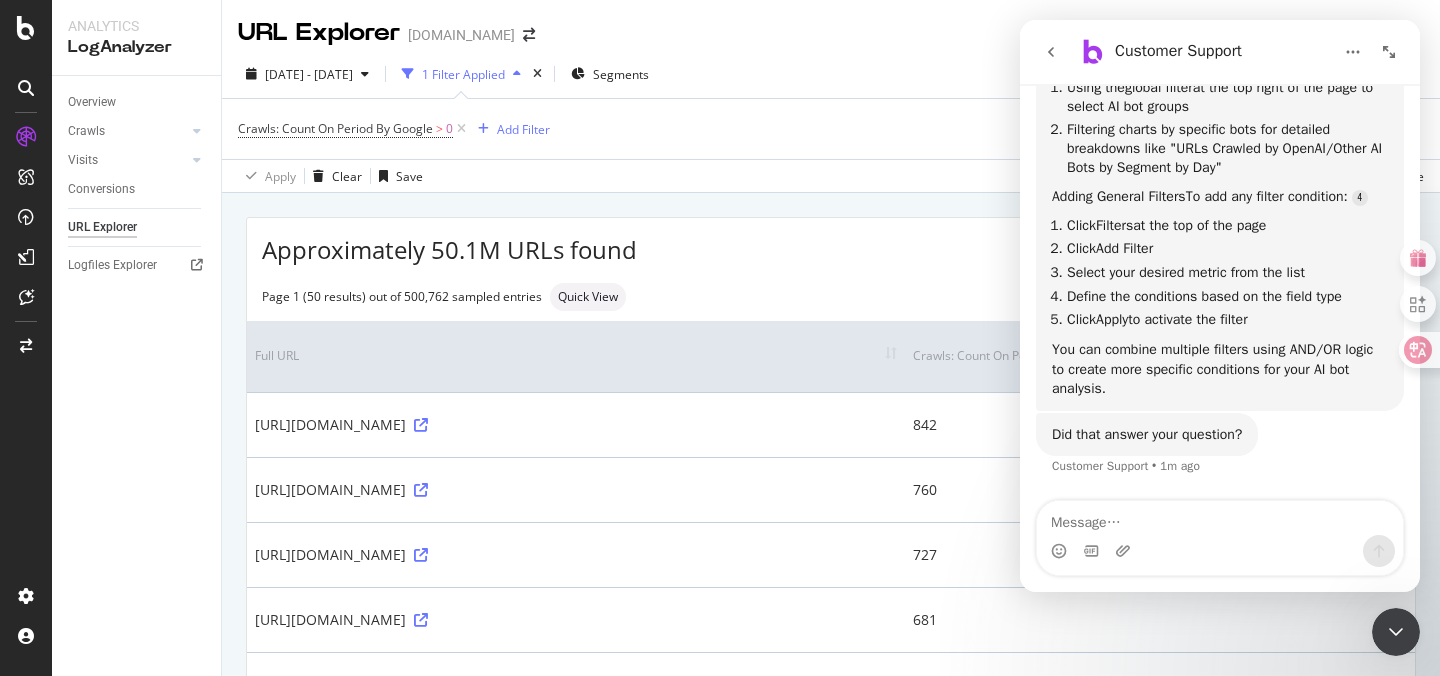 click at bounding box center (1220, 518) 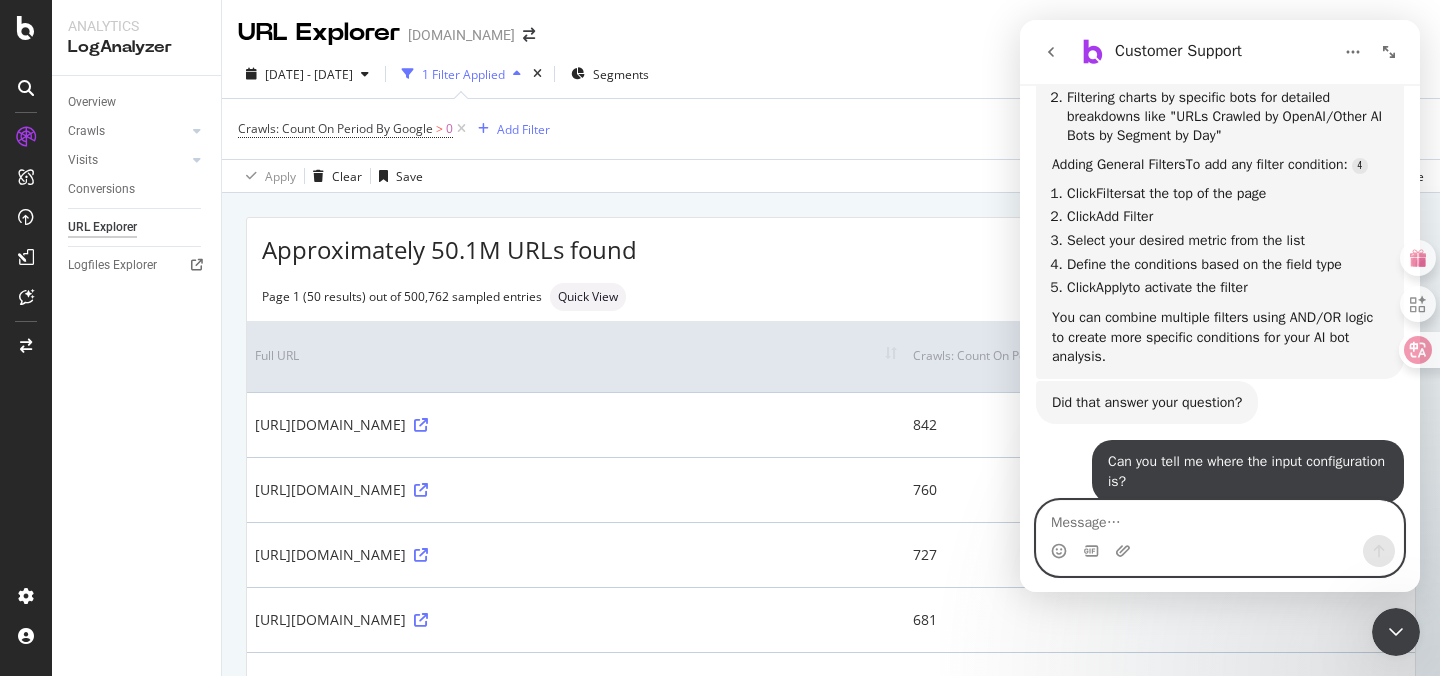 scroll, scrollTop: 993, scrollLeft: 0, axis: vertical 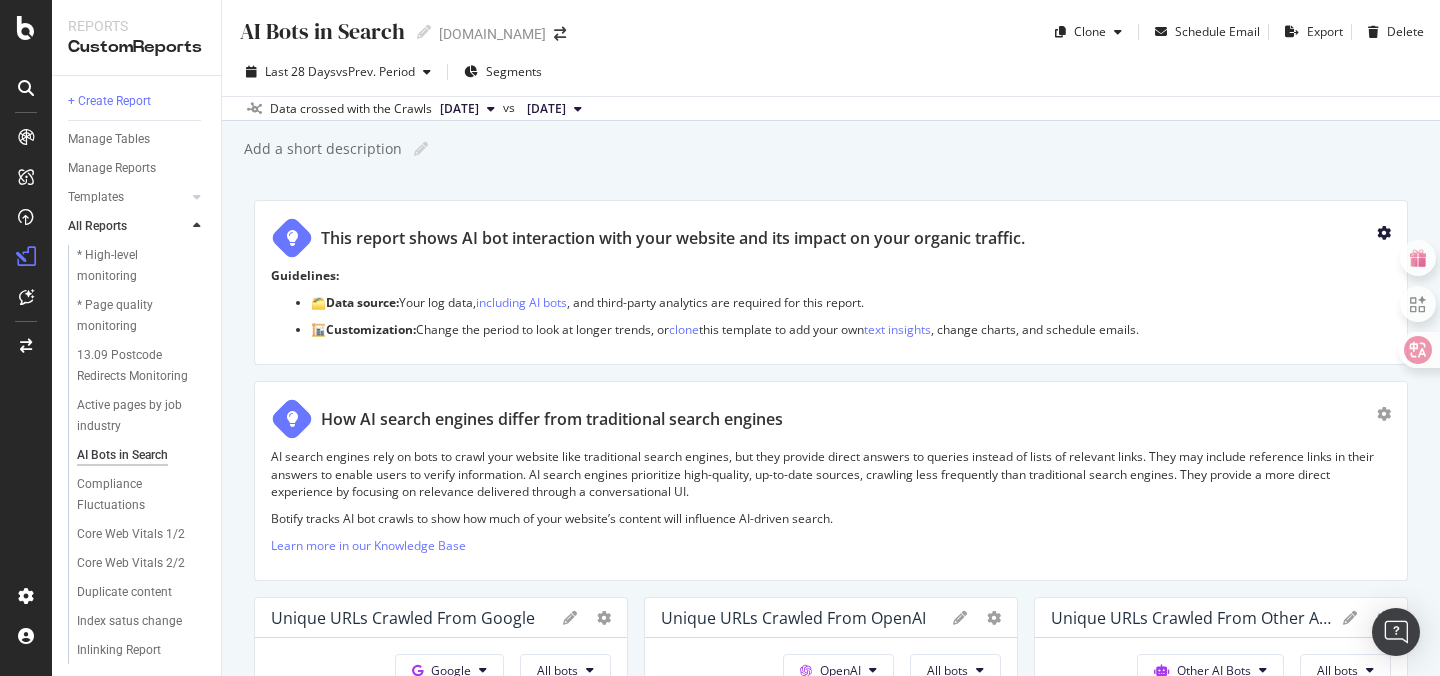 click at bounding box center [1384, 233] 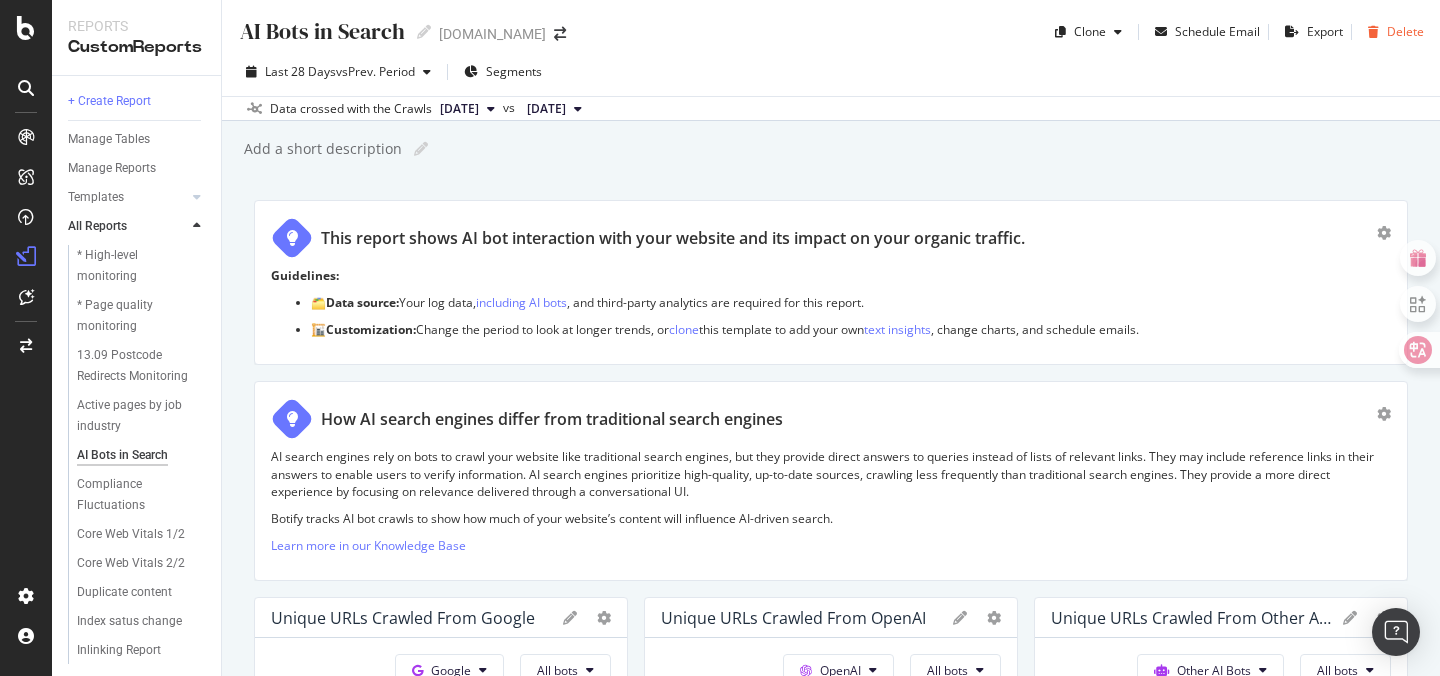 click on "Delete" at bounding box center [1405, 31] 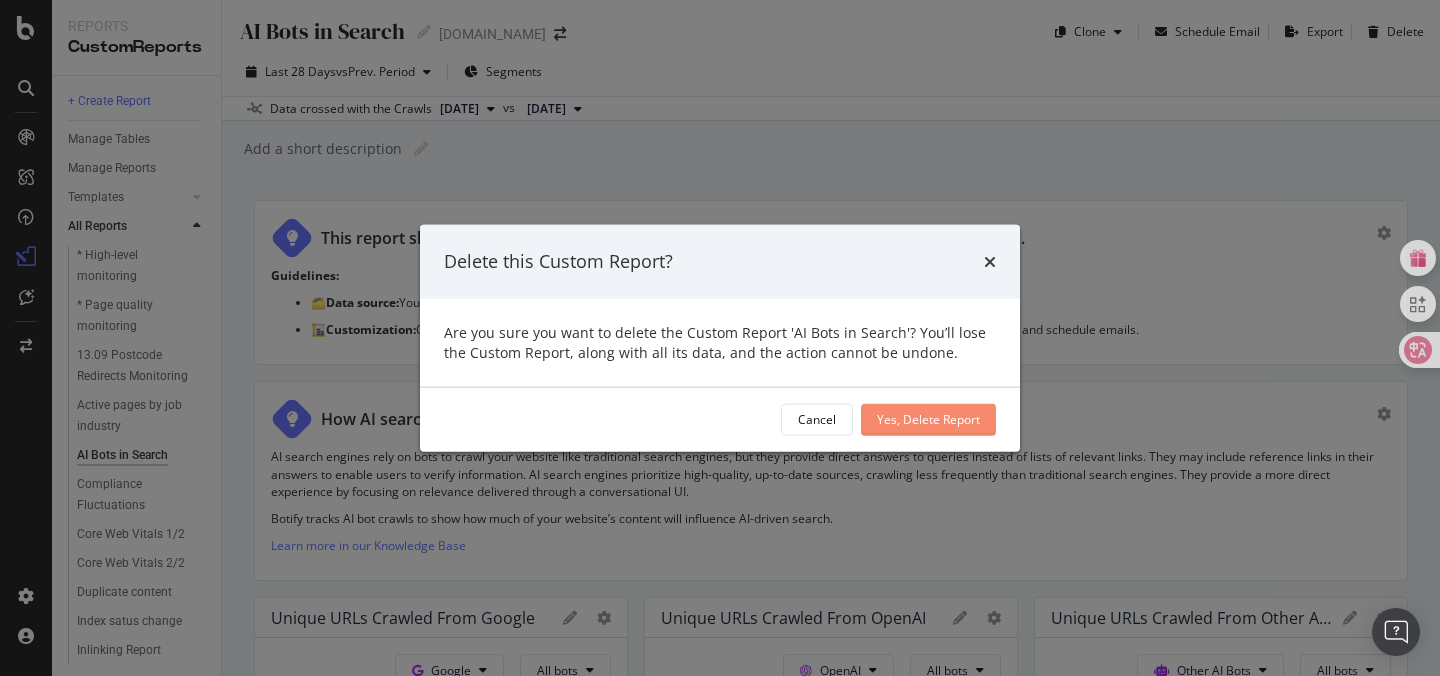 click on "Yes, Delete Report" at bounding box center (928, 419) 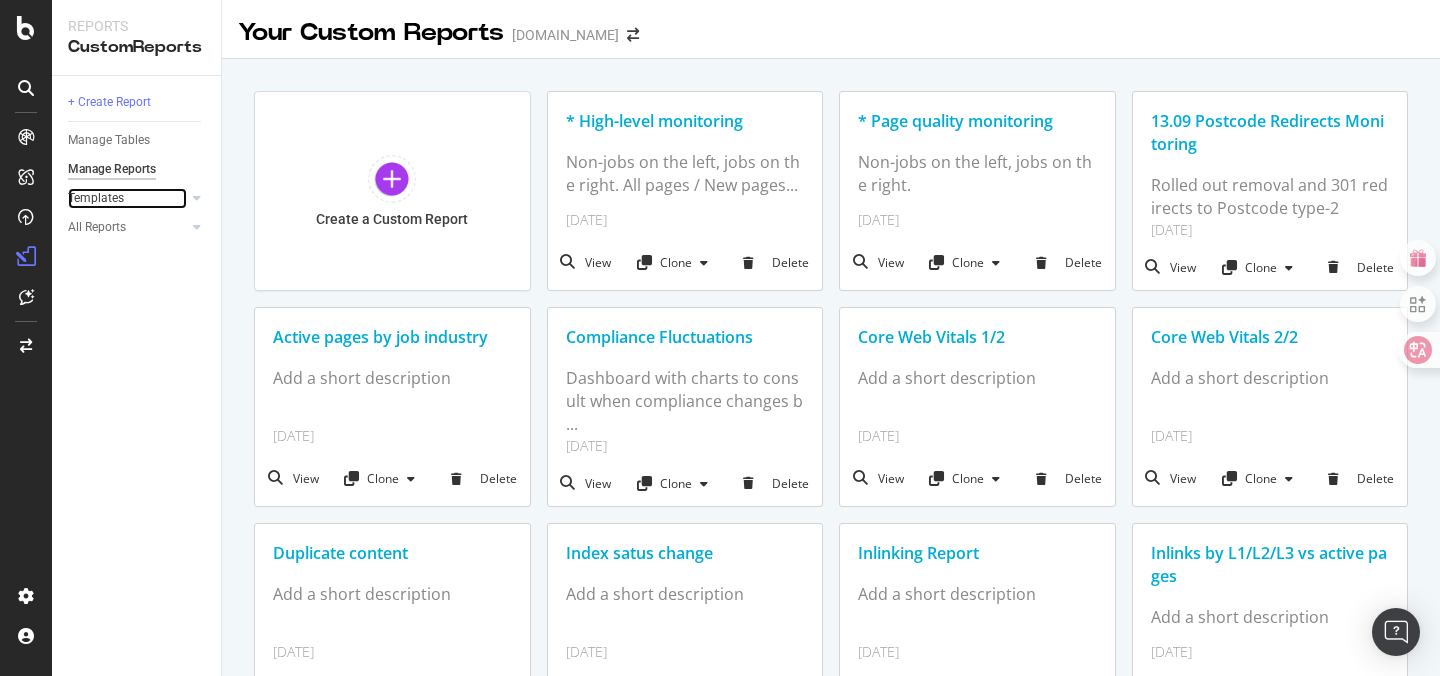 click on "Templates" at bounding box center (127, 198) 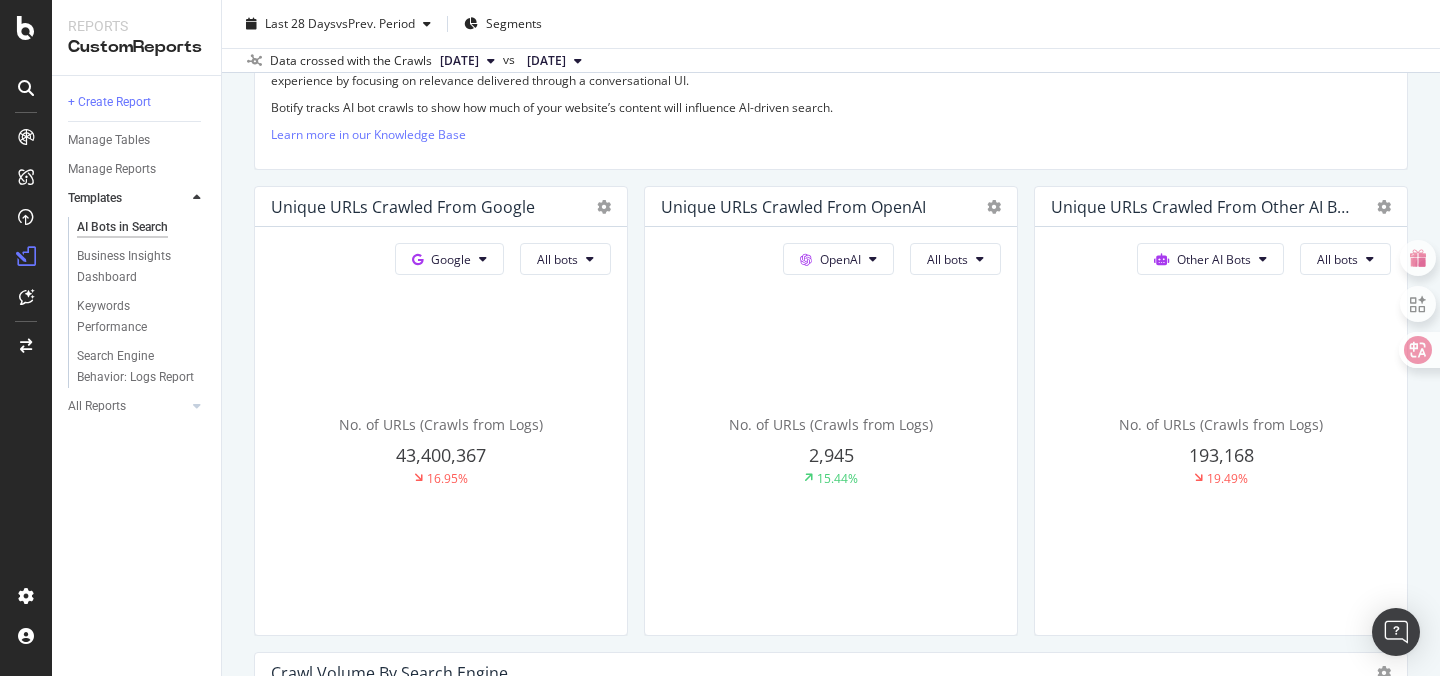 scroll, scrollTop: 0, scrollLeft: 0, axis: both 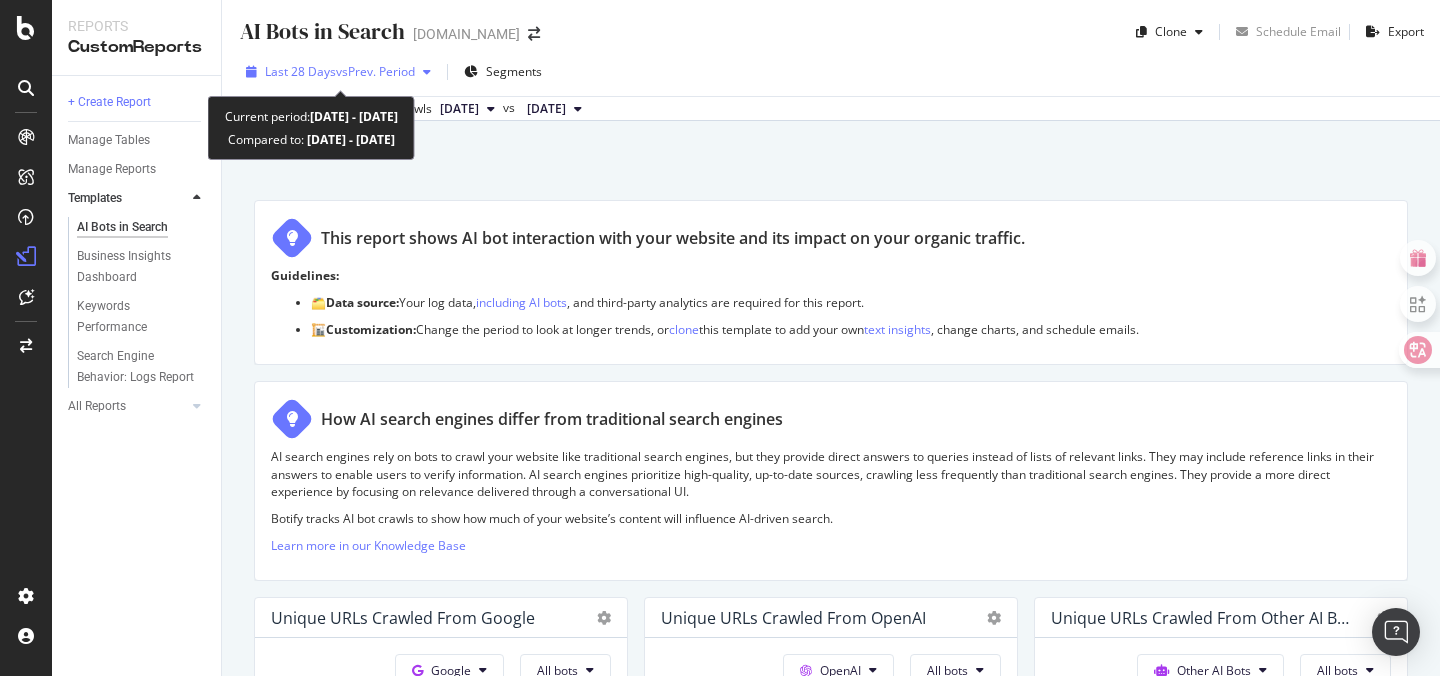 click at bounding box center (427, 72) 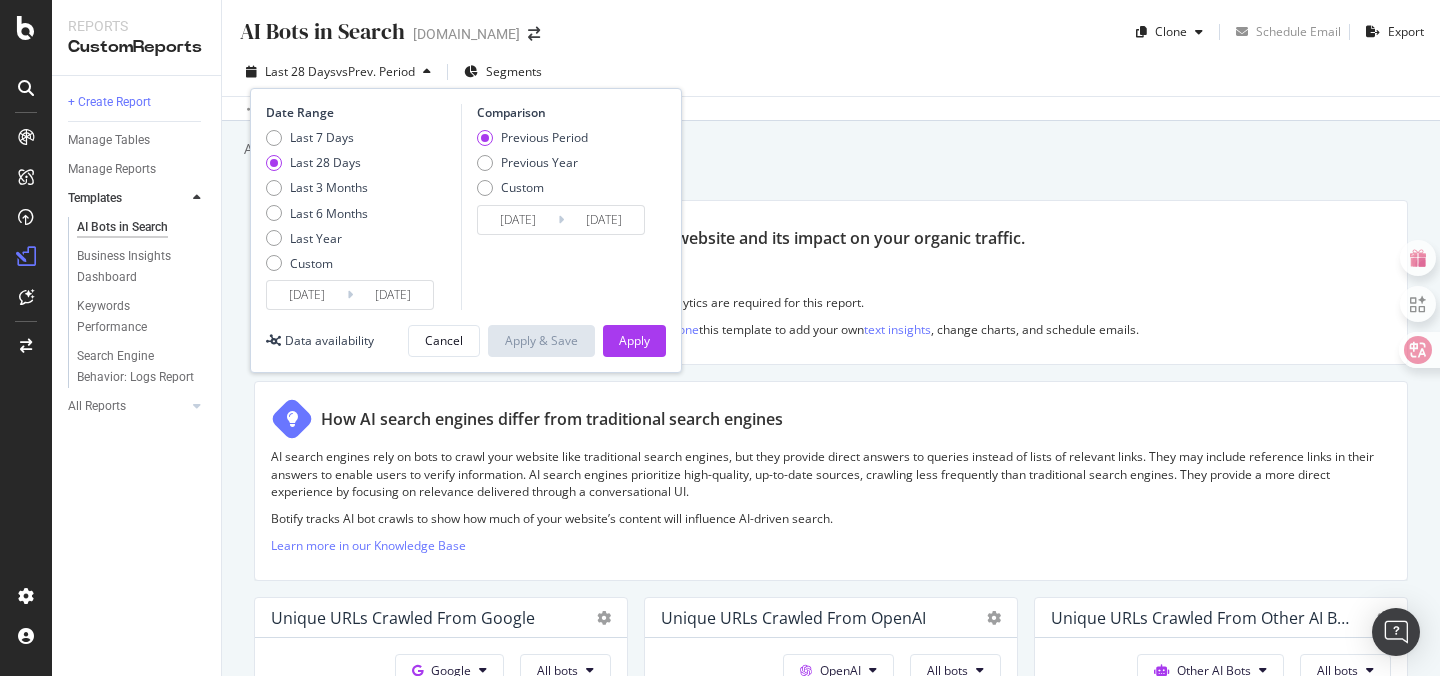 click at bounding box center (427, 72) 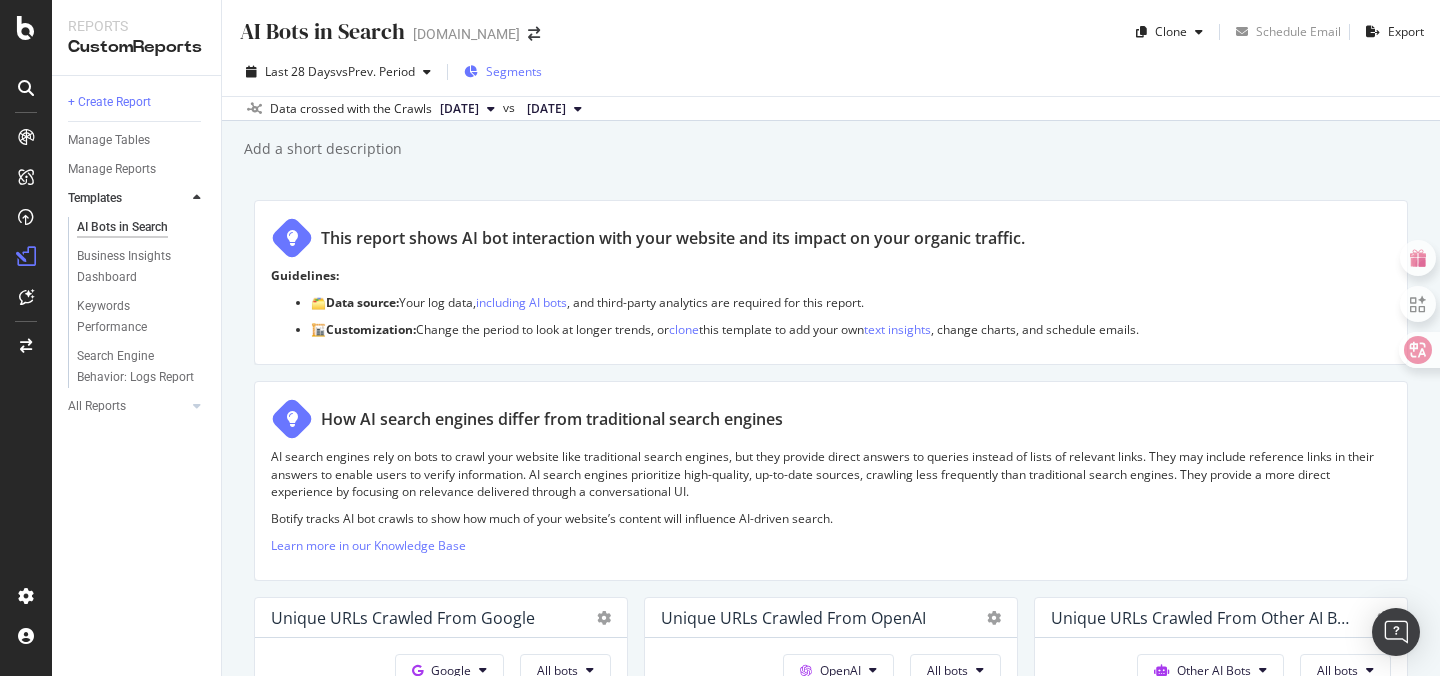 click on "Segments" at bounding box center (514, 71) 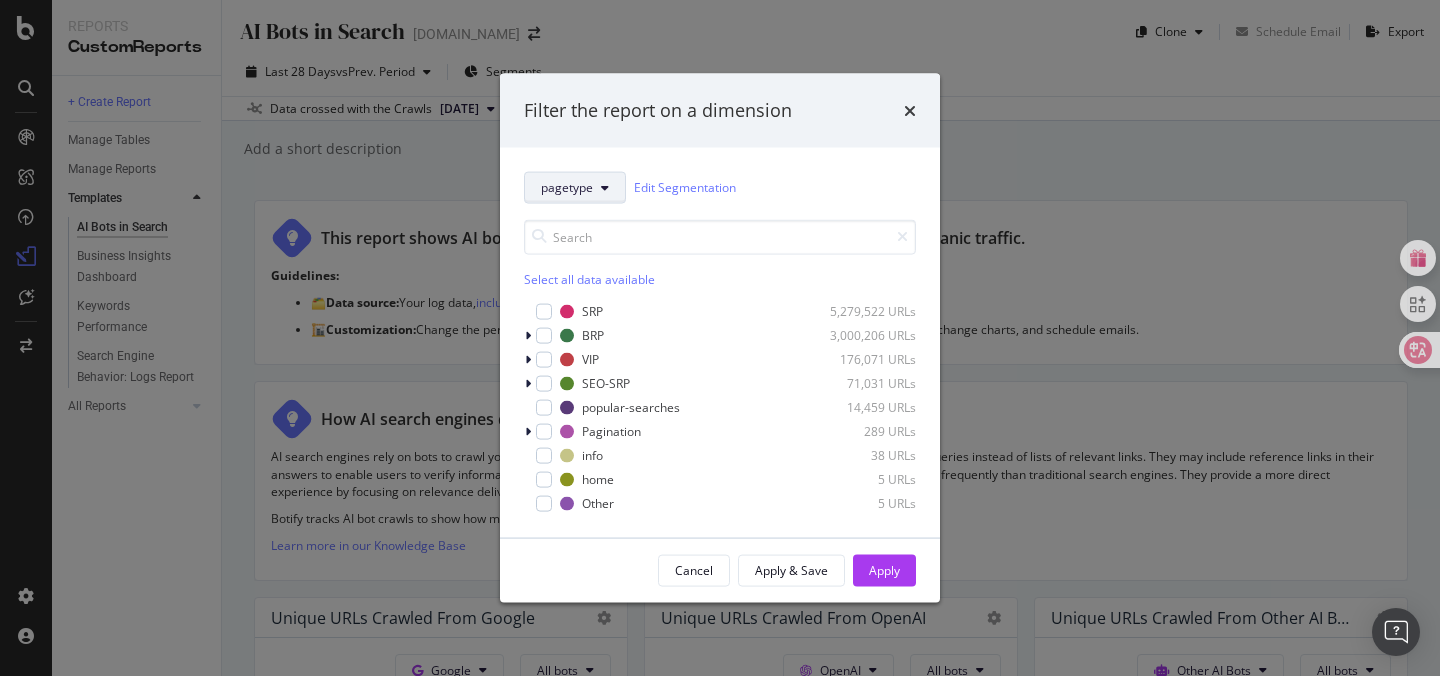 click on "pagetype" at bounding box center (575, 187) 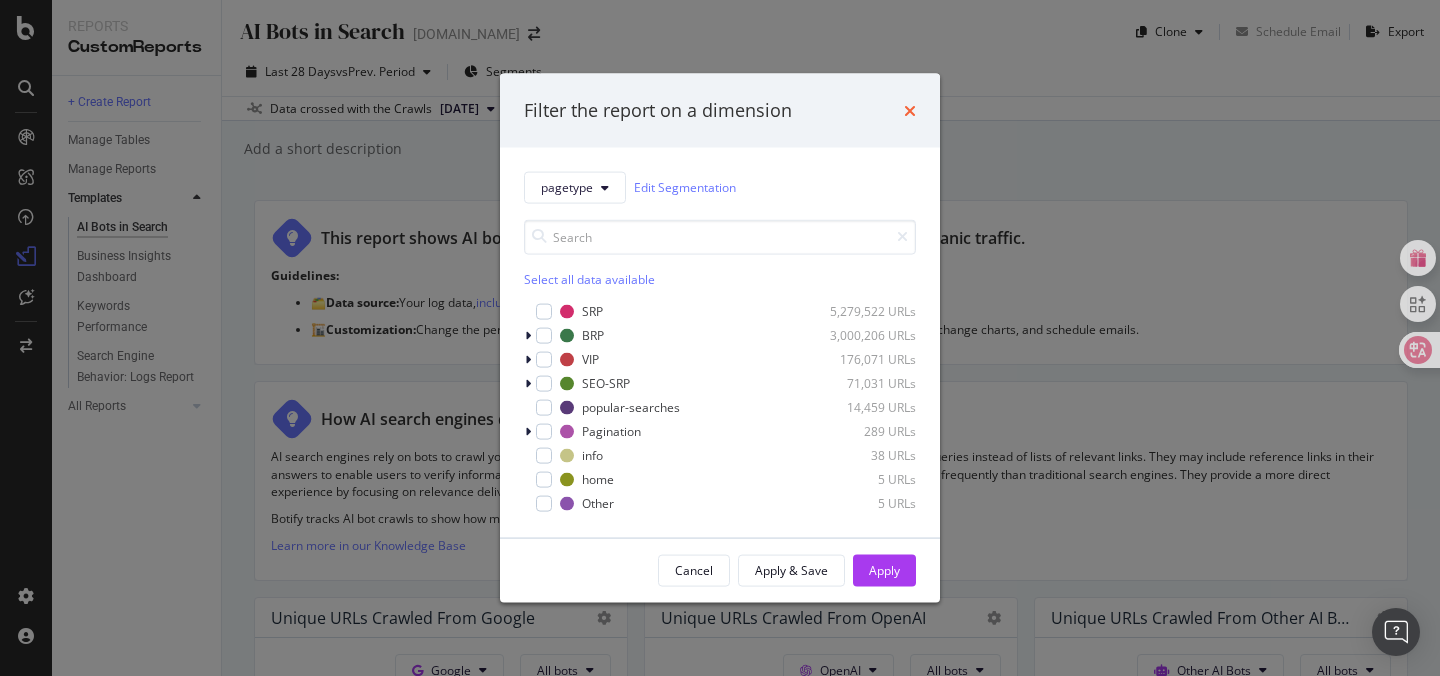 click at bounding box center [910, 110] 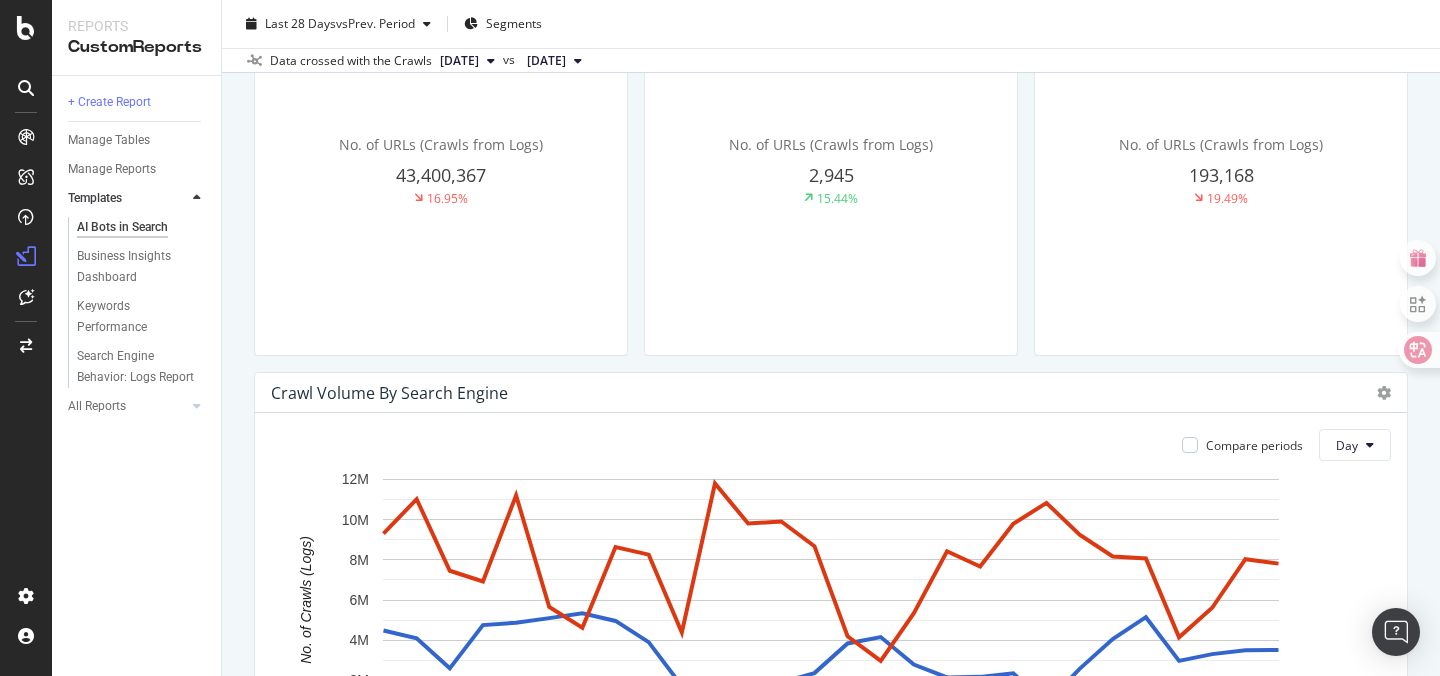 scroll, scrollTop: 0, scrollLeft: 0, axis: both 